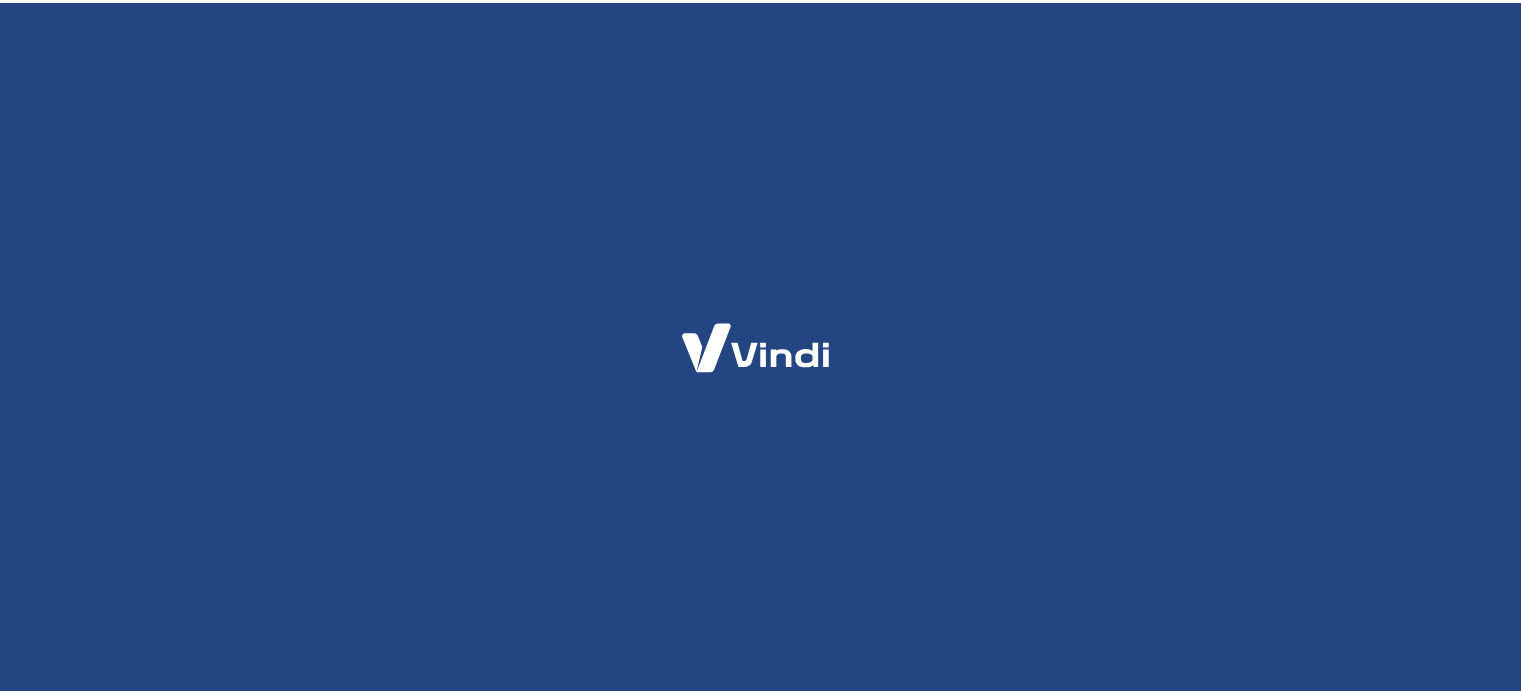 scroll, scrollTop: 0, scrollLeft: 0, axis: both 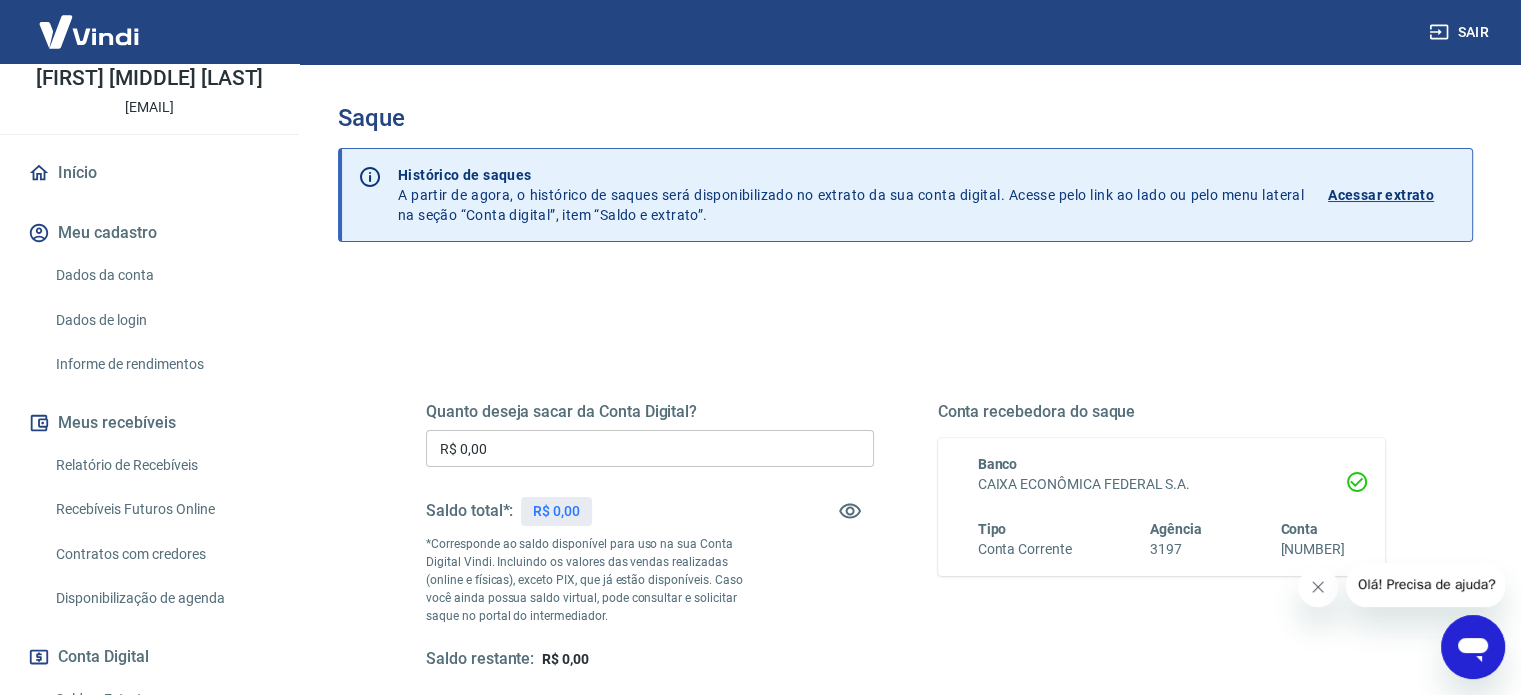 click on "Recebíveis Futuros Online" at bounding box center [161, 509] 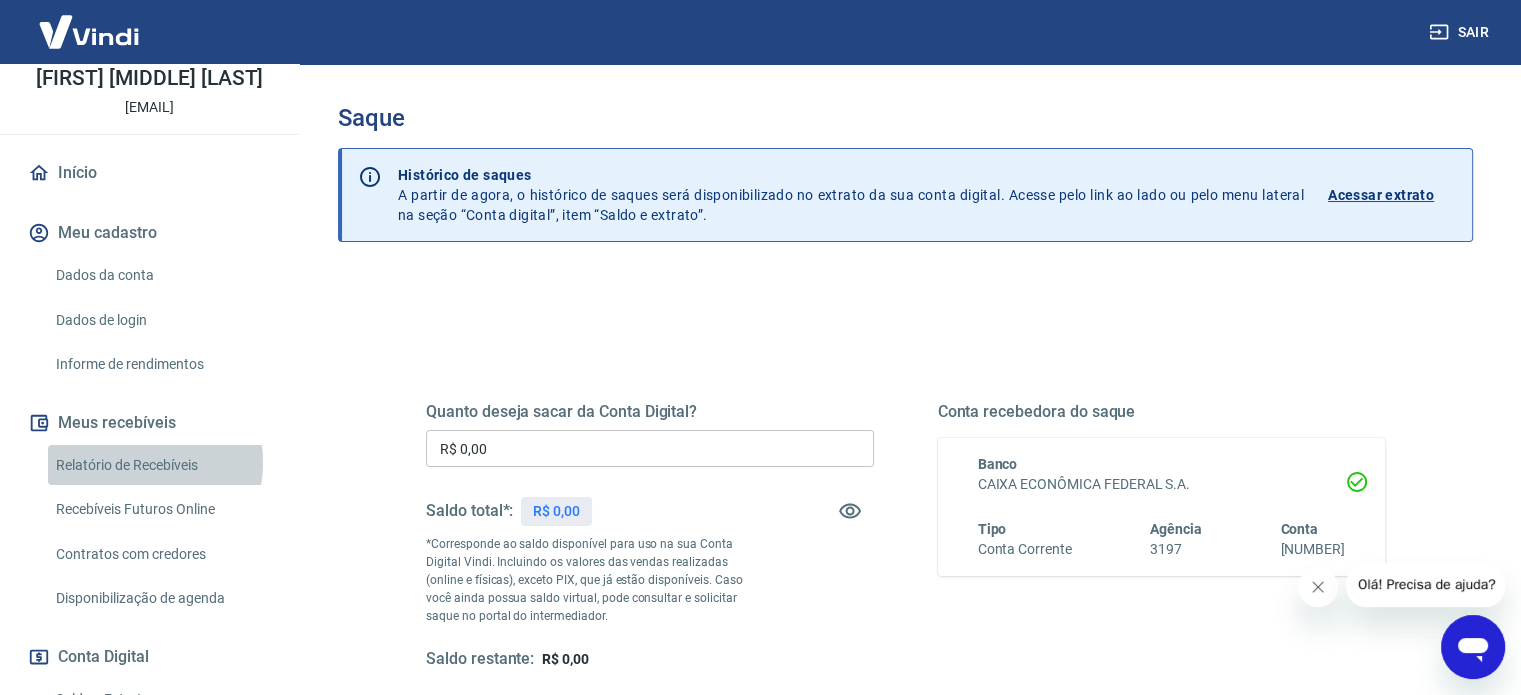 click on "Relatório de Recebíveis" at bounding box center [161, 465] 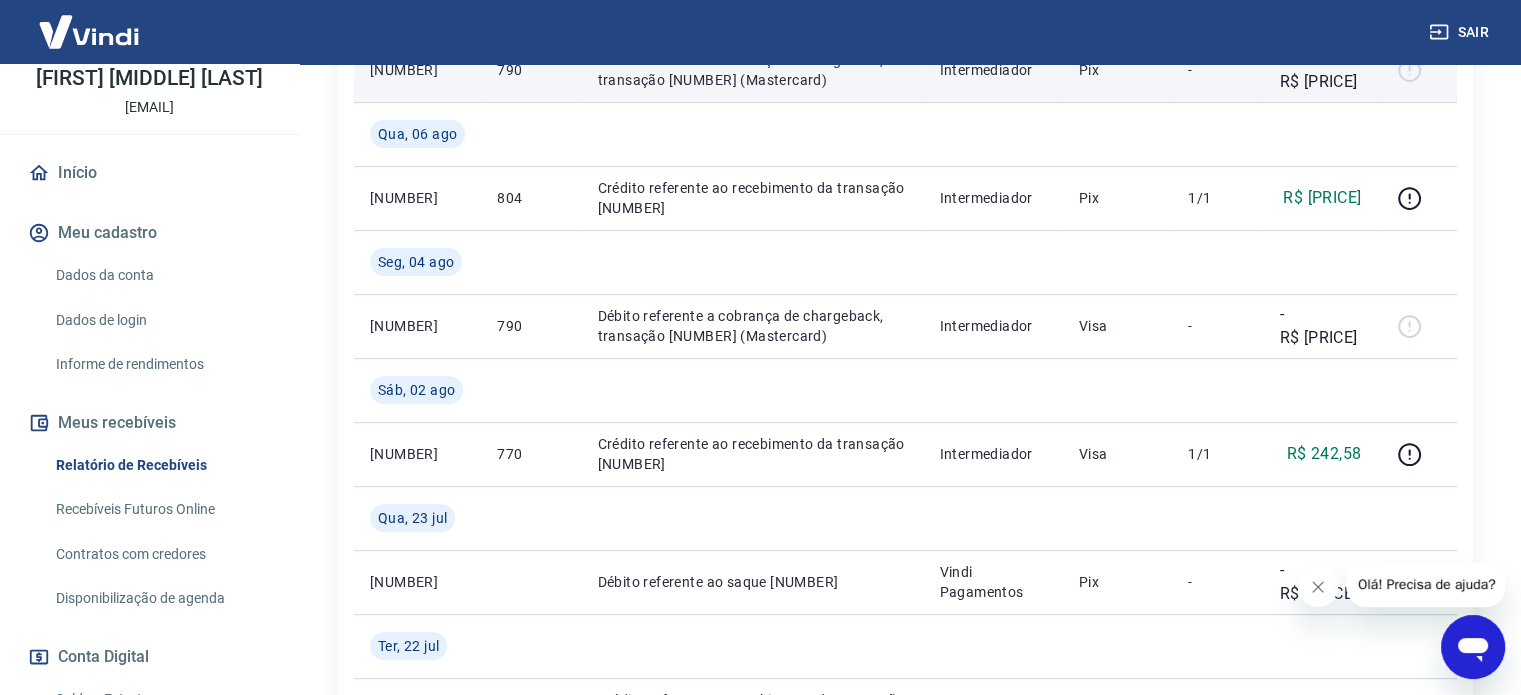 scroll, scrollTop: 600, scrollLeft: 0, axis: vertical 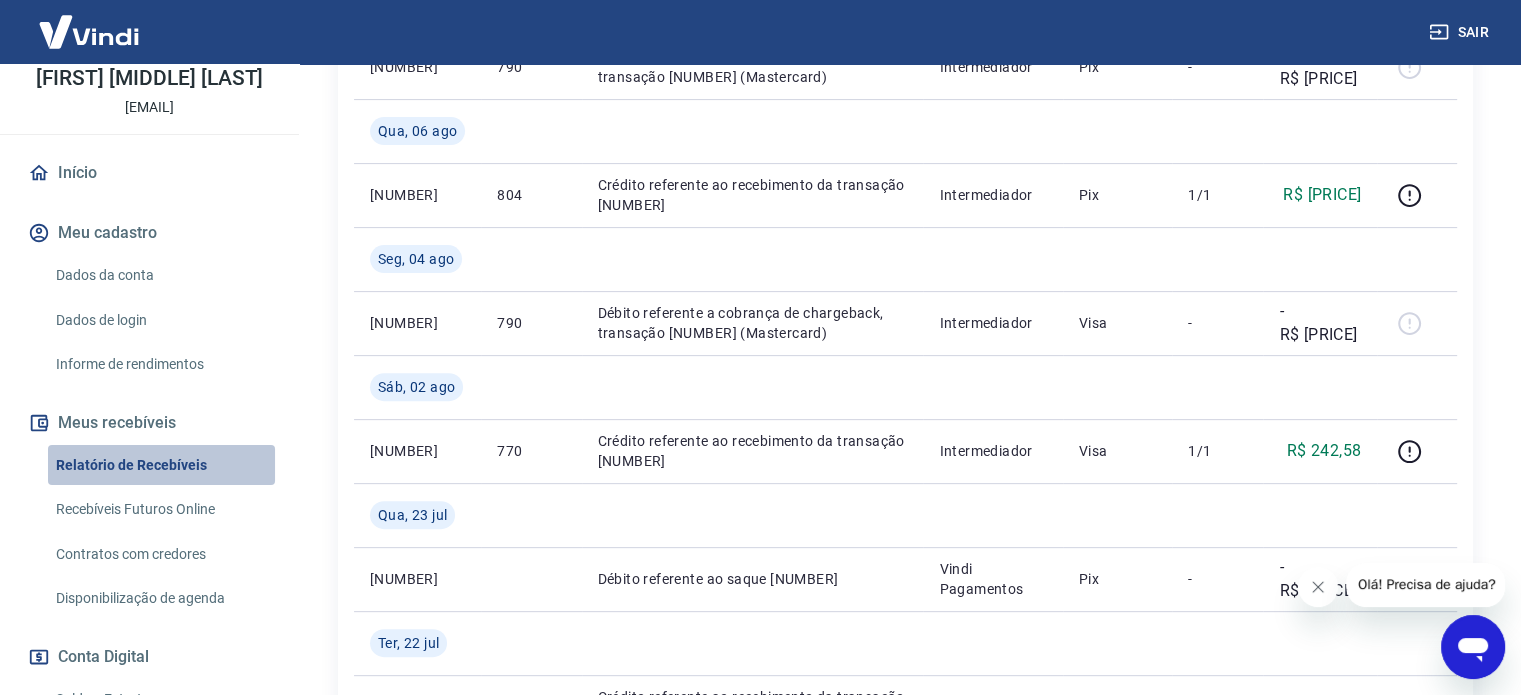 click on "Relatório de Recebíveis" at bounding box center [161, 465] 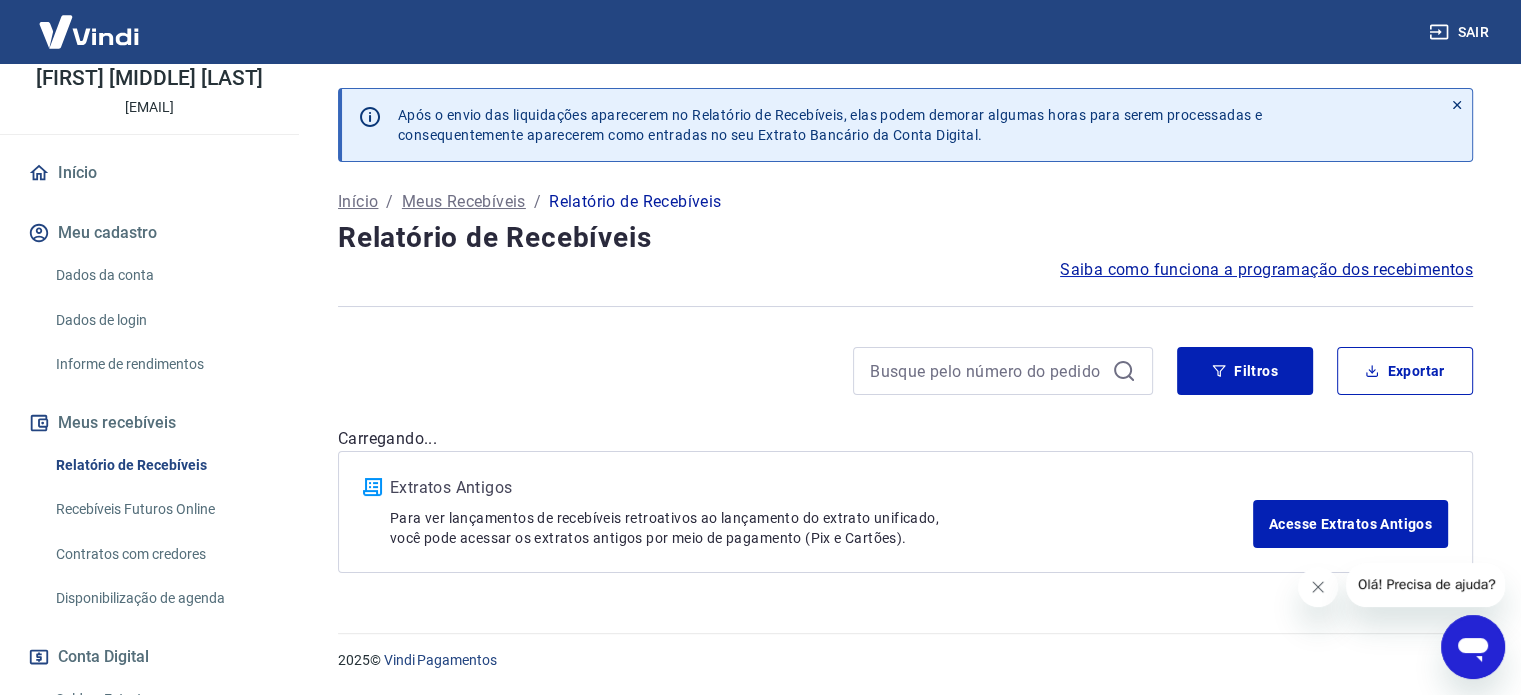 scroll, scrollTop: 0, scrollLeft: 0, axis: both 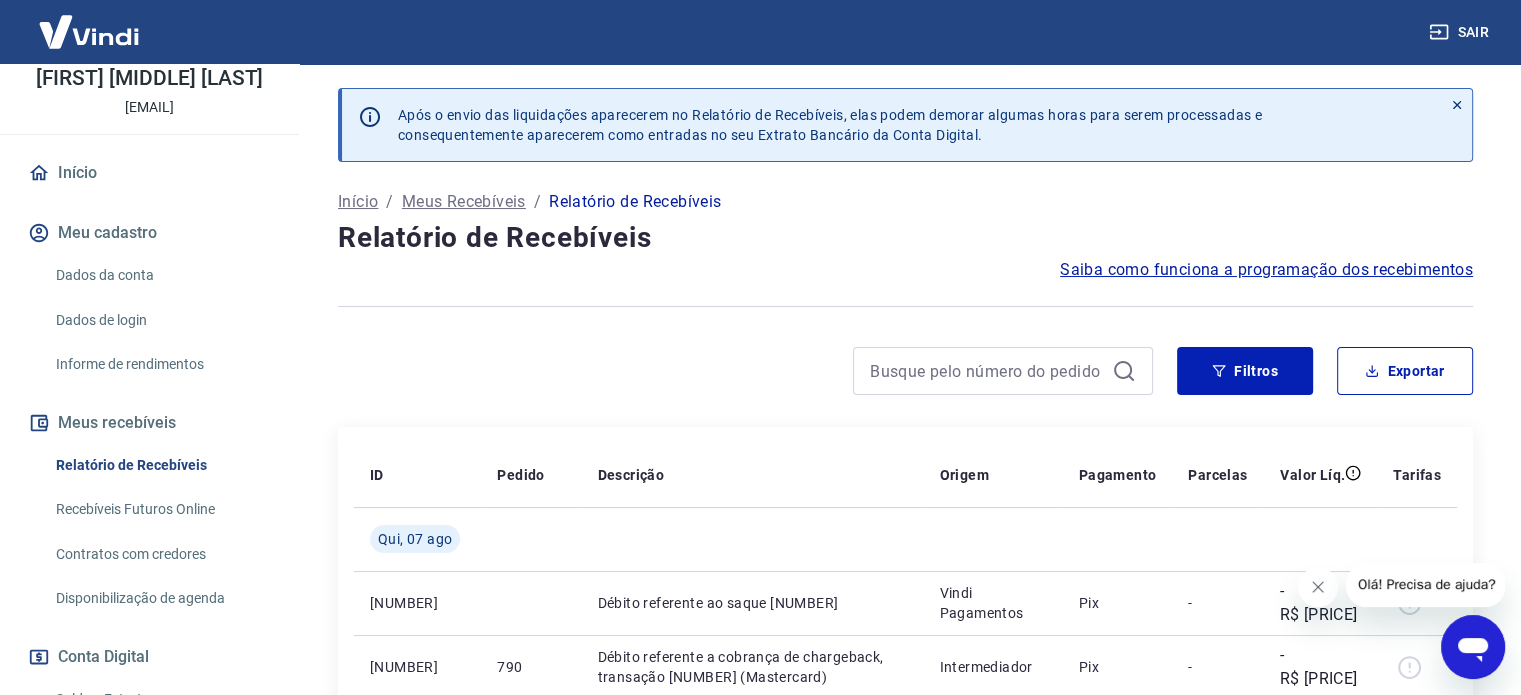 click on "Recebíveis Futuros Online" at bounding box center [161, 509] 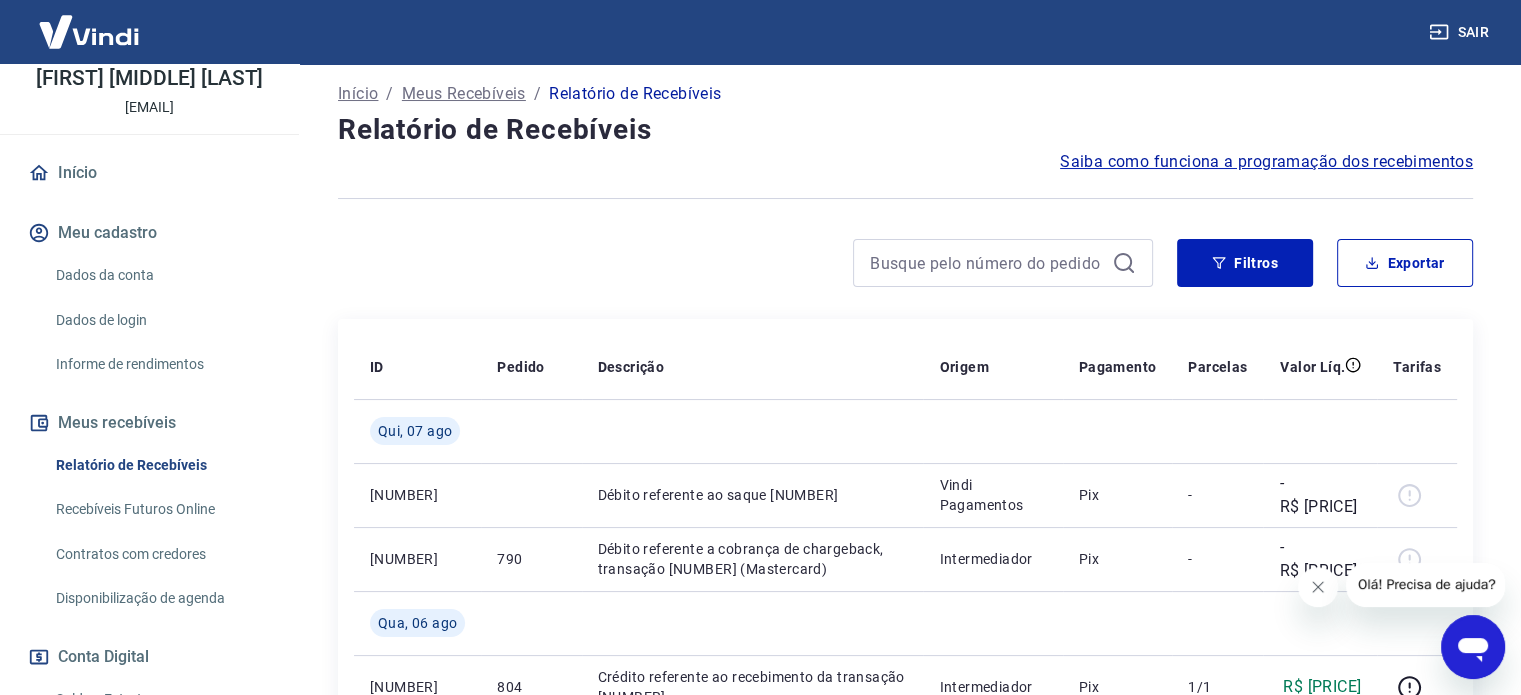 scroll, scrollTop: 100, scrollLeft: 0, axis: vertical 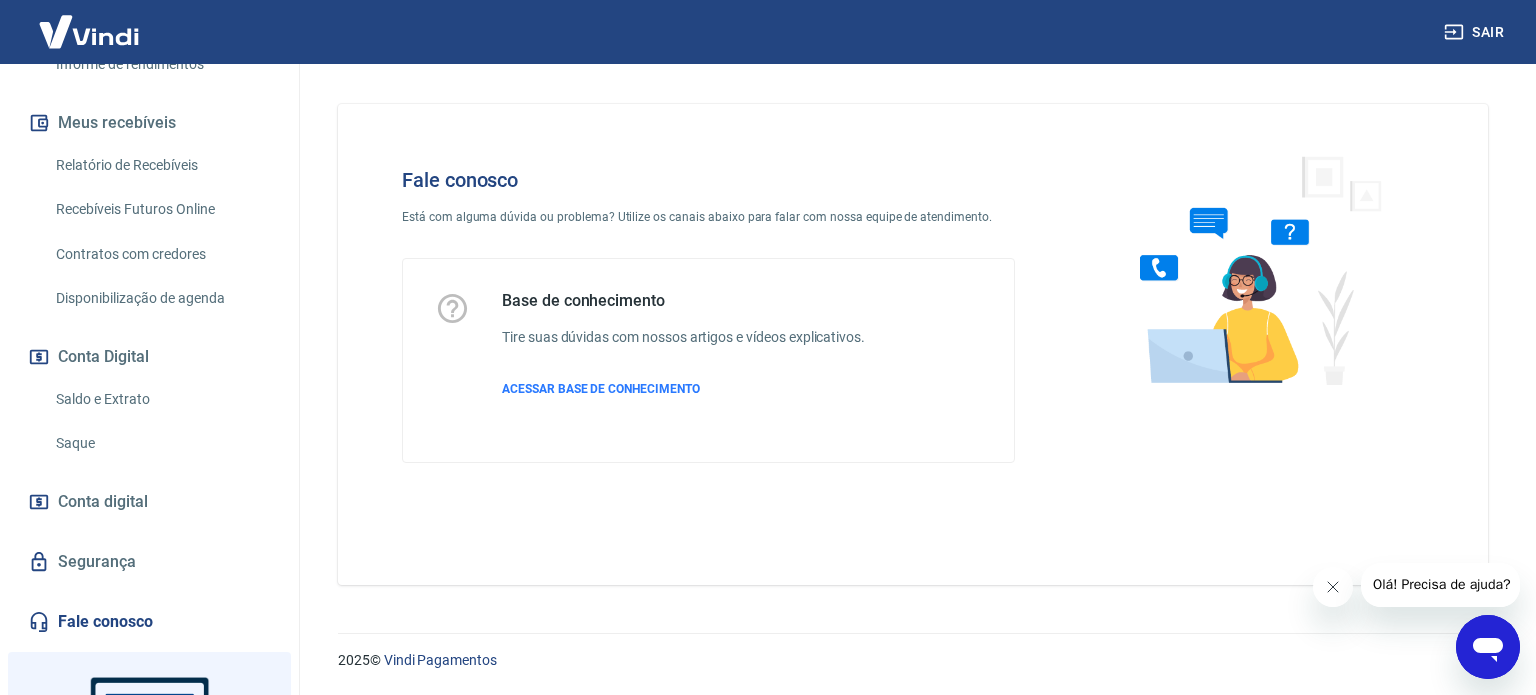 click on "Fale conosco" at bounding box center (149, 622) 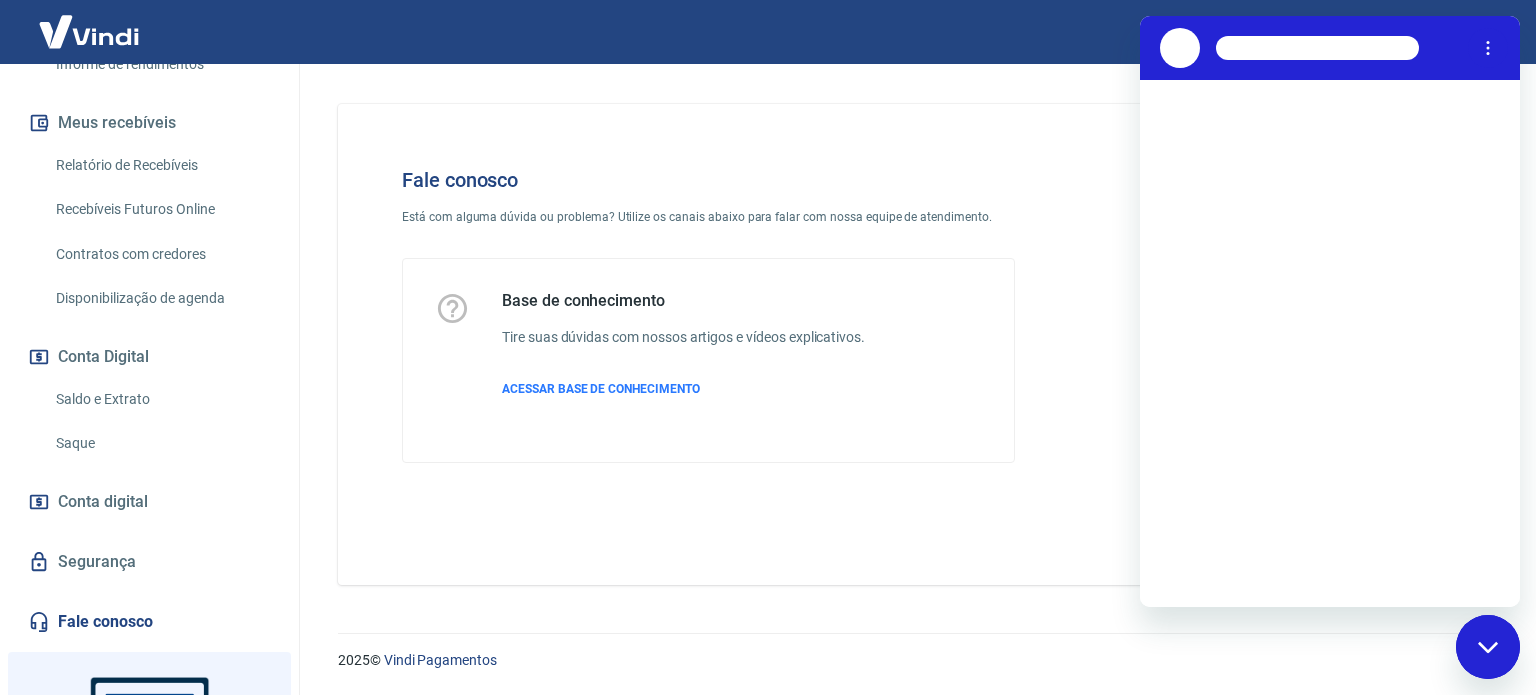 scroll, scrollTop: 0, scrollLeft: 0, axis: both 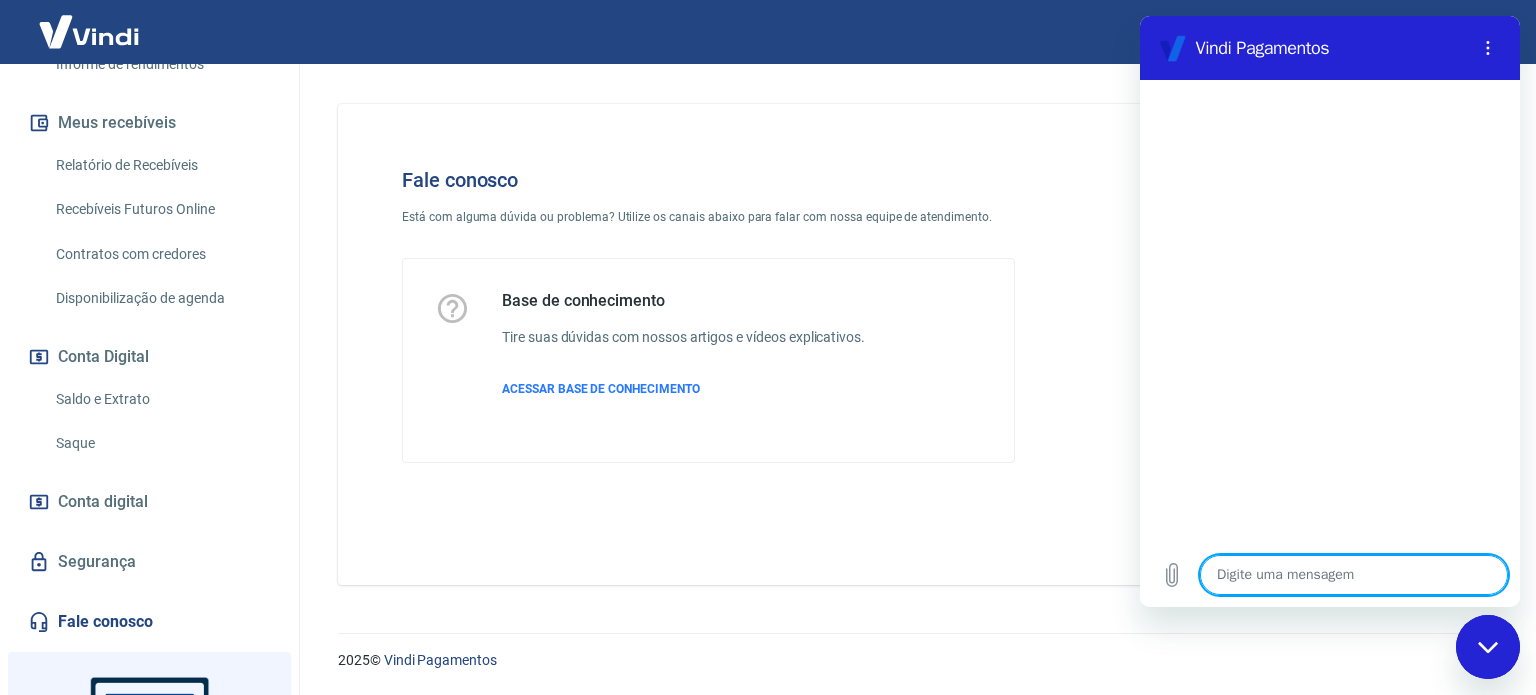 type on "b" 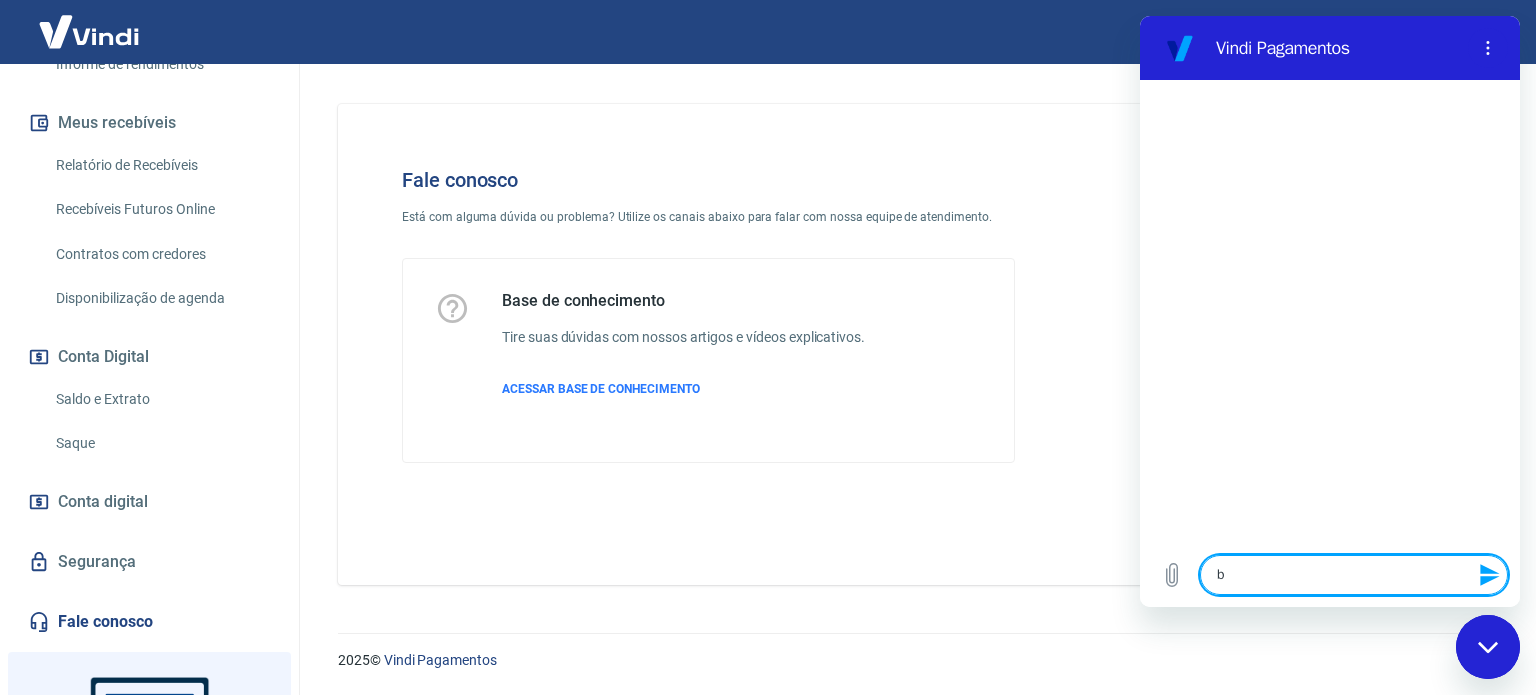 type on "bo" 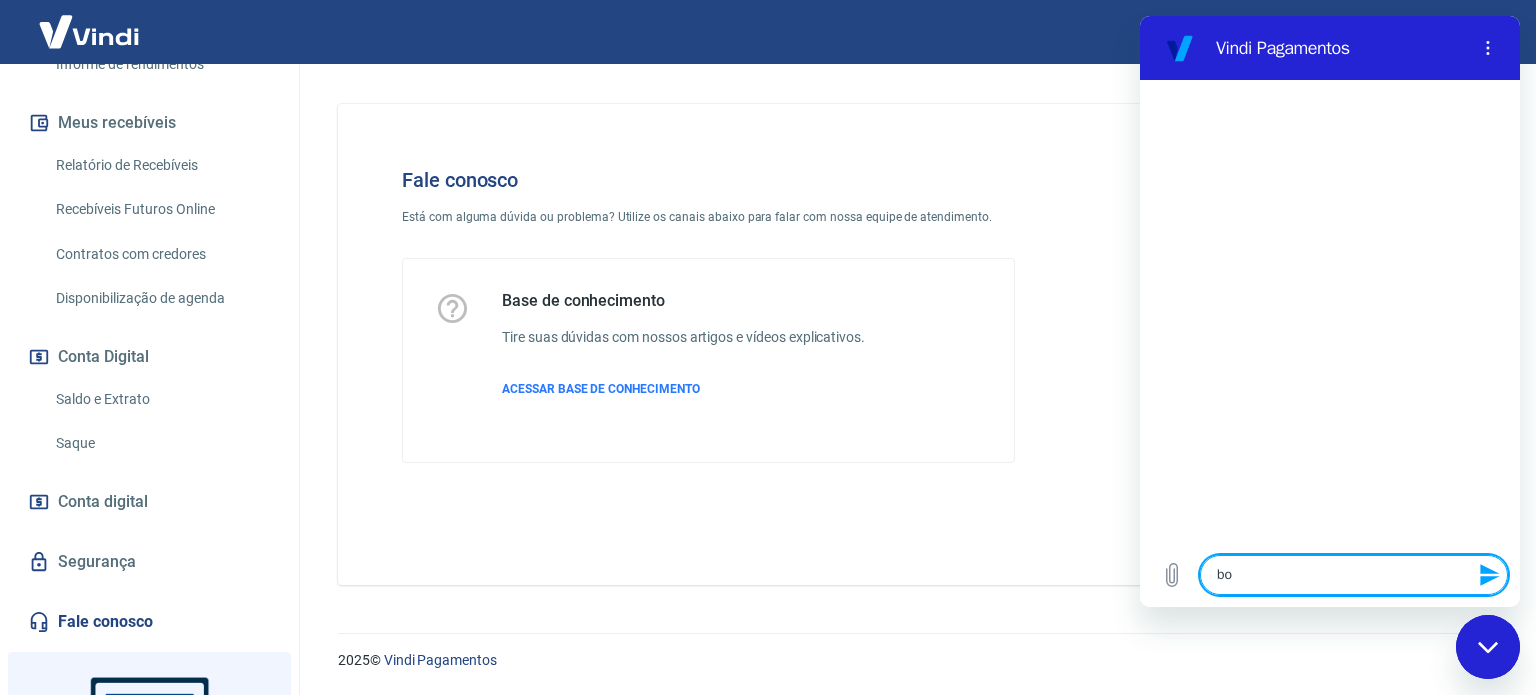type on "boa" 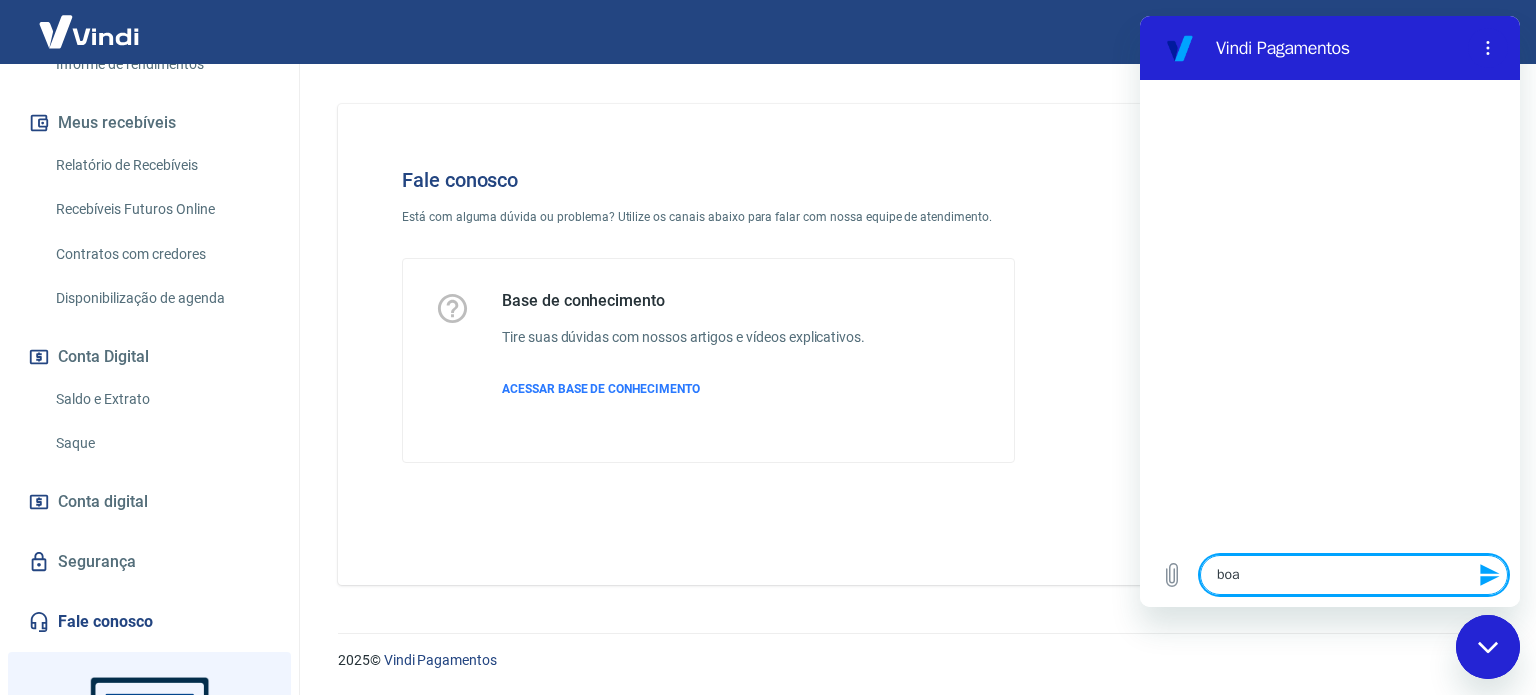 type on "boa" 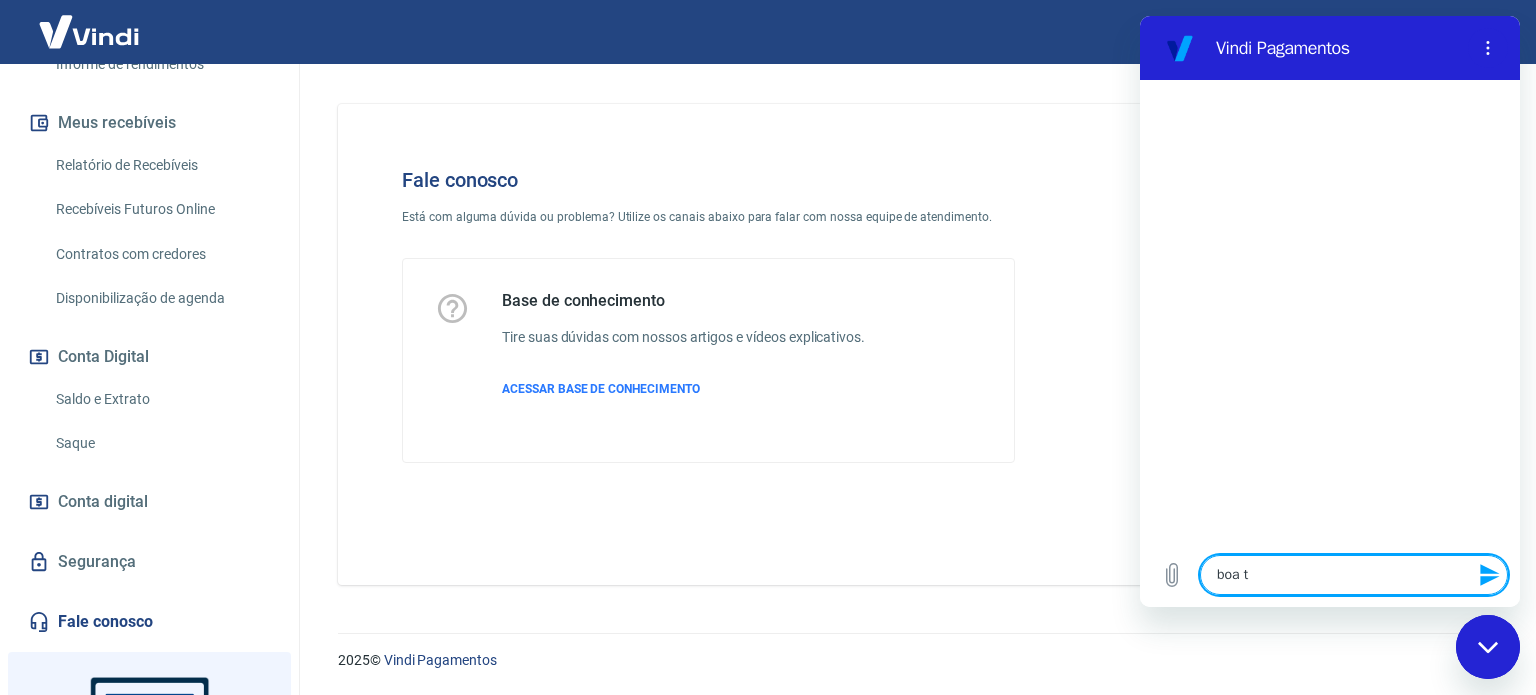 type on "boa ta" 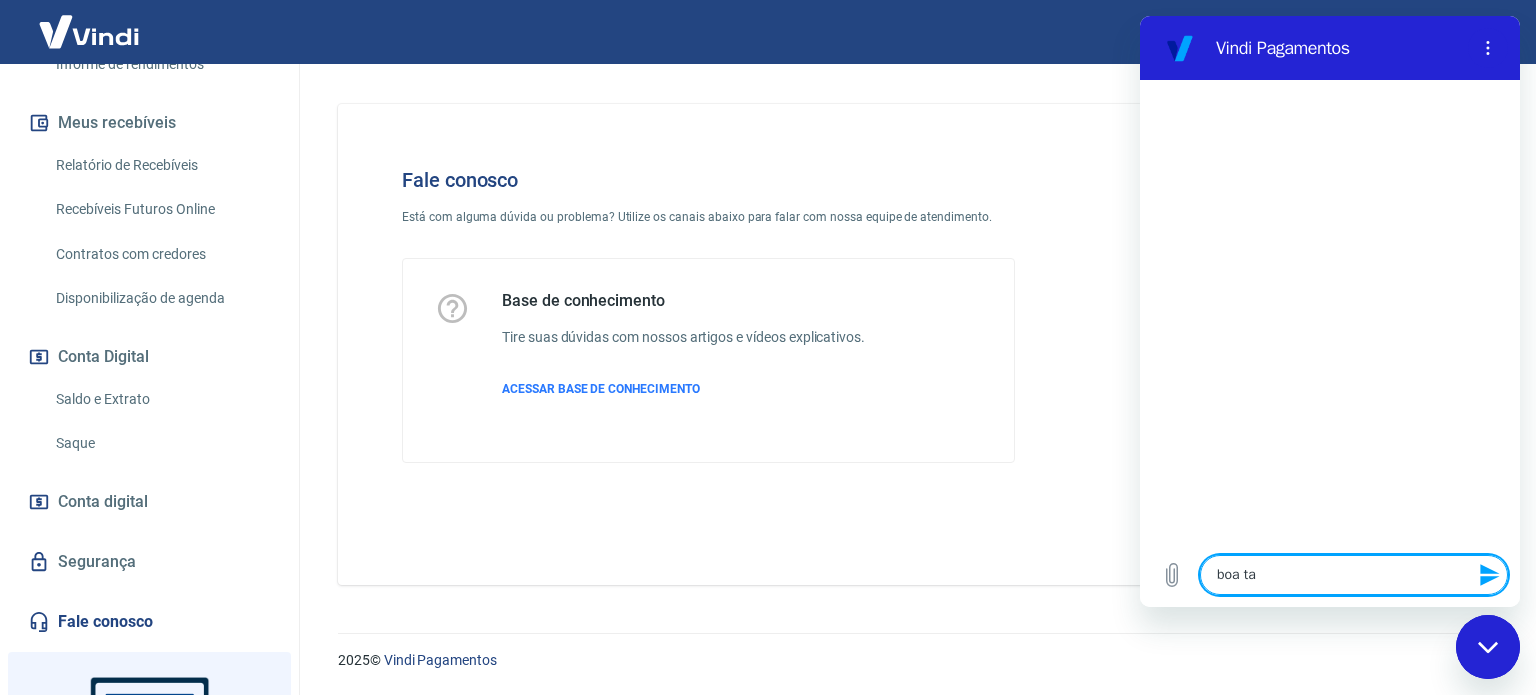 type on "boa tar" 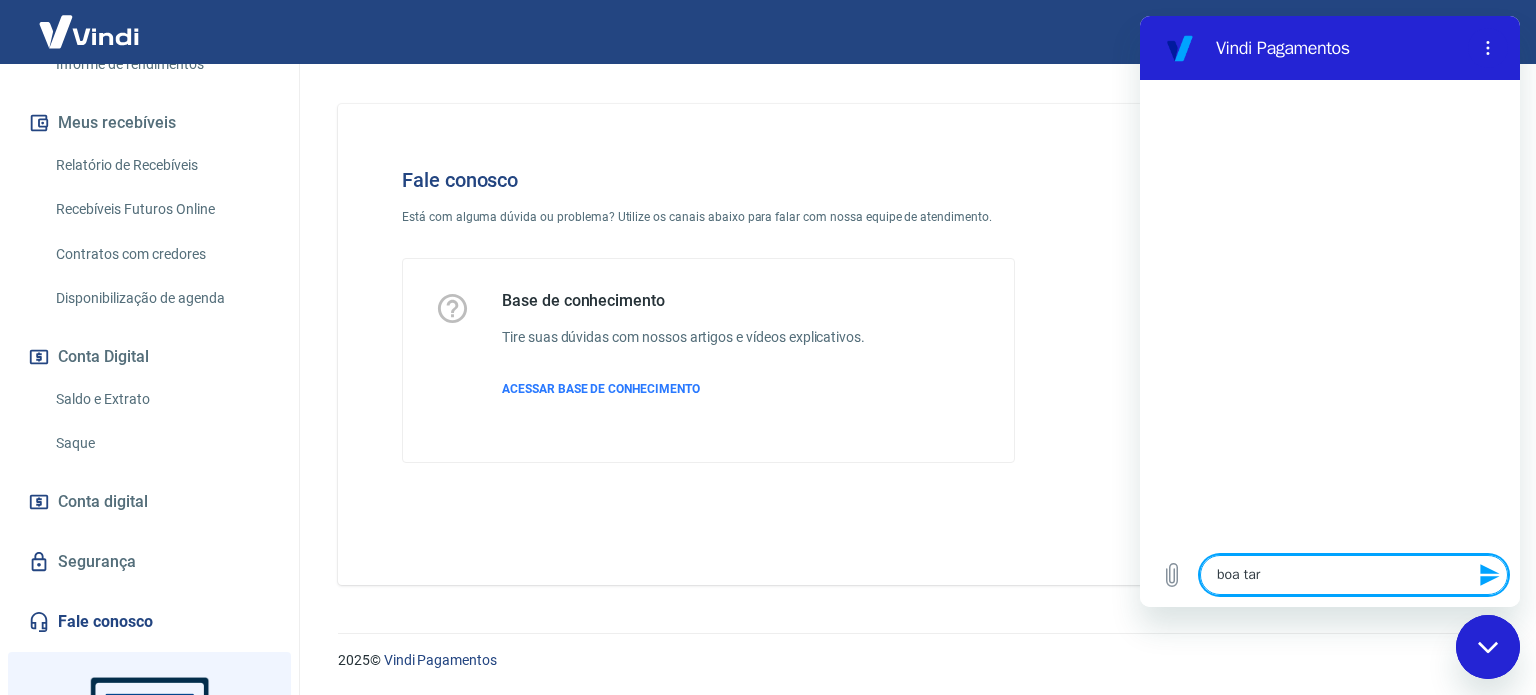 type on "boa tard" 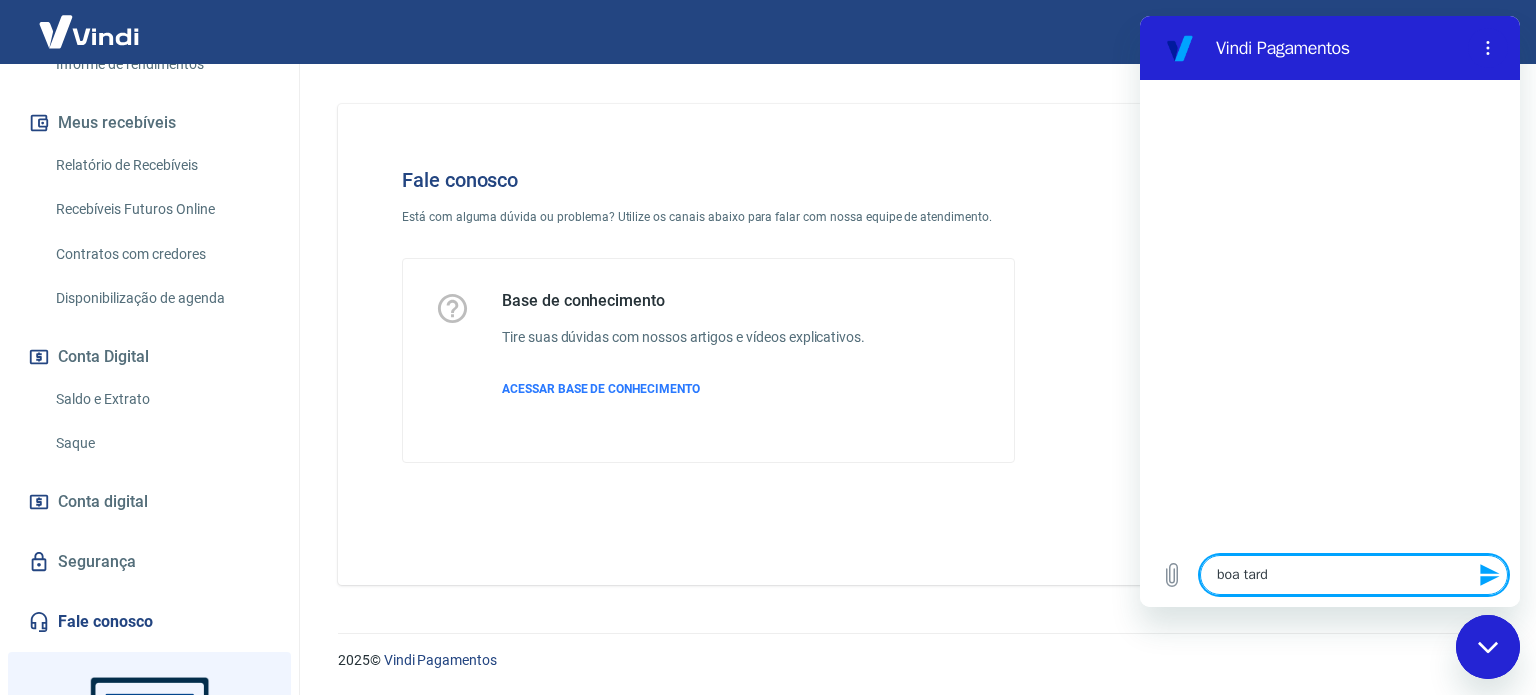 type on "x" 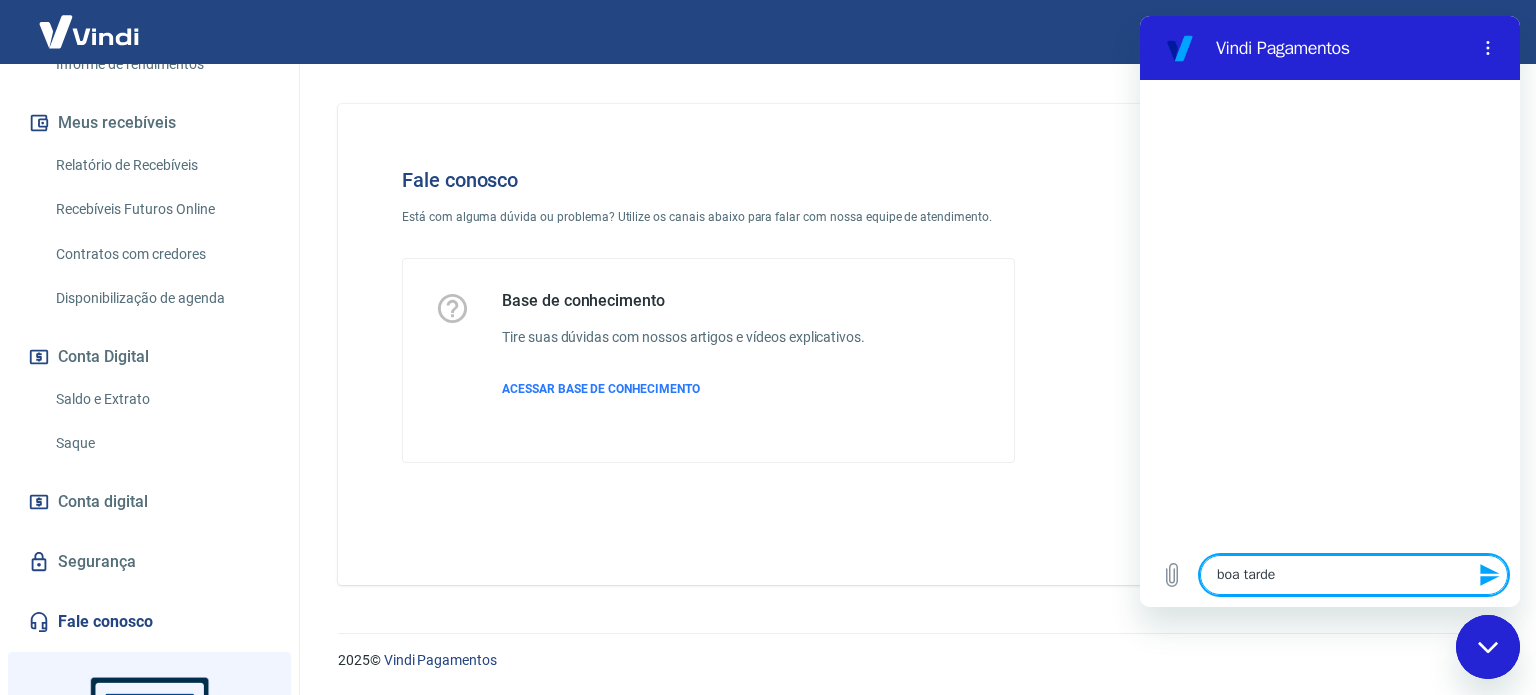 type on "x" 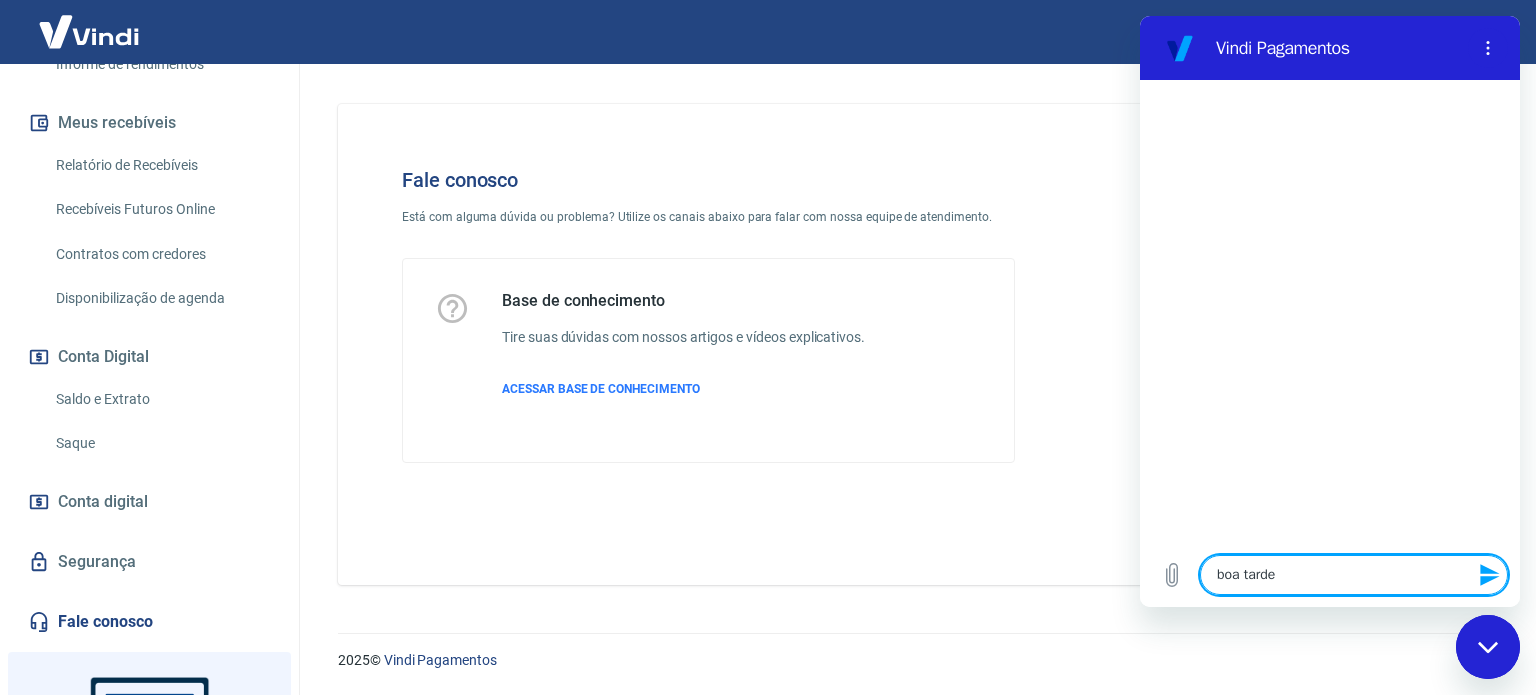 type 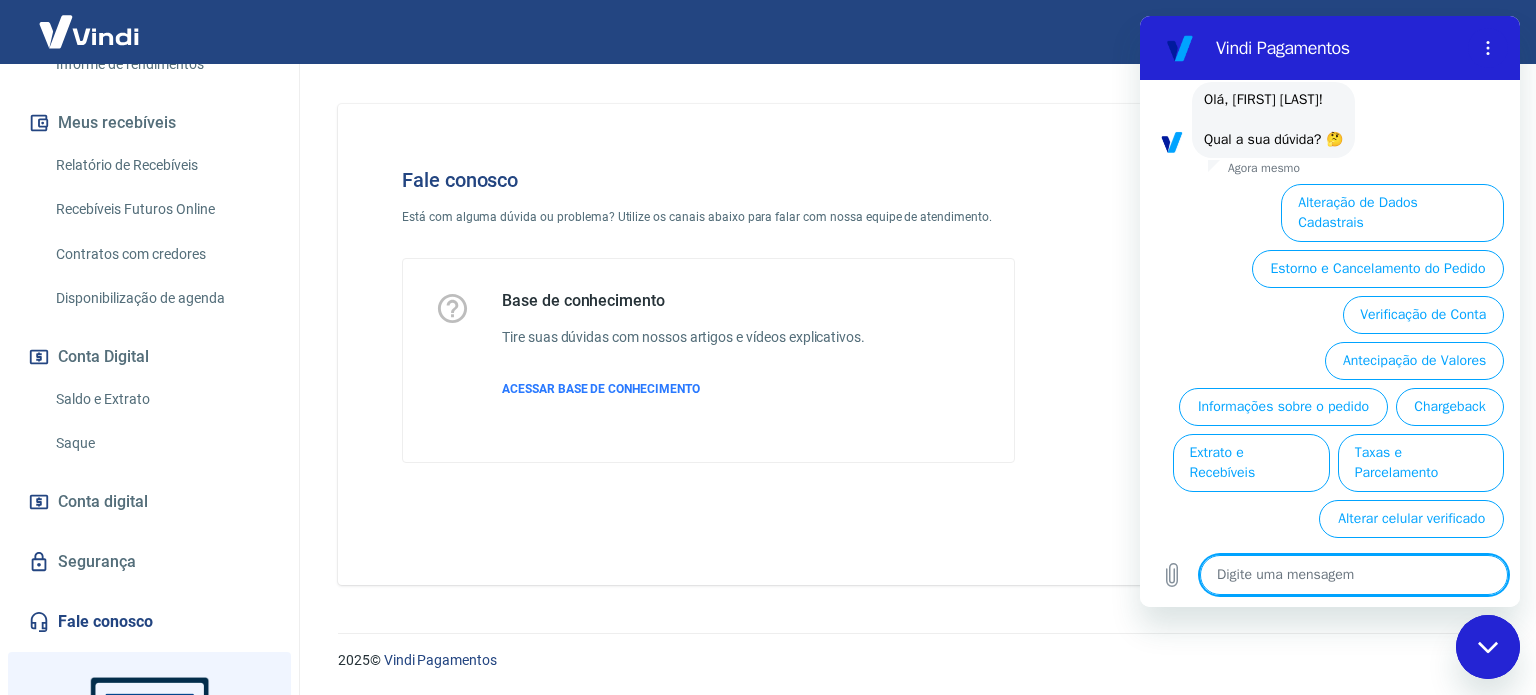 scroll, scrollTop: 106, scrollLeft: 0, axis: vertical 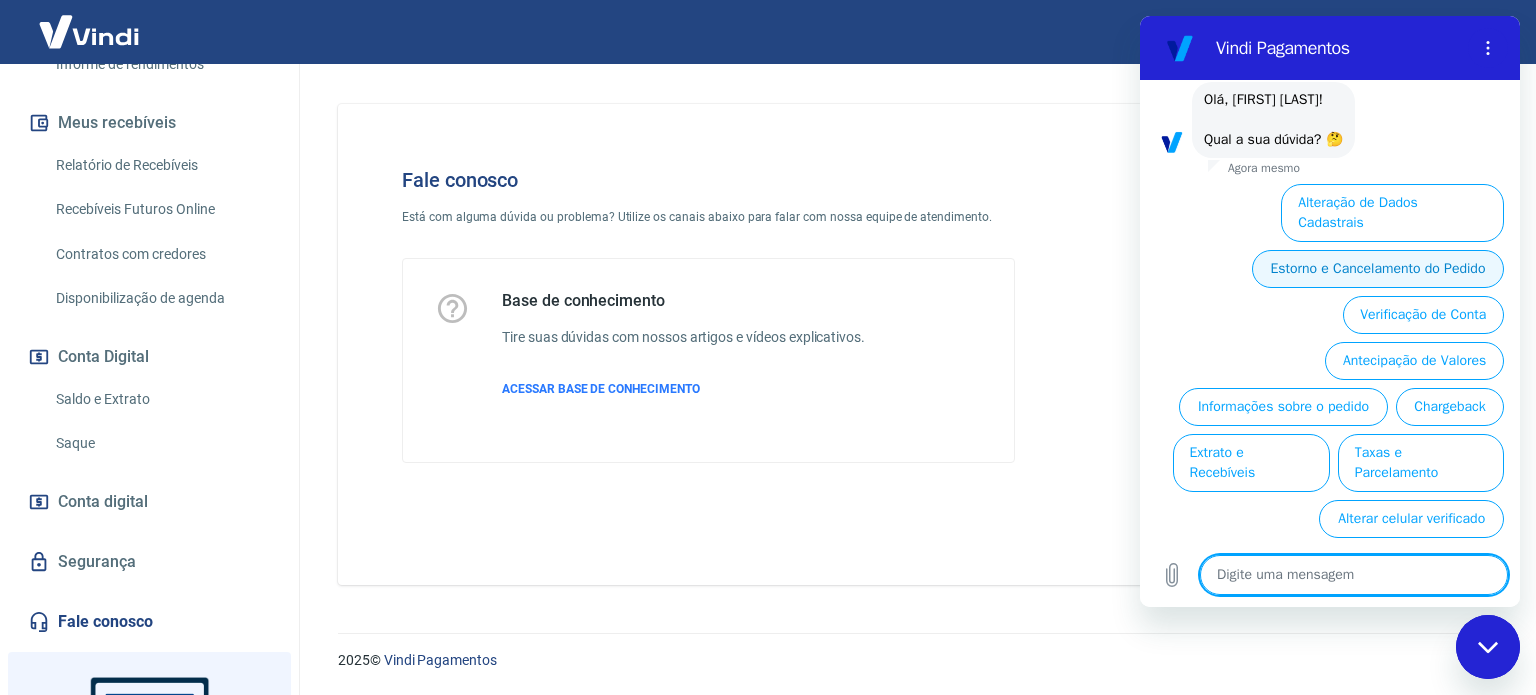 click on "Estorno e Cancelamento do Pedido" at bounding box center [1378, 269] 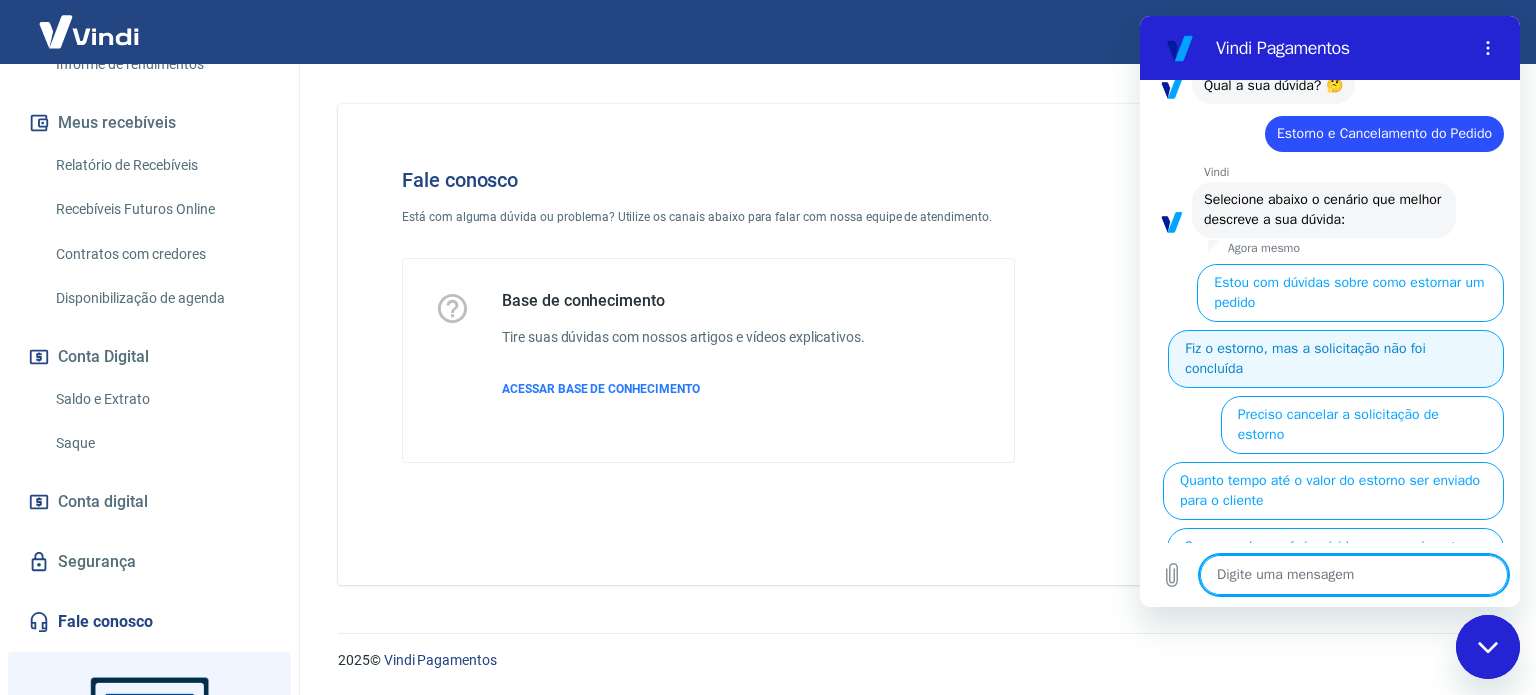 scroll, scrollTop: 209, scrollLeft: 0, axis: vertical 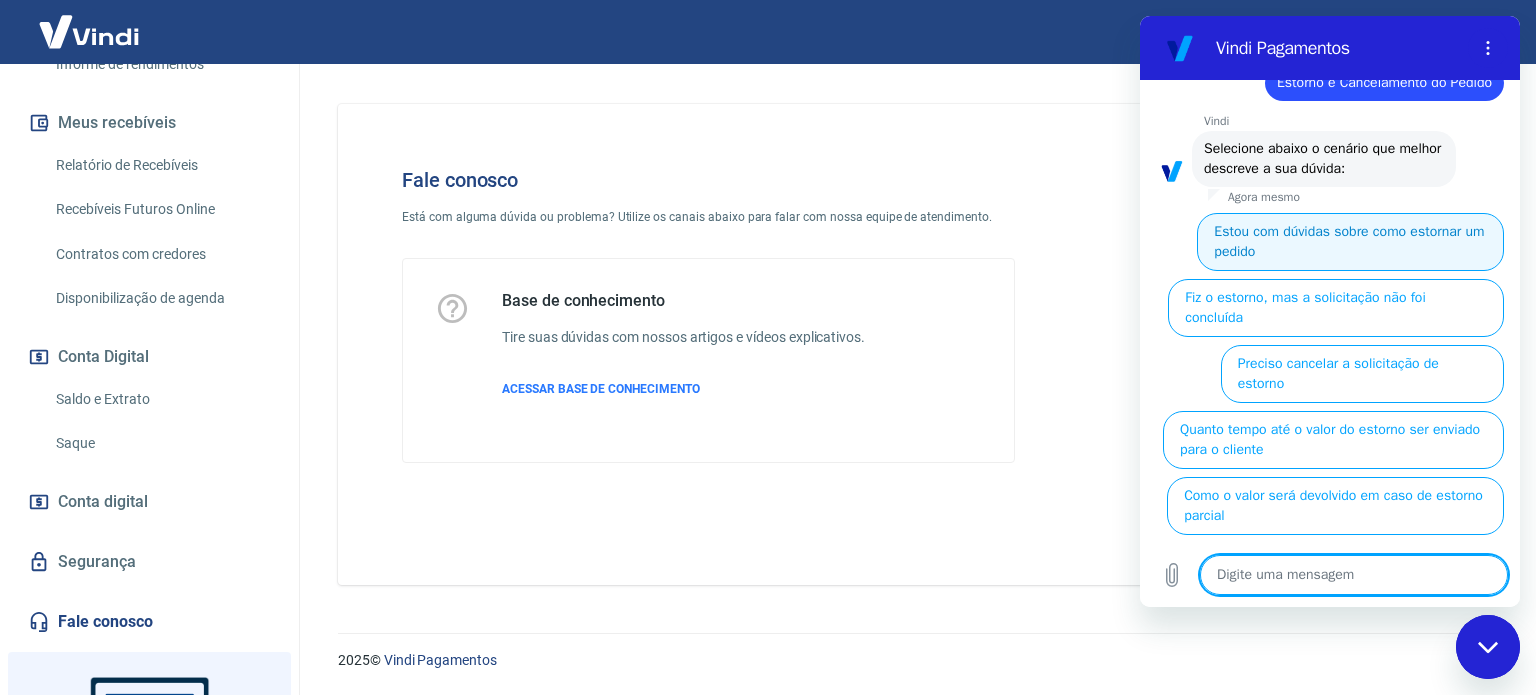 click on "Estou com dúvidas sobre como estornar um pedido" at bounding box center [1350, 242] 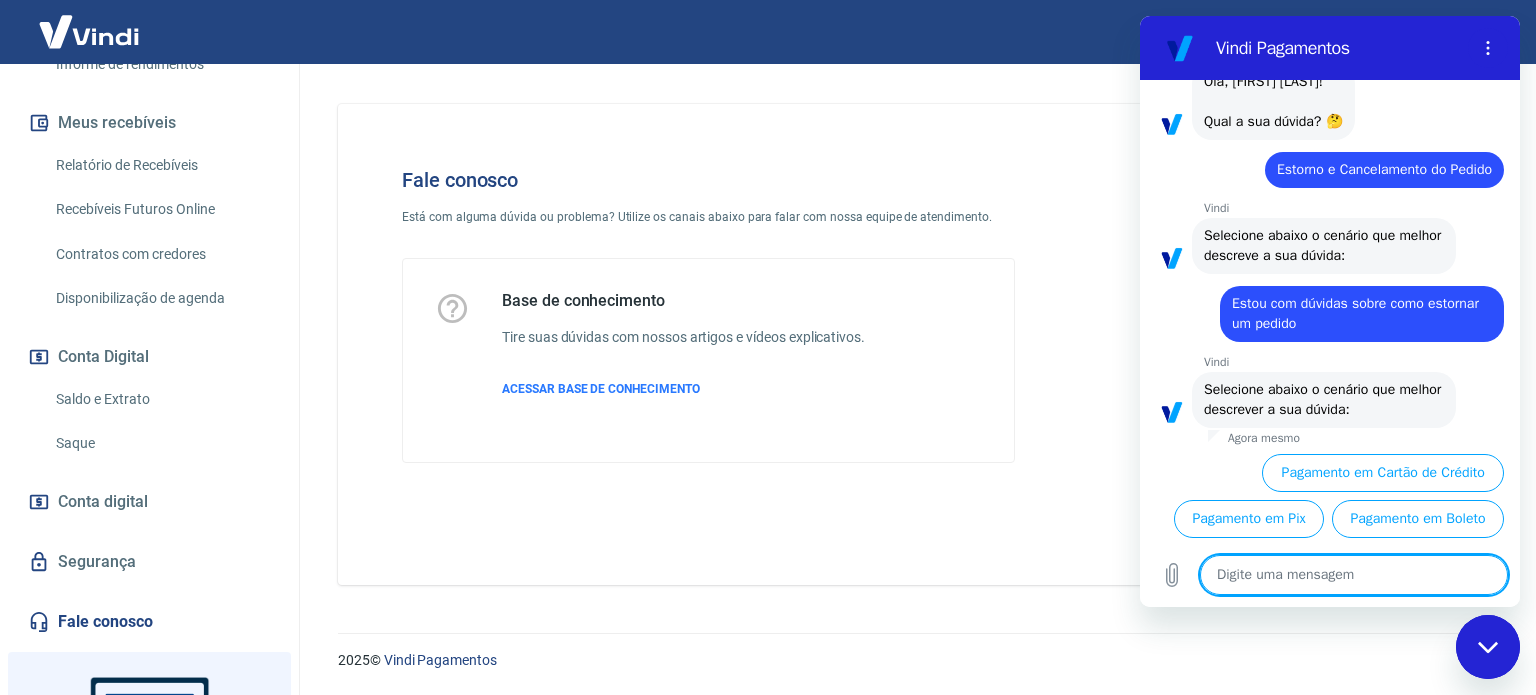 scroll, scrollTop: 166, scrollLeft: 0, axis: vertical 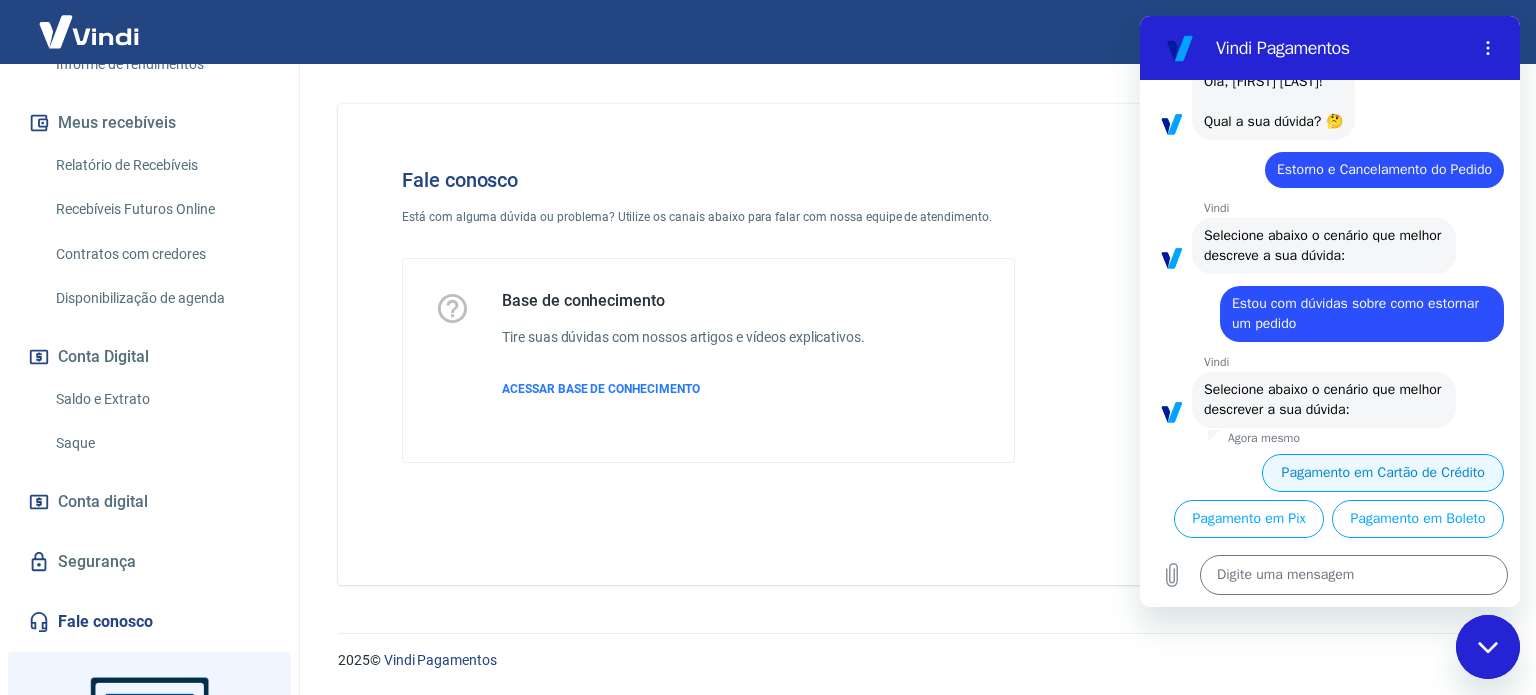 click on "Pagamento em Cartão de Crédito" at bounding box center [1383, 473] 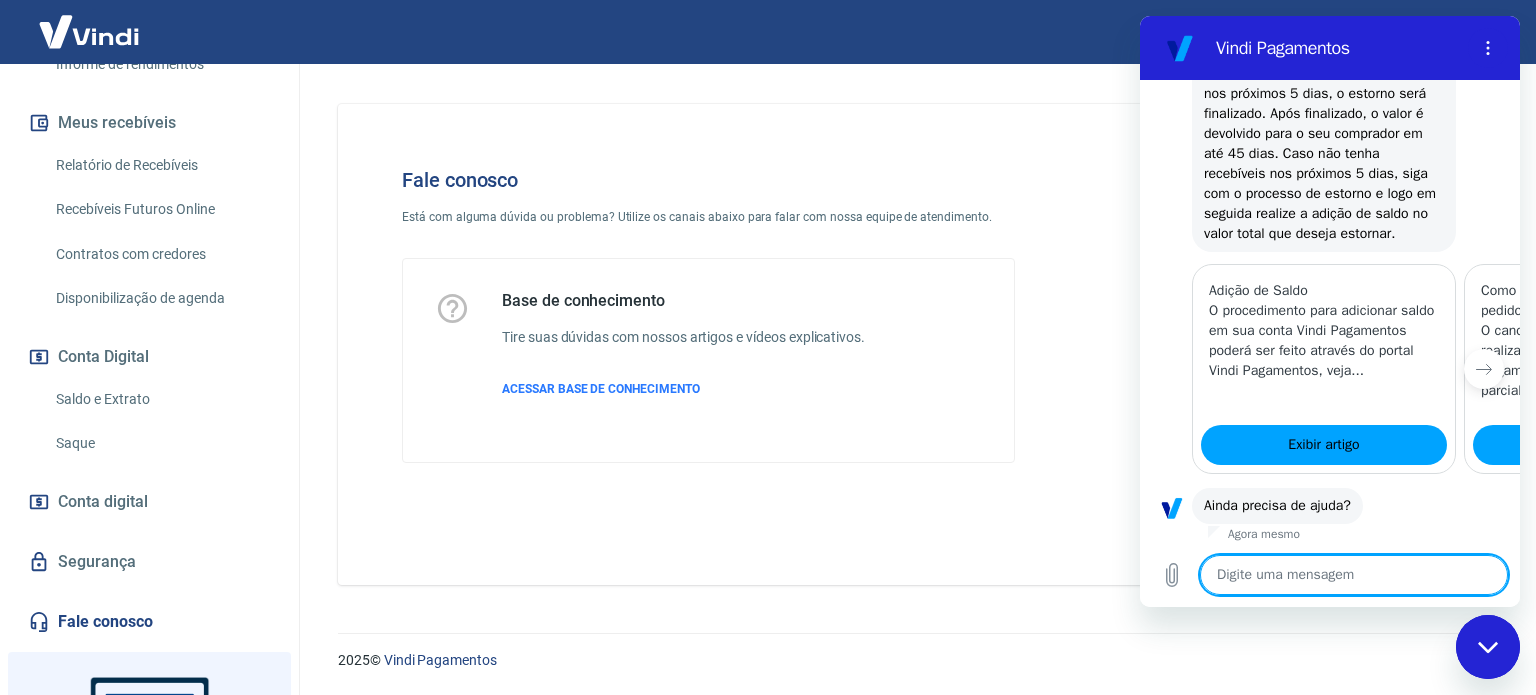 scroll, scrollTop: 1000, scrollLeft: 0, axis: vertical 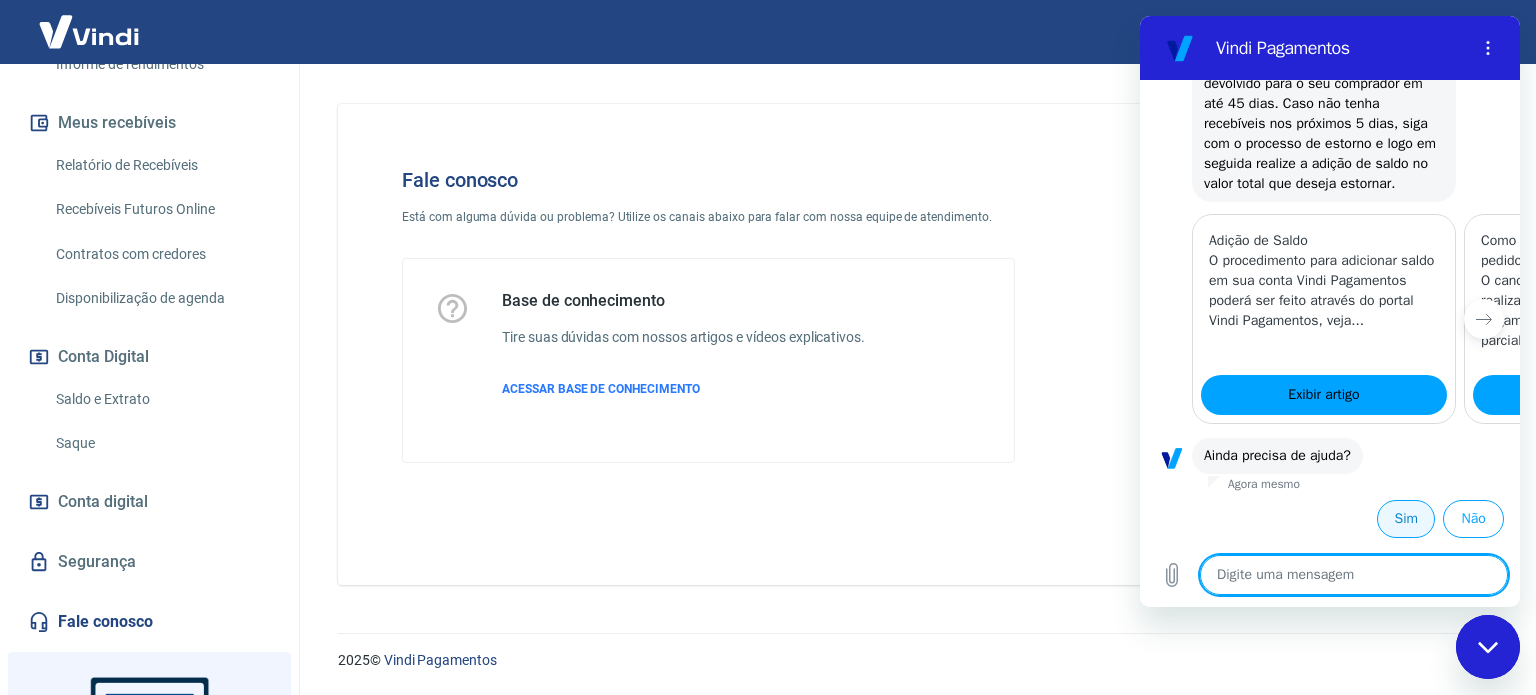 click on "Sim" at bounding box center (1406, 519) 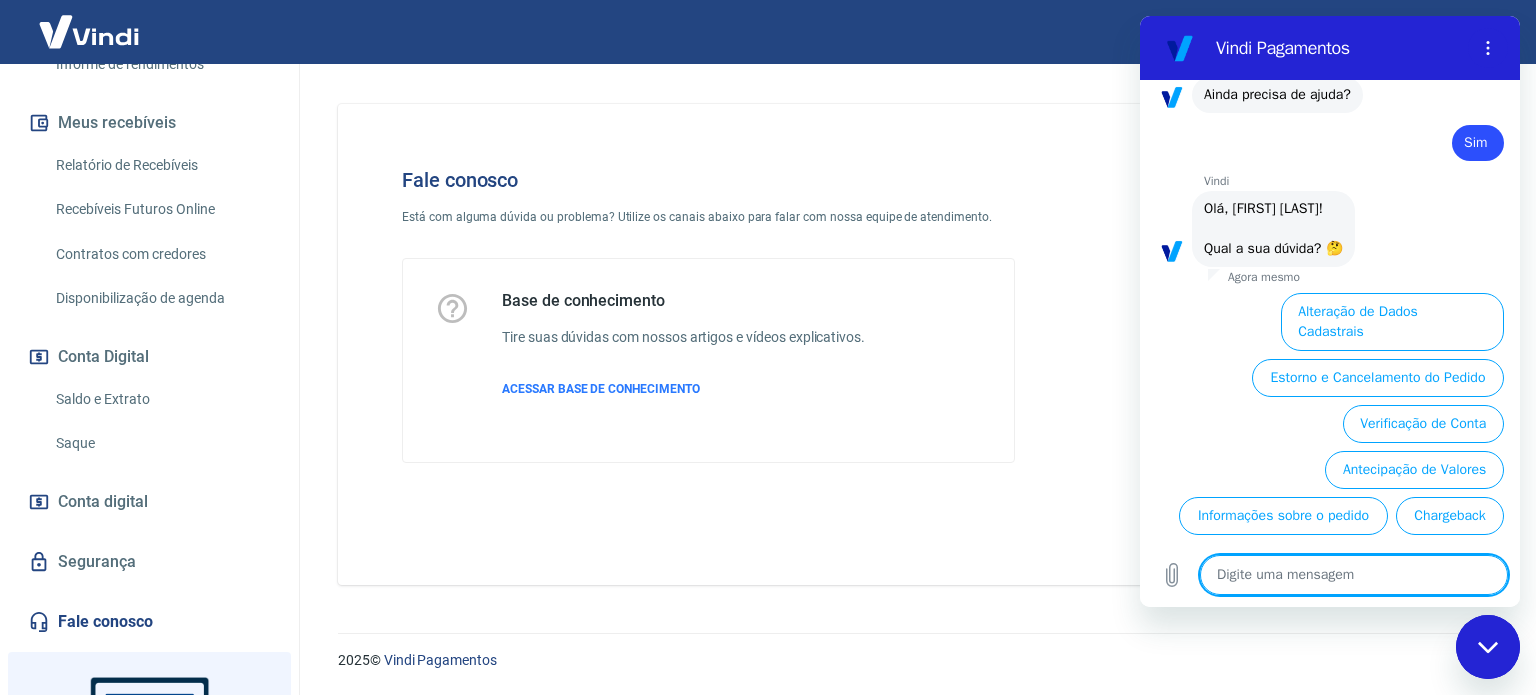 scroll, scrollTop: 1474, scrollLeft: 0, axis: vertical 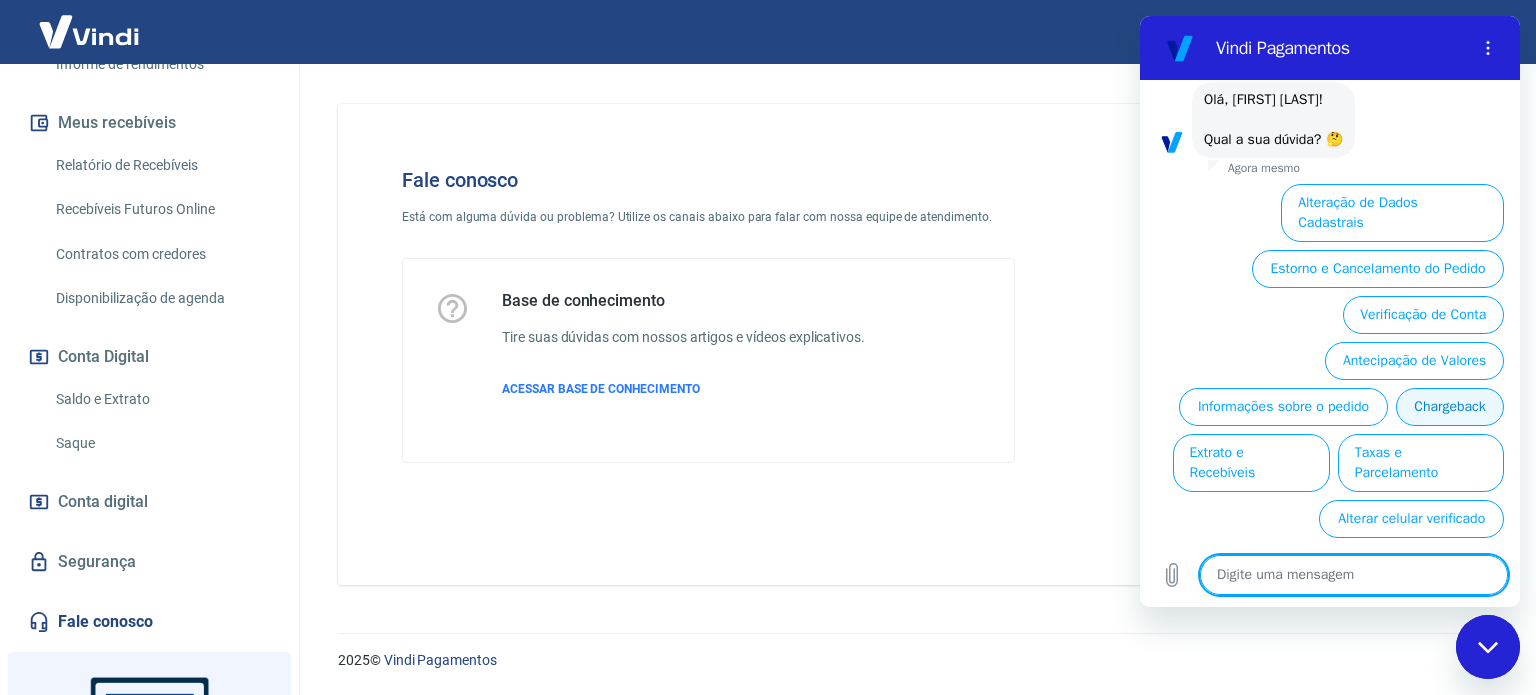 click on "Chargeback" at bounding box center (1450, 407) 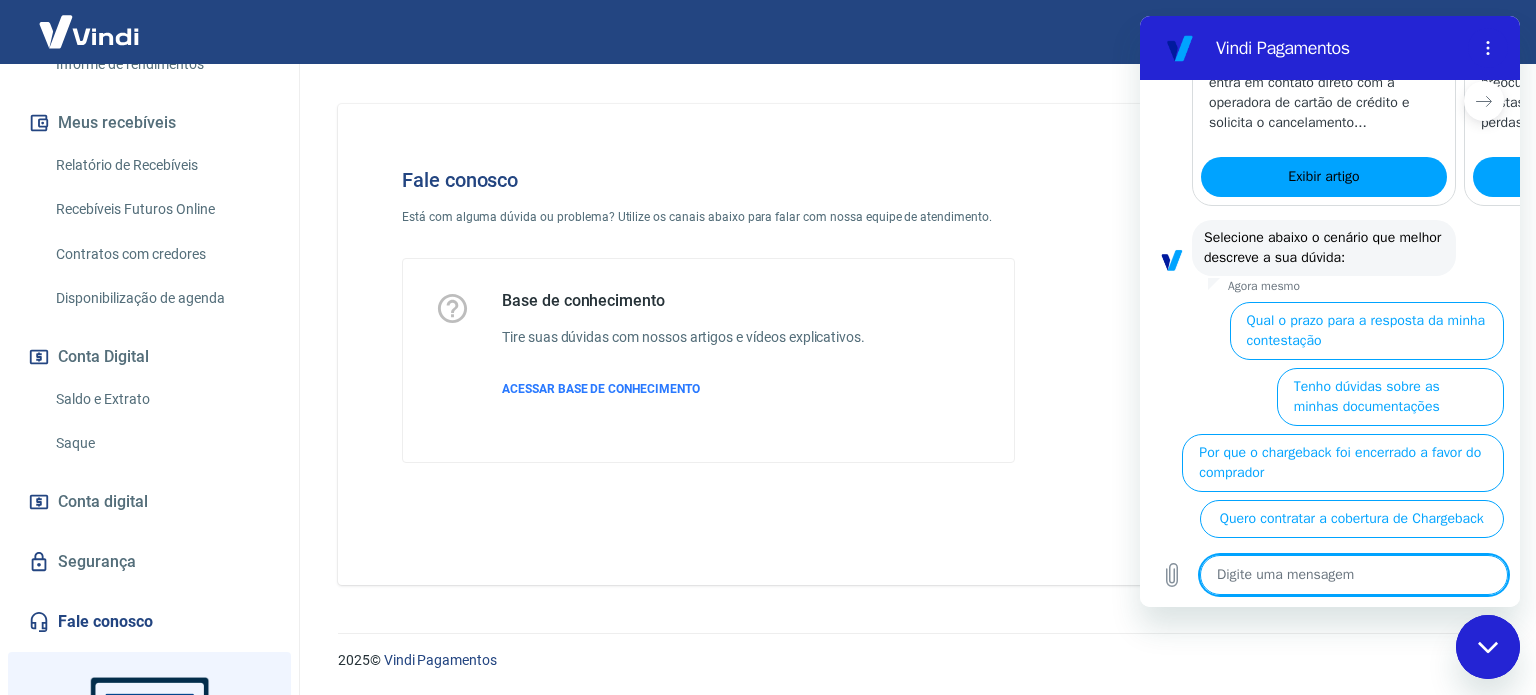 scroll, scrollTop: 2117, scrollLeft: 0, axis: vertical 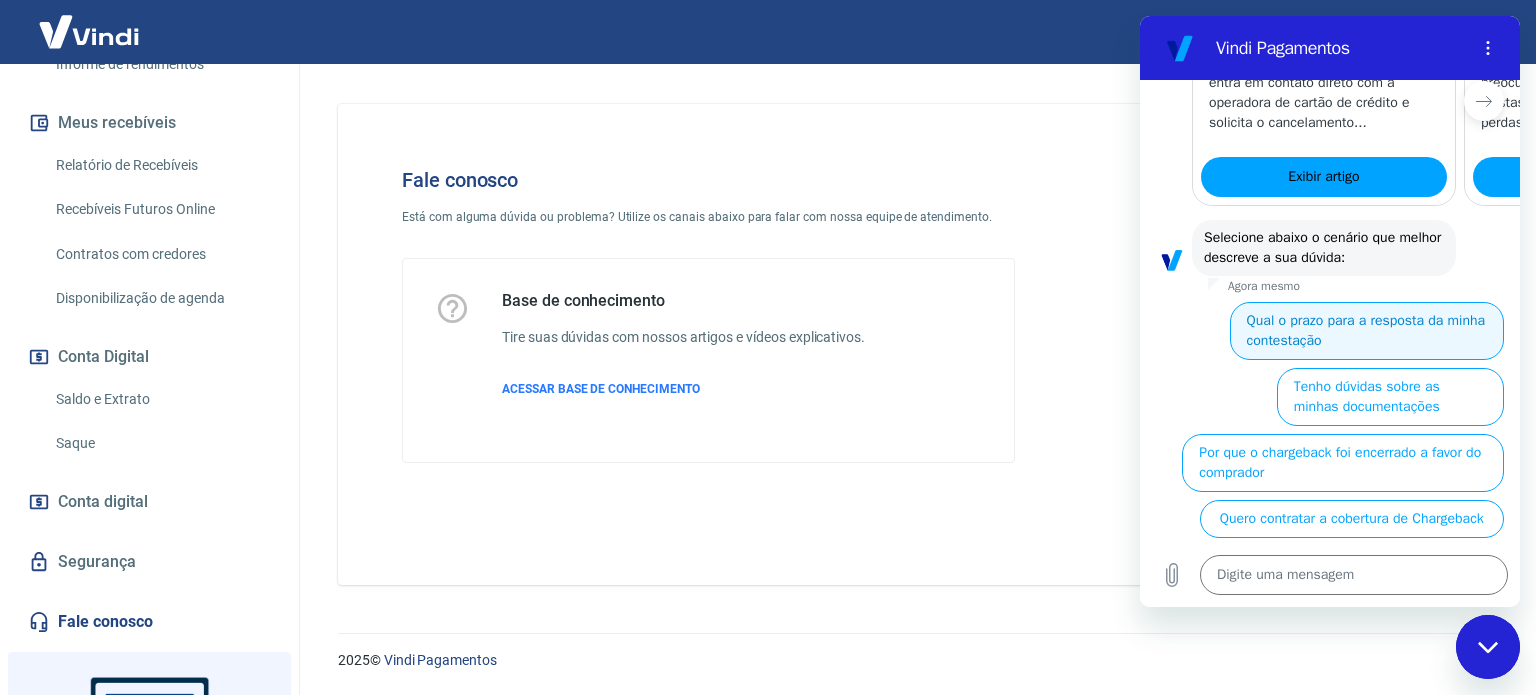 click on "Qual o prazo para a resposta da minha contestação" at bounding box center [1367, 331] 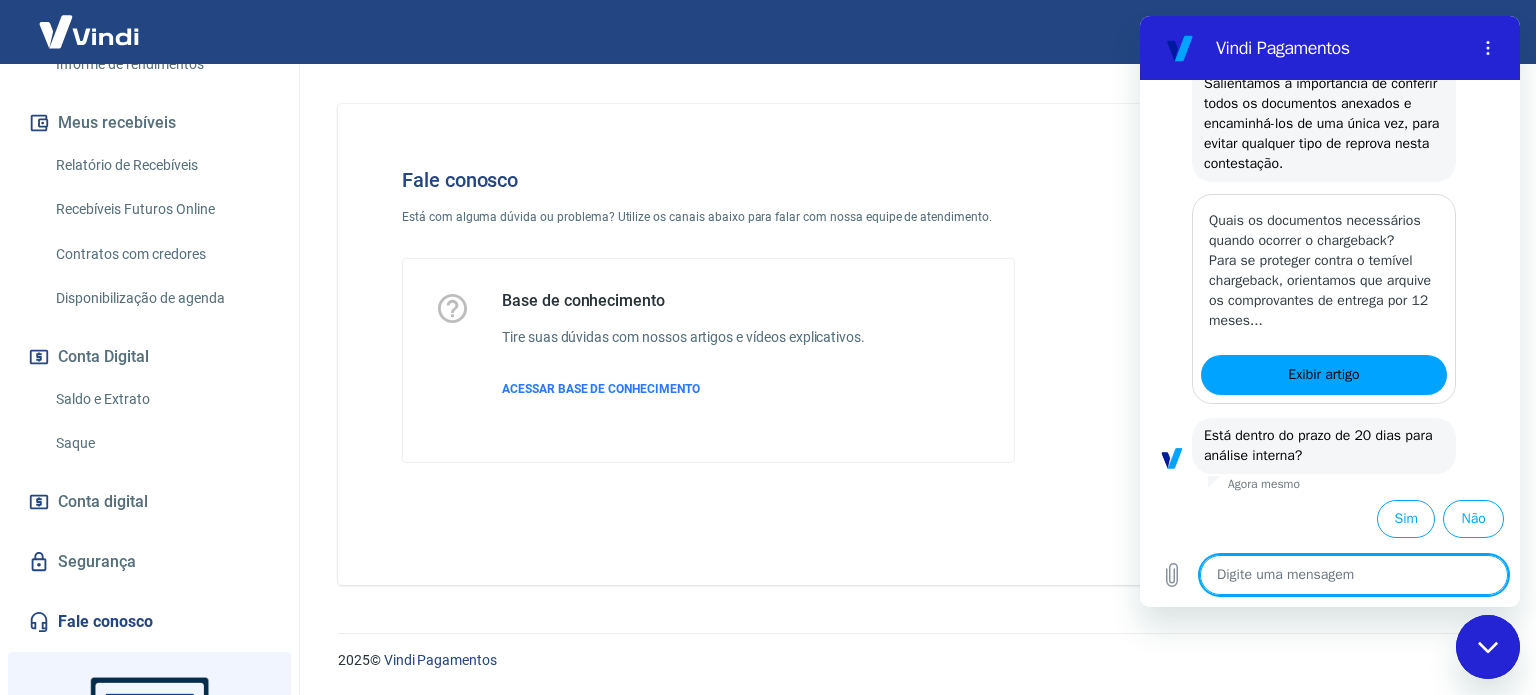 scroll, scrollTop: 2826, scrollLeft: 0, axis: vertical 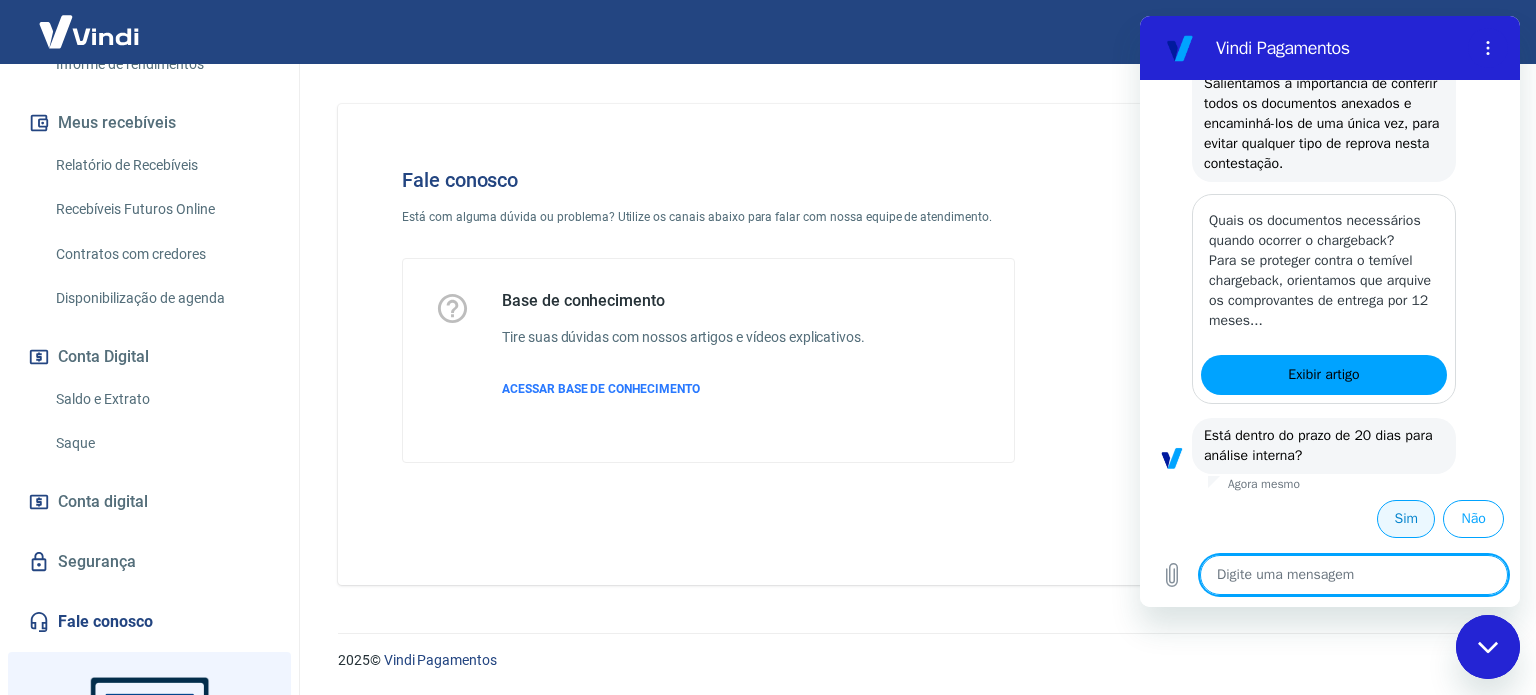 click on "Sim" at bounding box center [1406, 519] 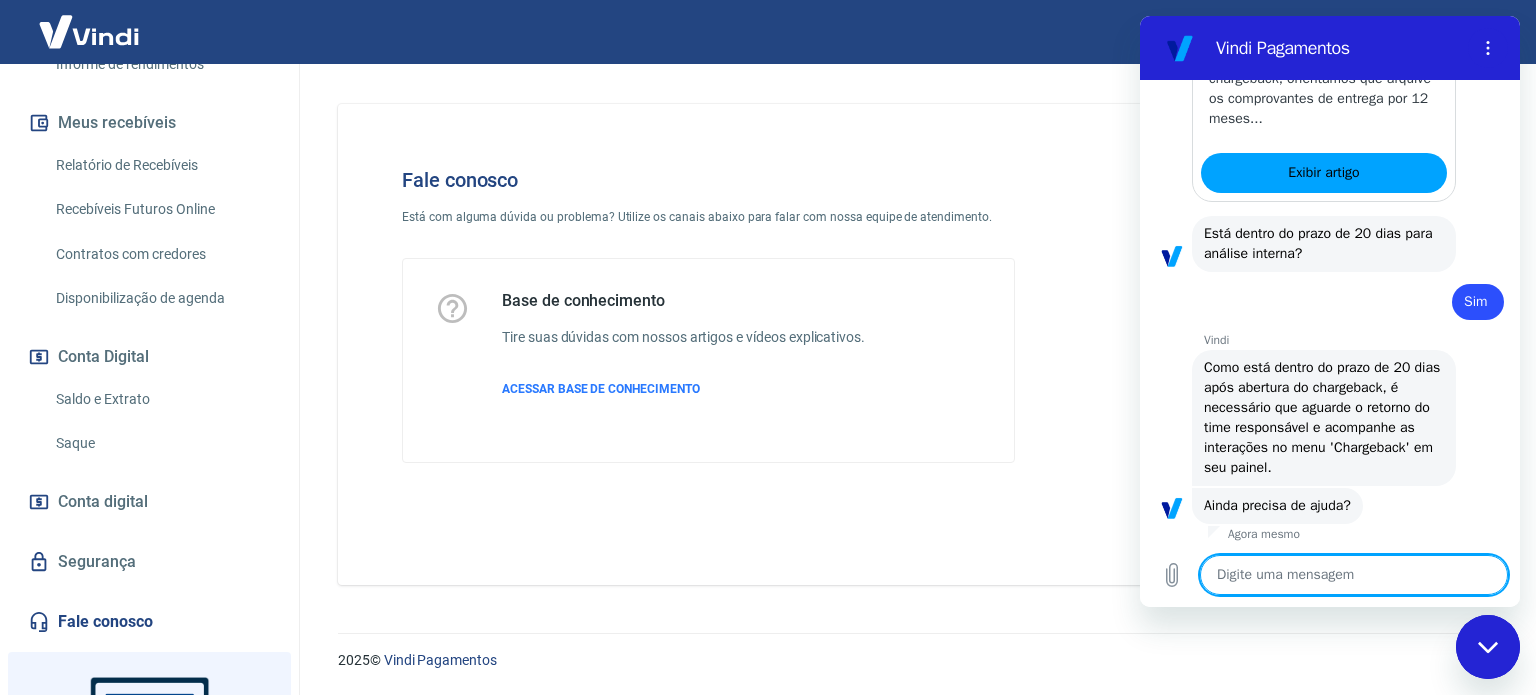 scroll, scrollTop: 3078, scrollLeft: 0, axis: vertical 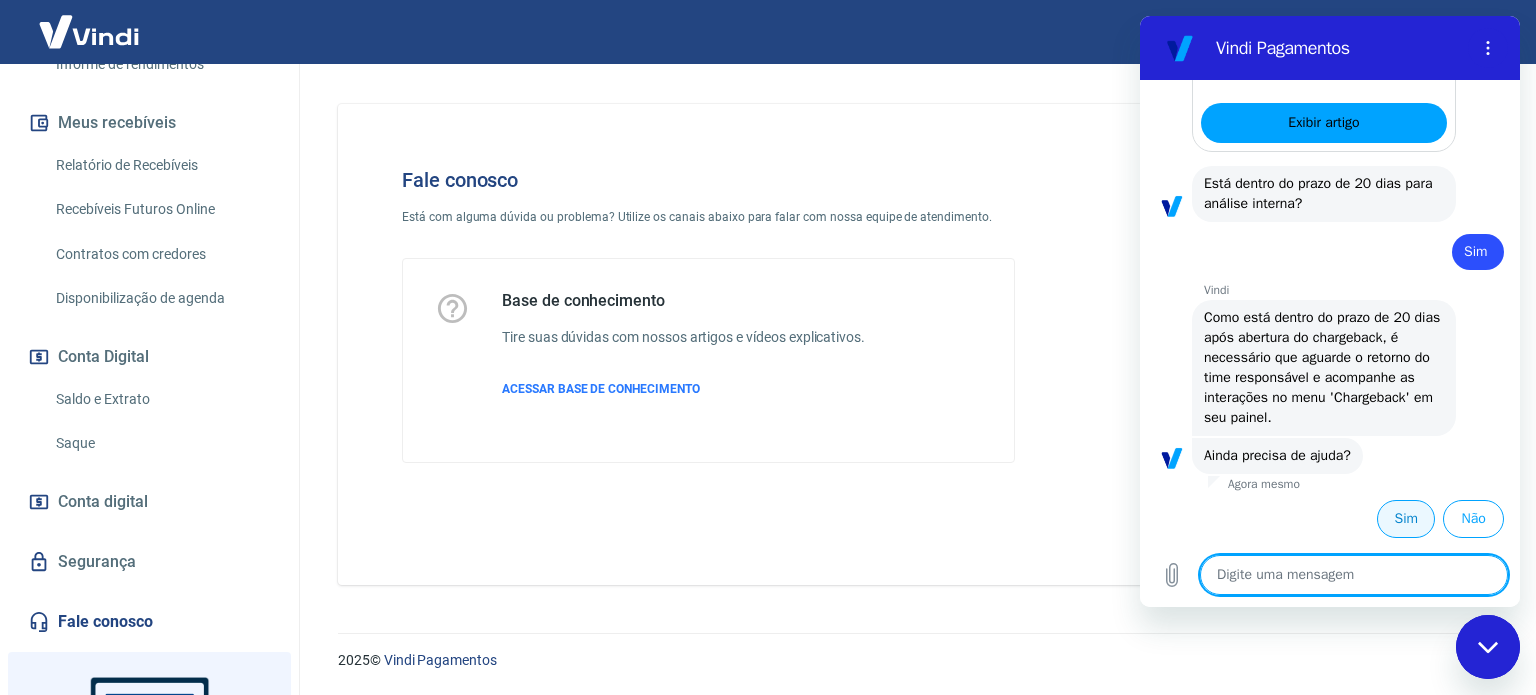 click on "Sim" at bounding box center [1406, 519] 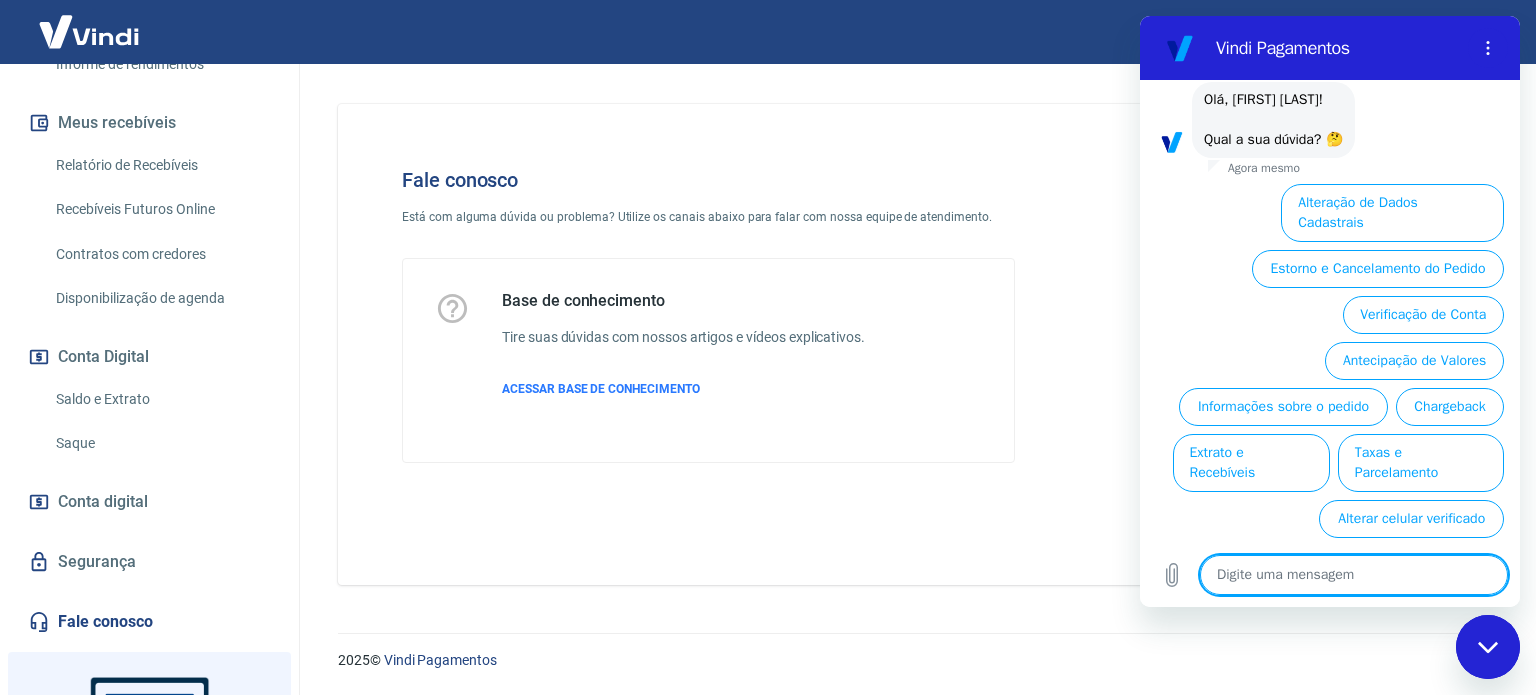 scroll, scrollTop: 3551, scrollLeft: 0, axis: vertical 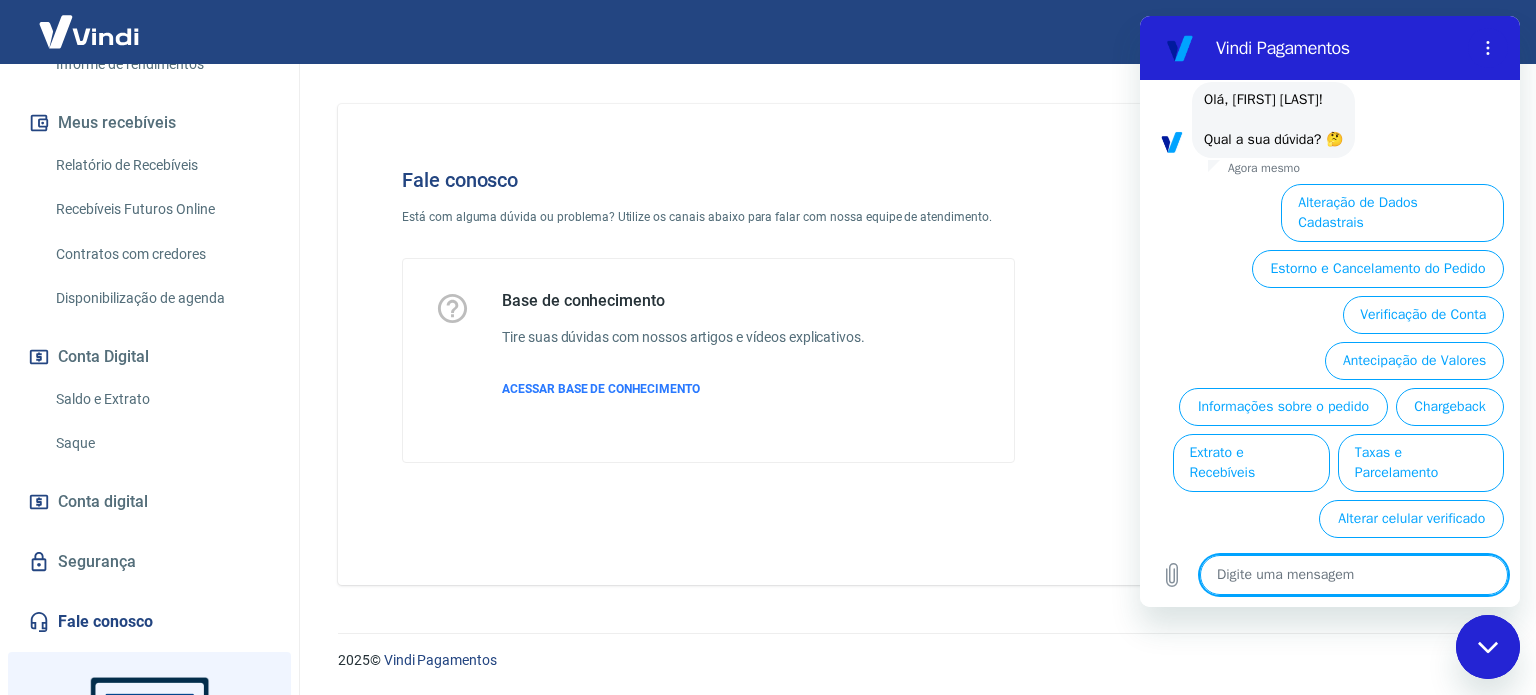 click 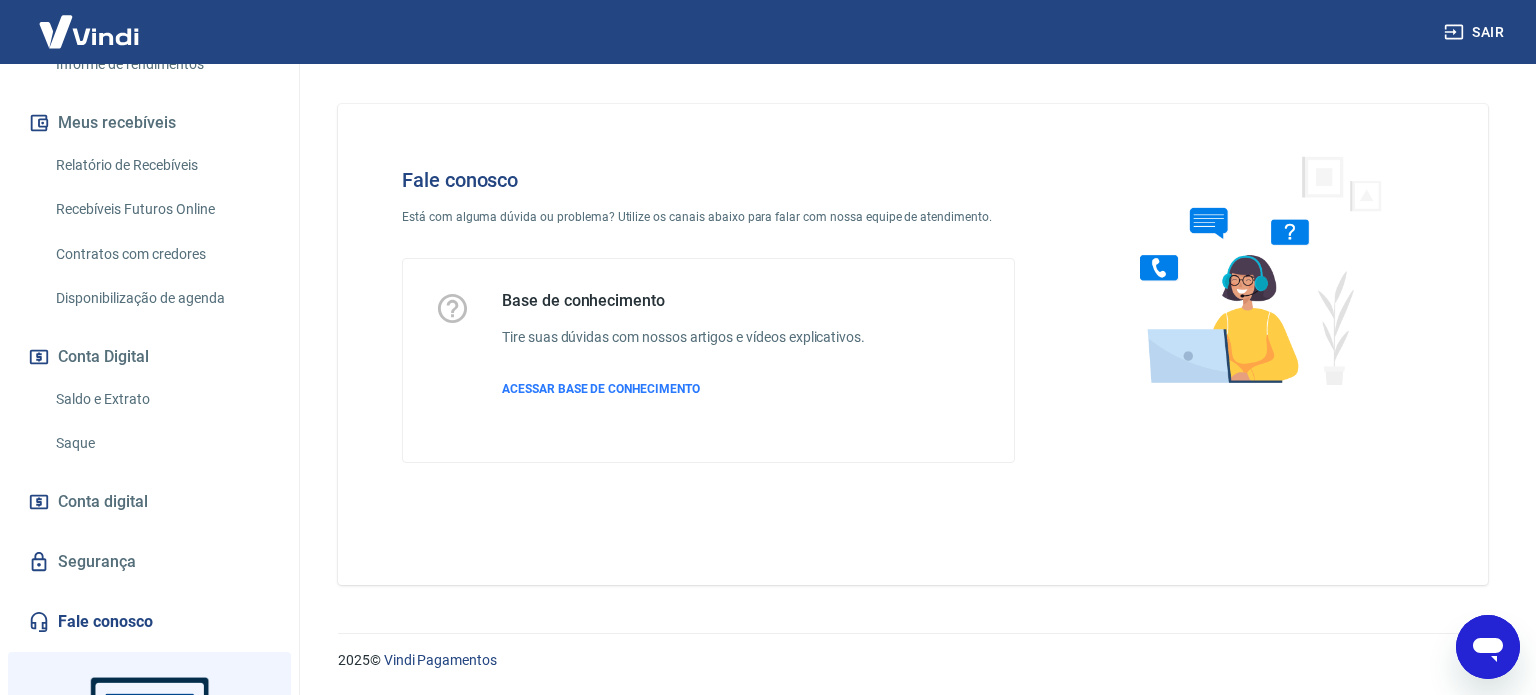 click 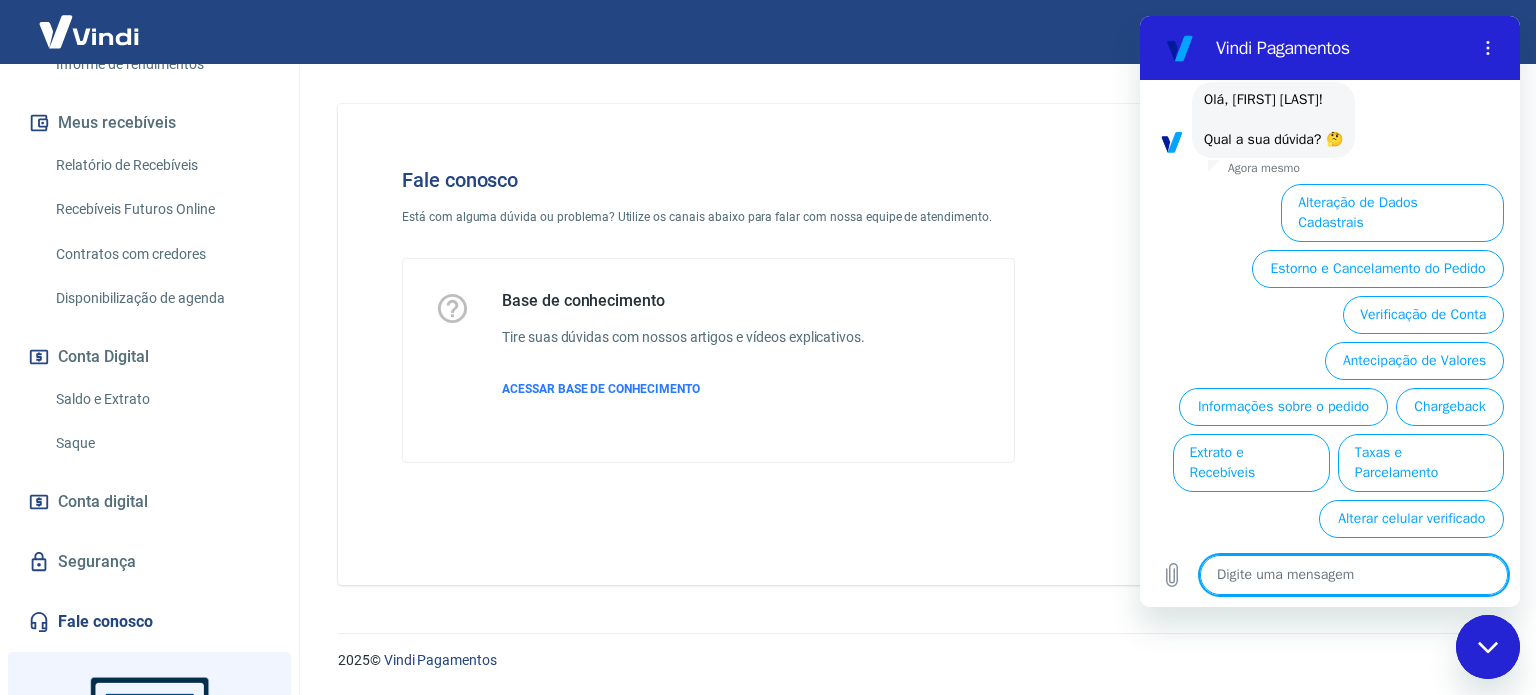 scroll, scrollTop: 0, scrollLeft: 0, axis: both 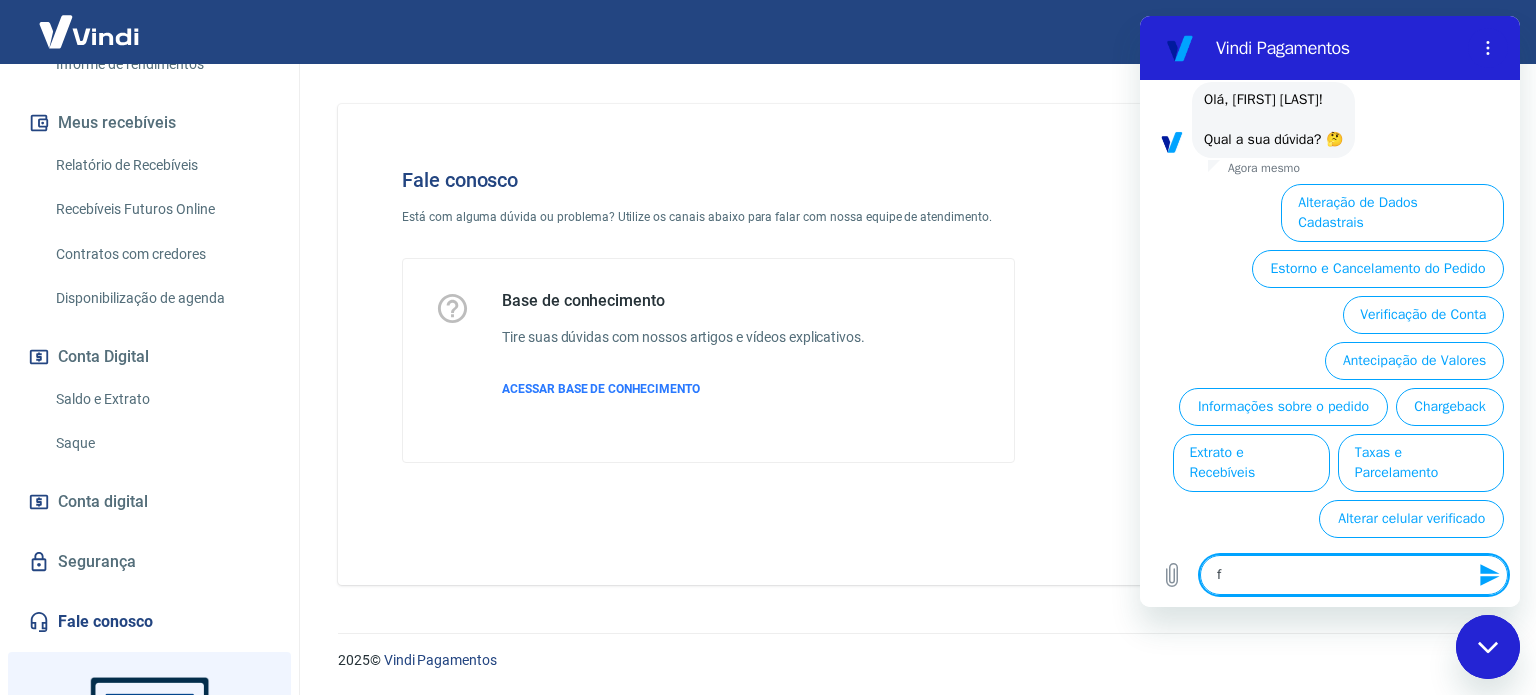 type on "fa" 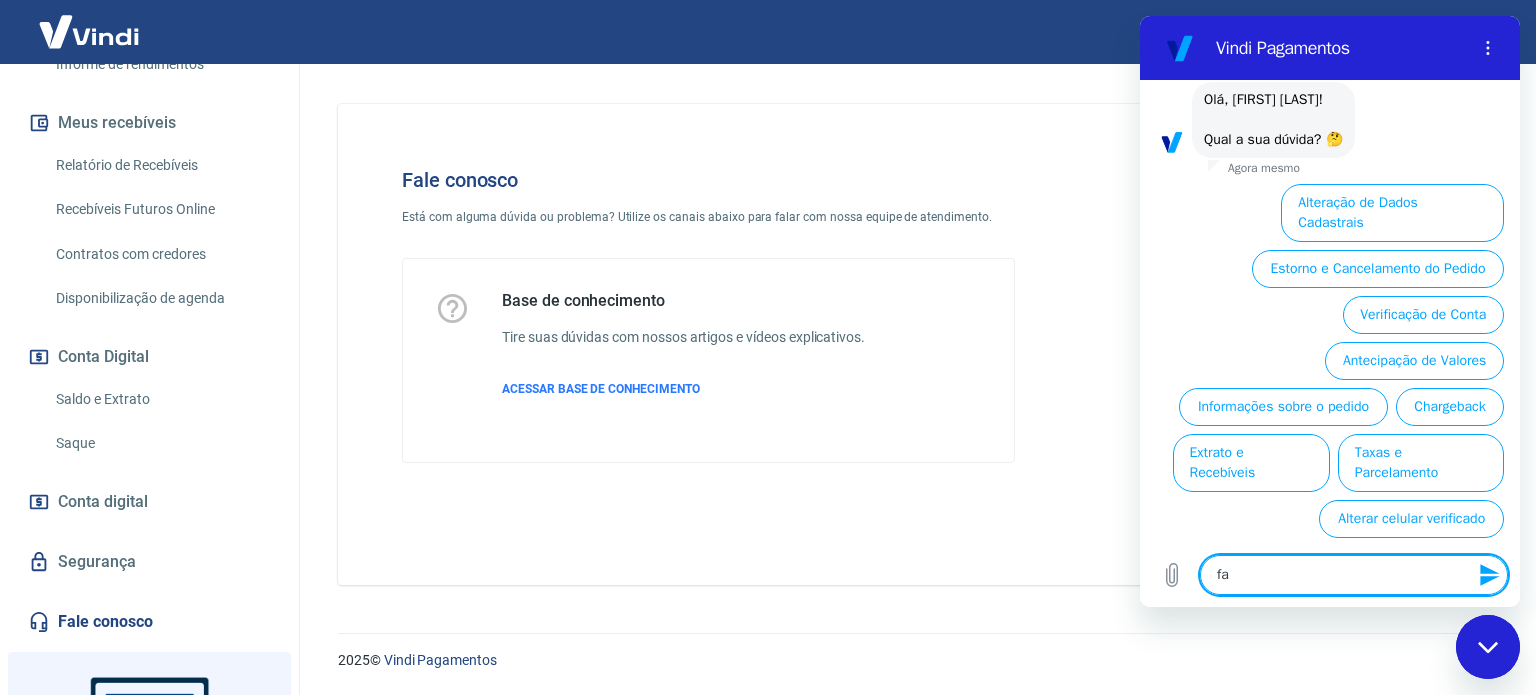 type on "fal" 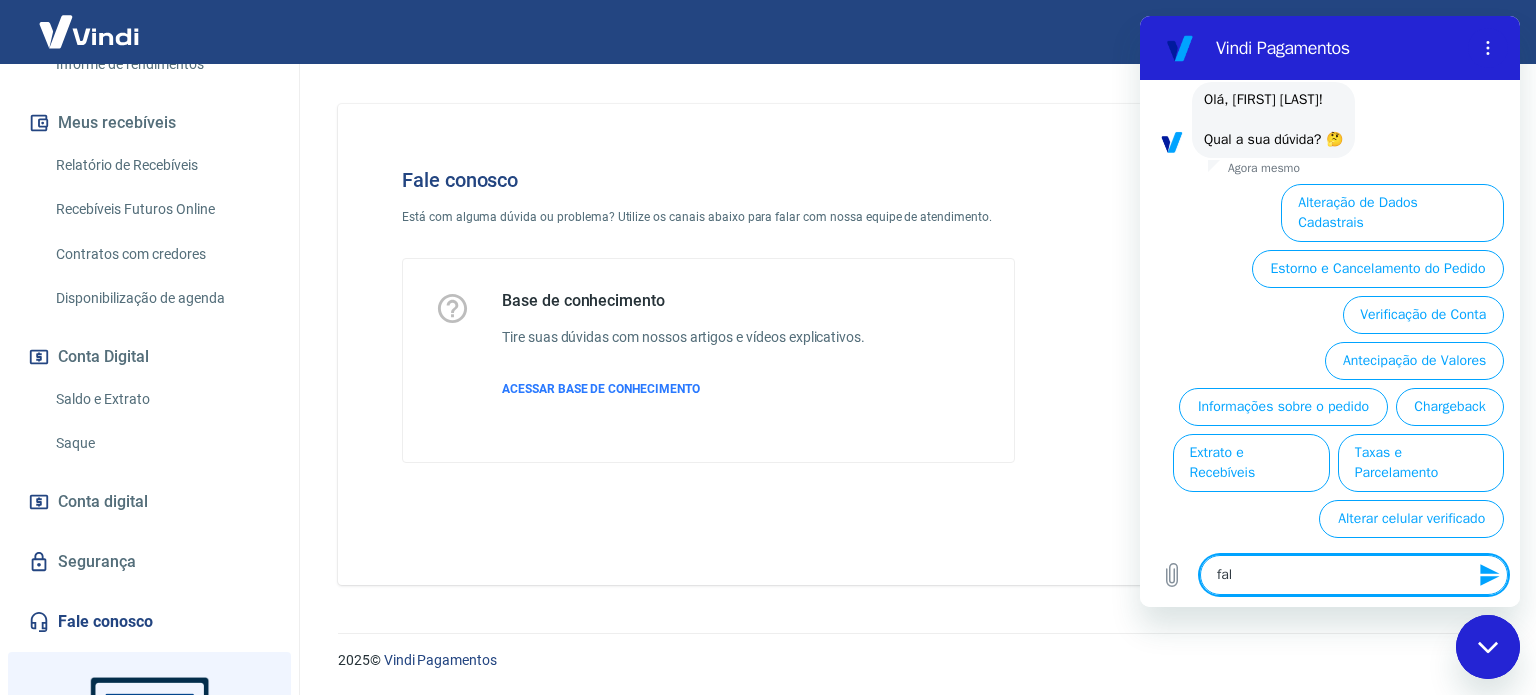 type on "fala" 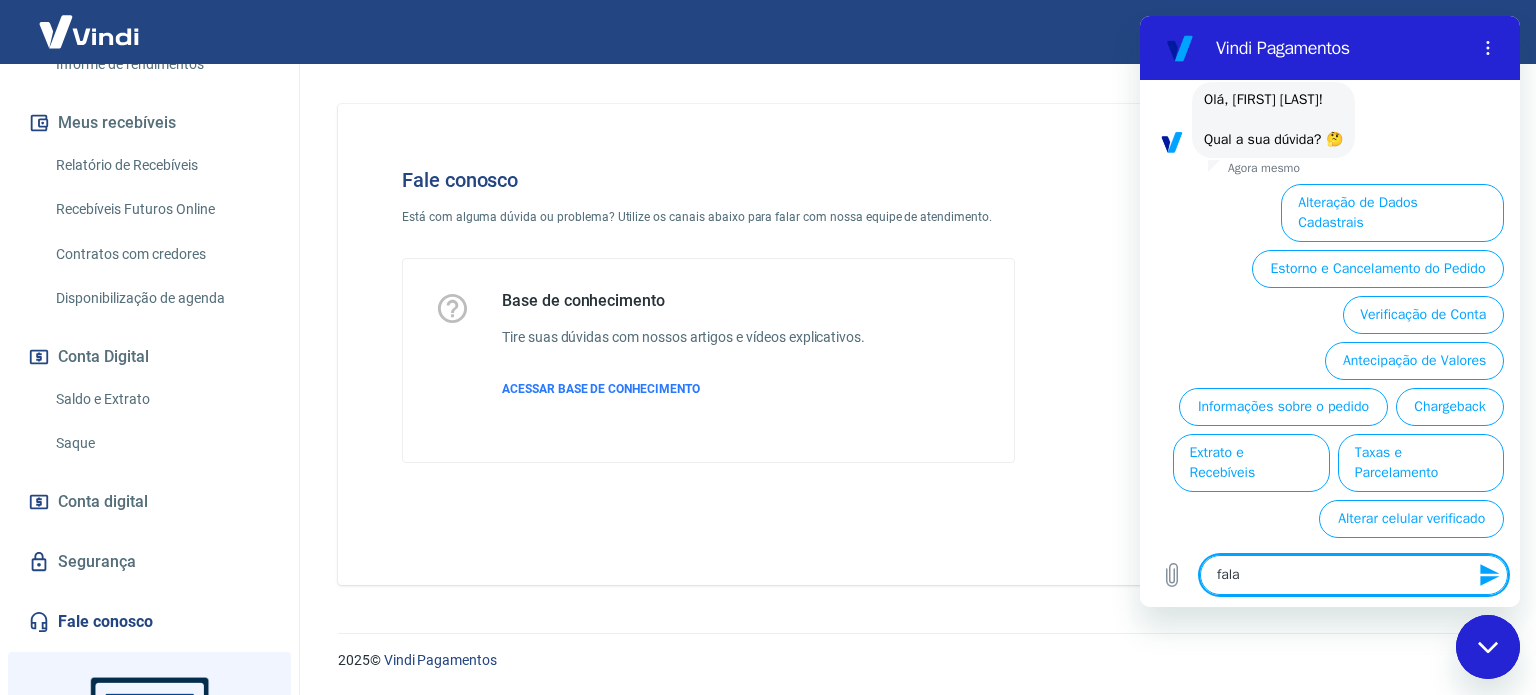 type on "falar" 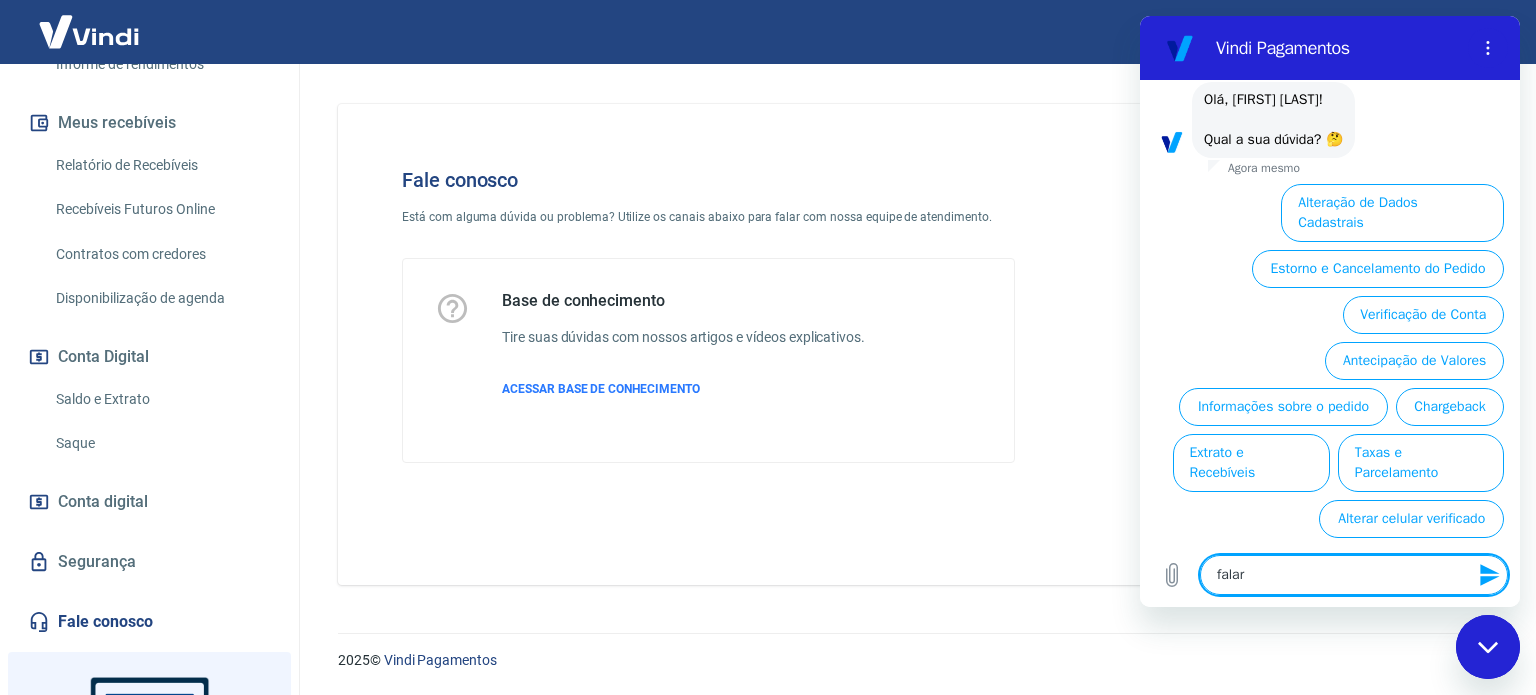 type on "falar" 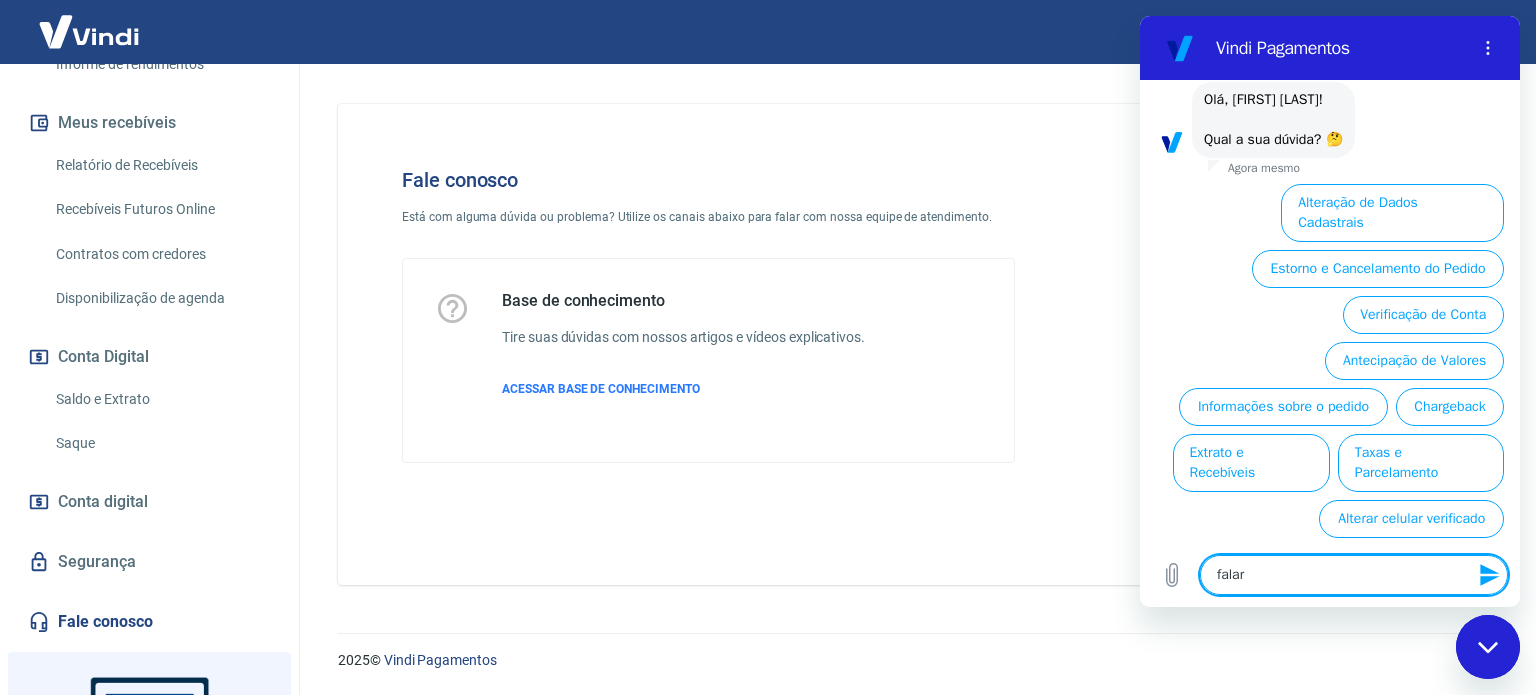 type on "falar c" 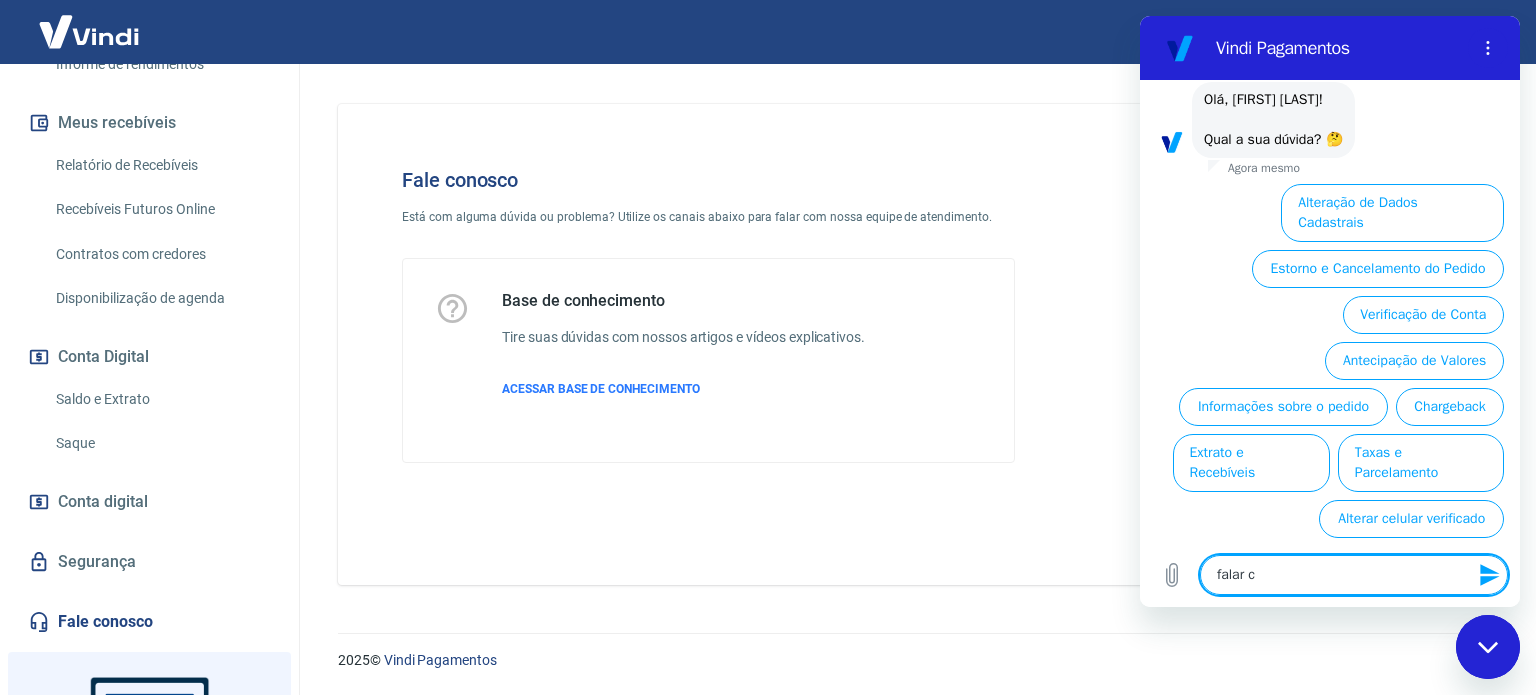 type on "falar co" 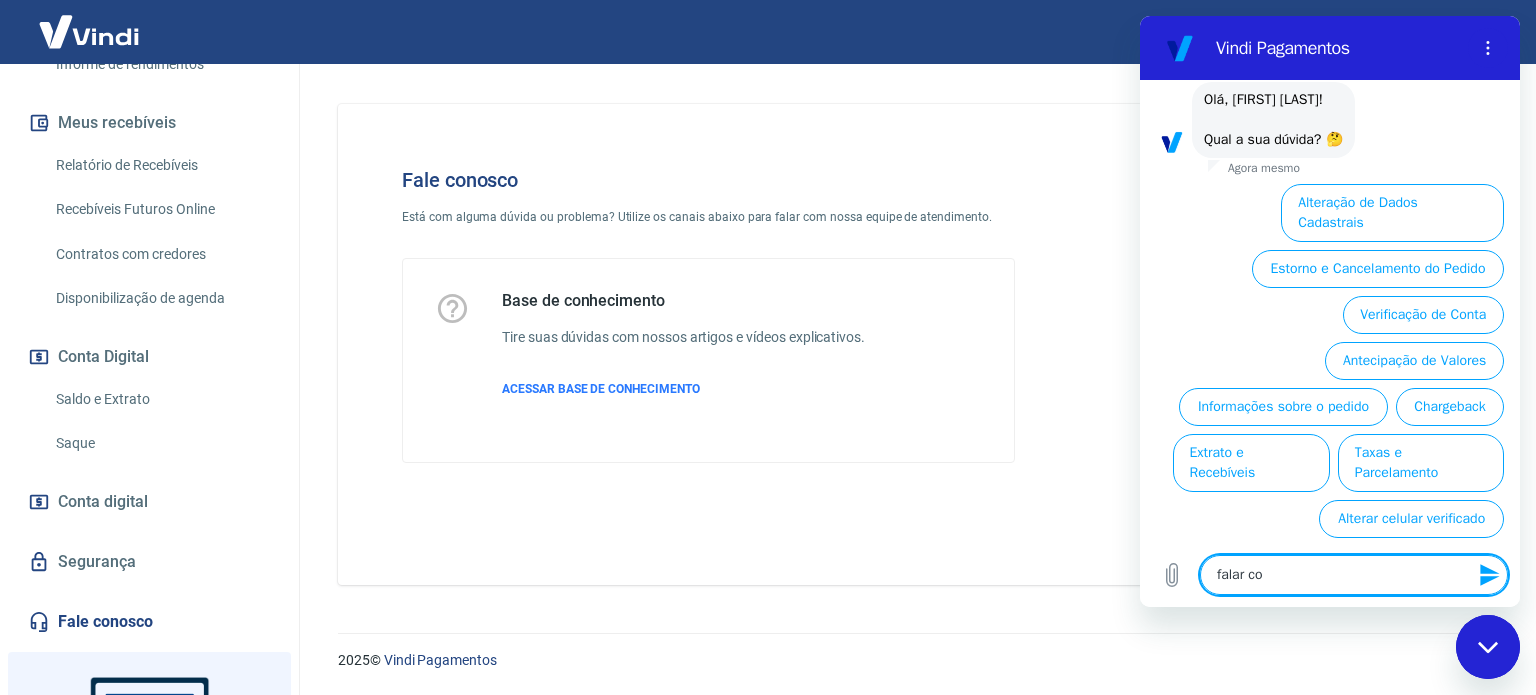 type on "falar com" 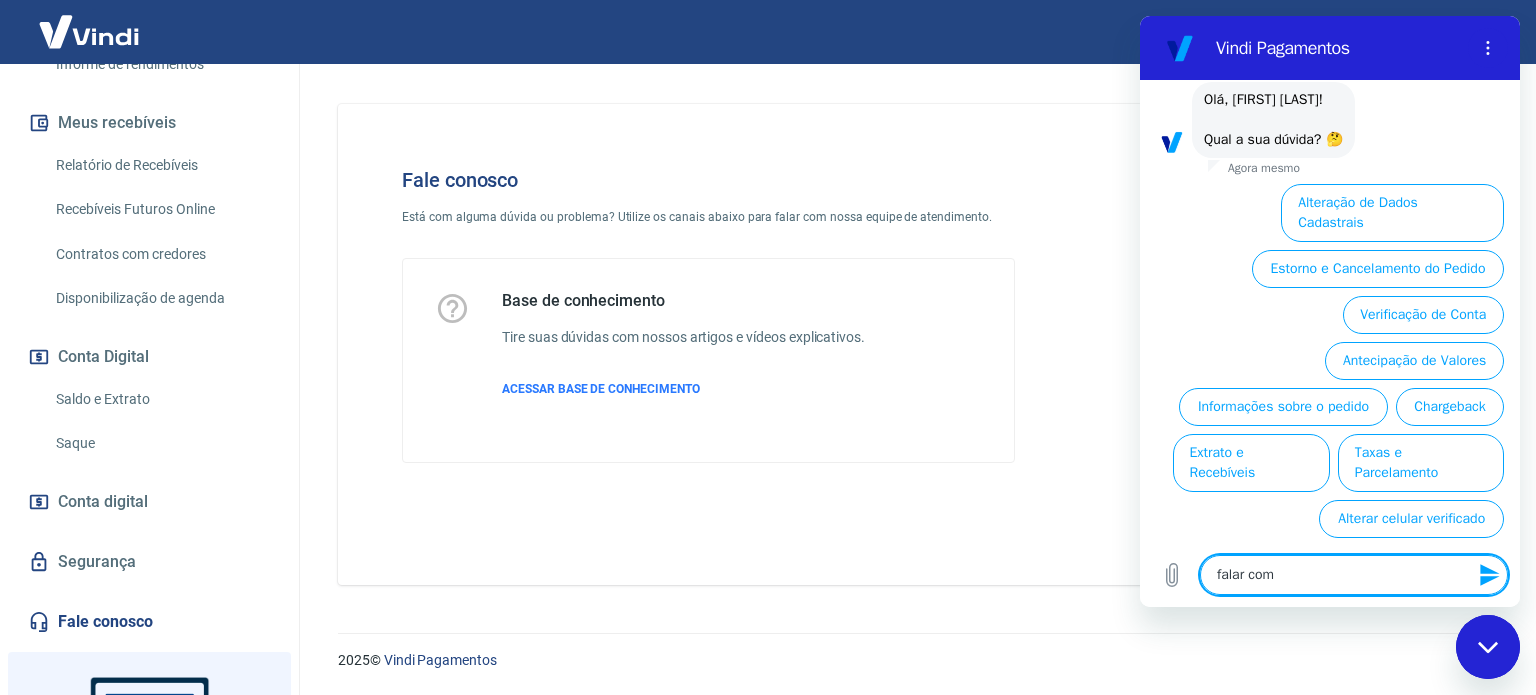 type on "falar com" 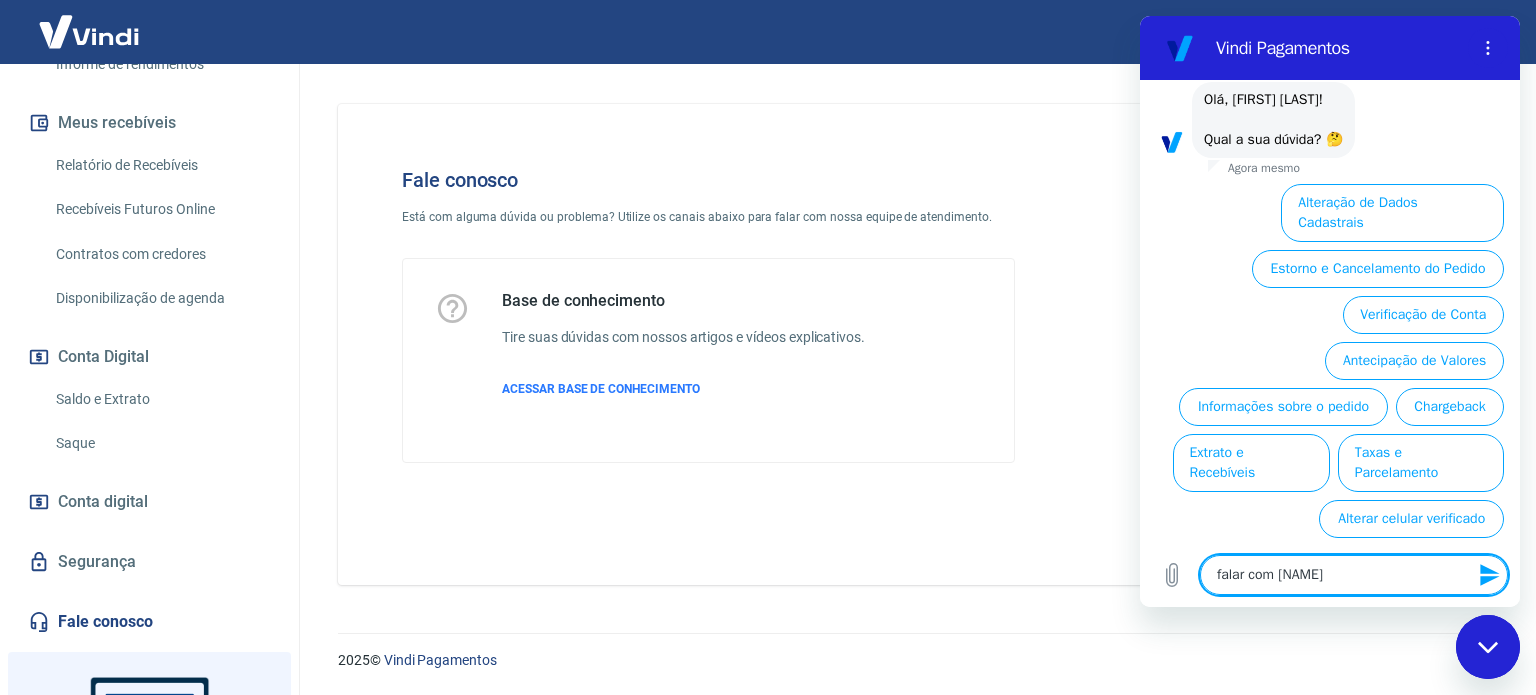 type on "falar com hu" 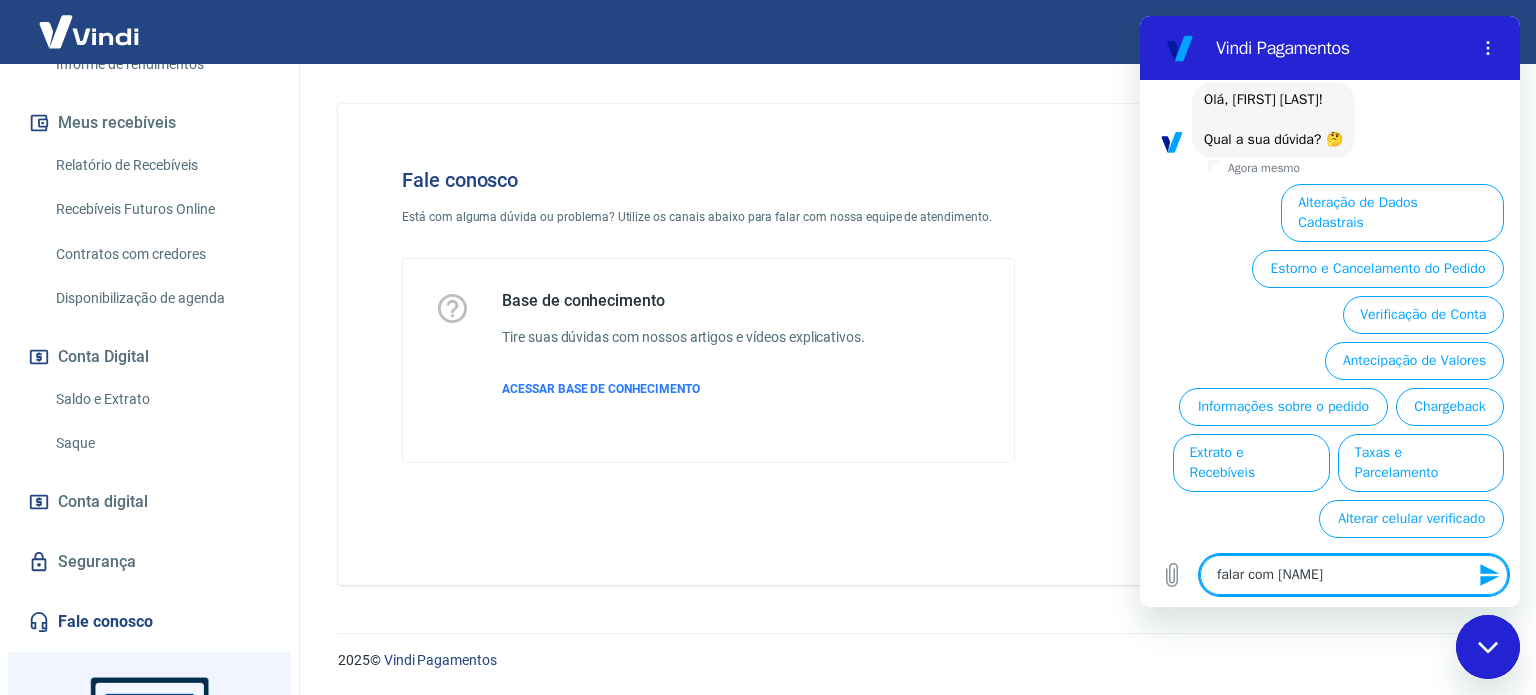 type 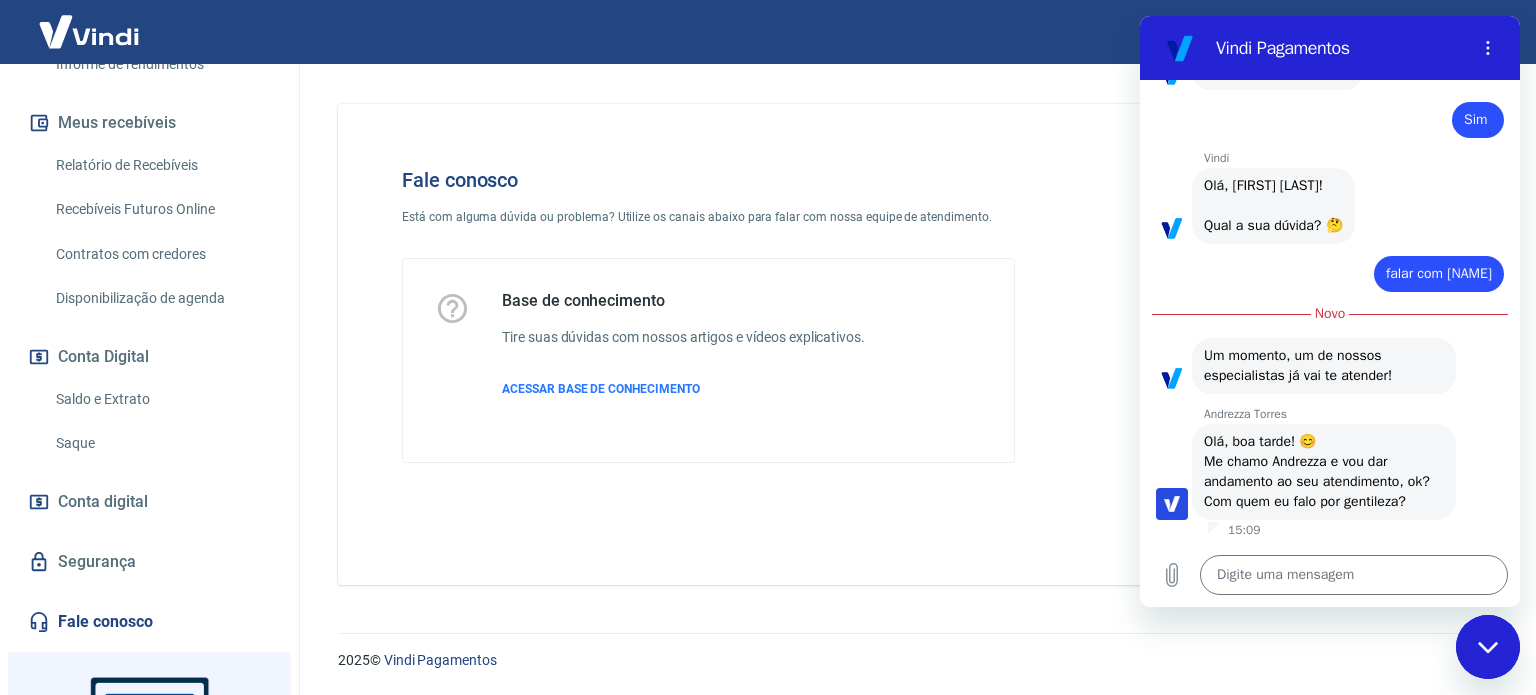 scroll, scrollTop: 3482, scrollLeft: 0, axis: vertical 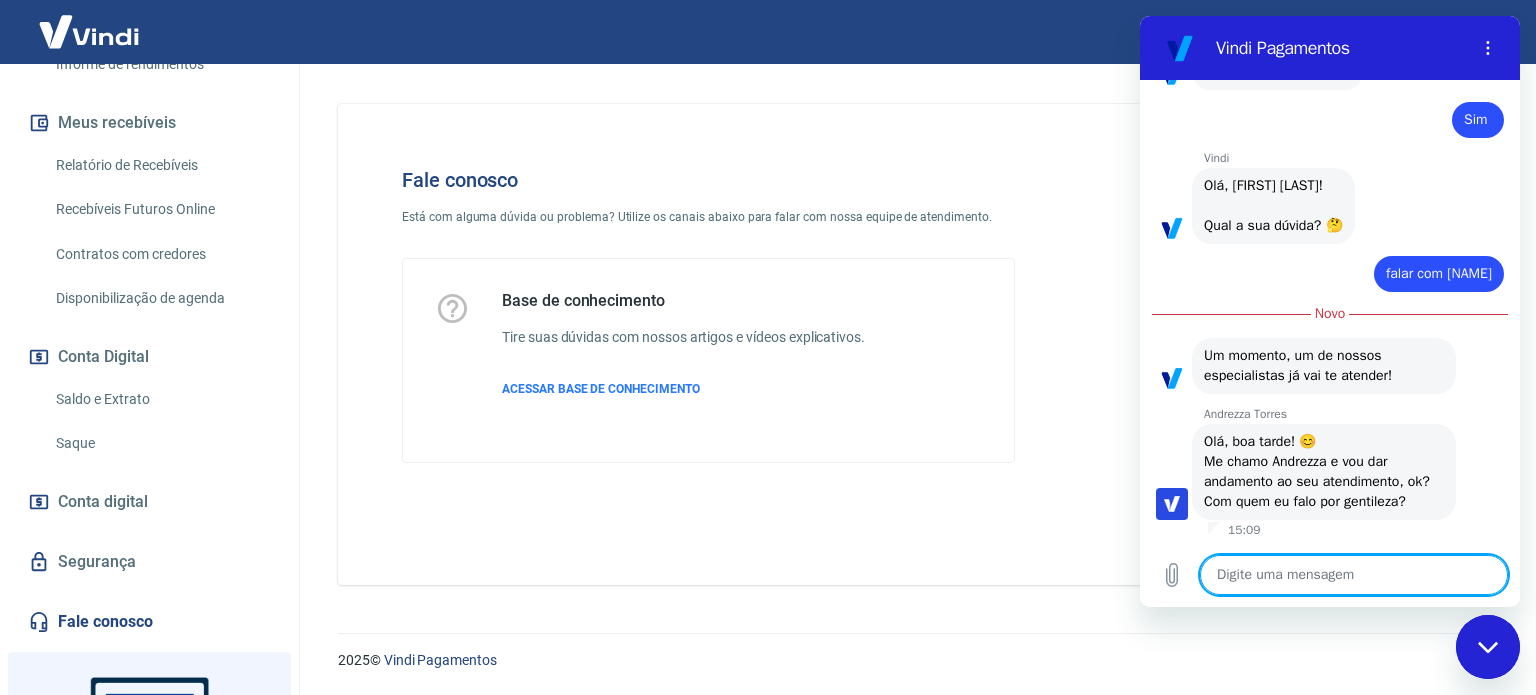 type on "x" 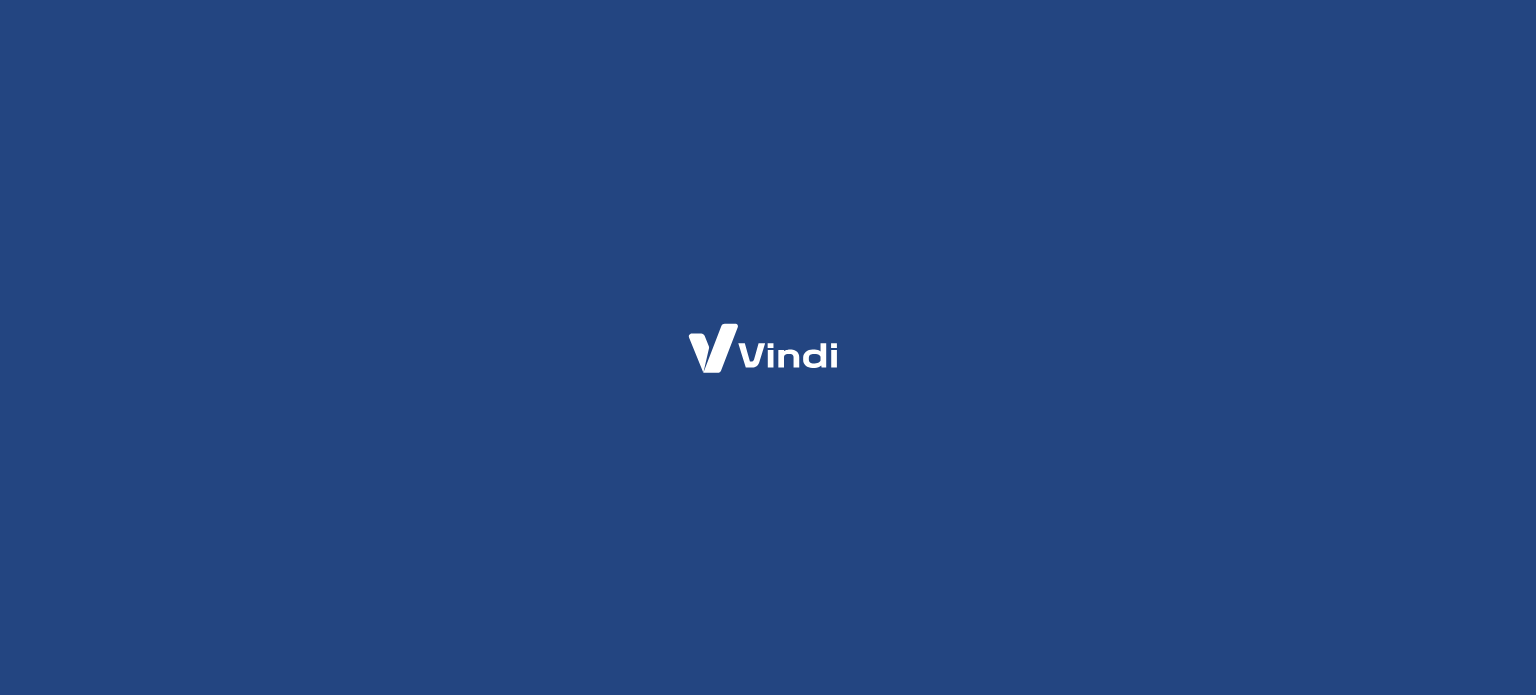 scroll, scrollTop: 0, scrollLeft: 0, axis: both 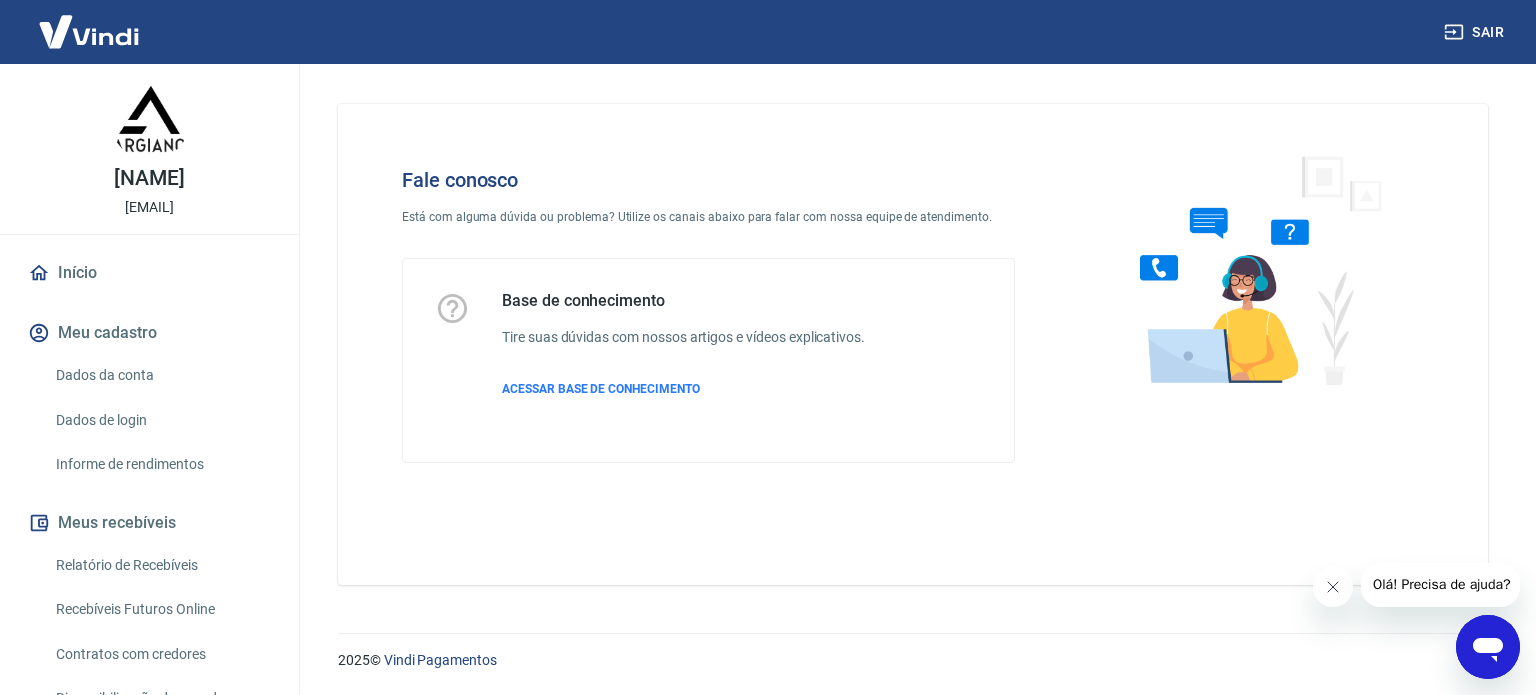 click 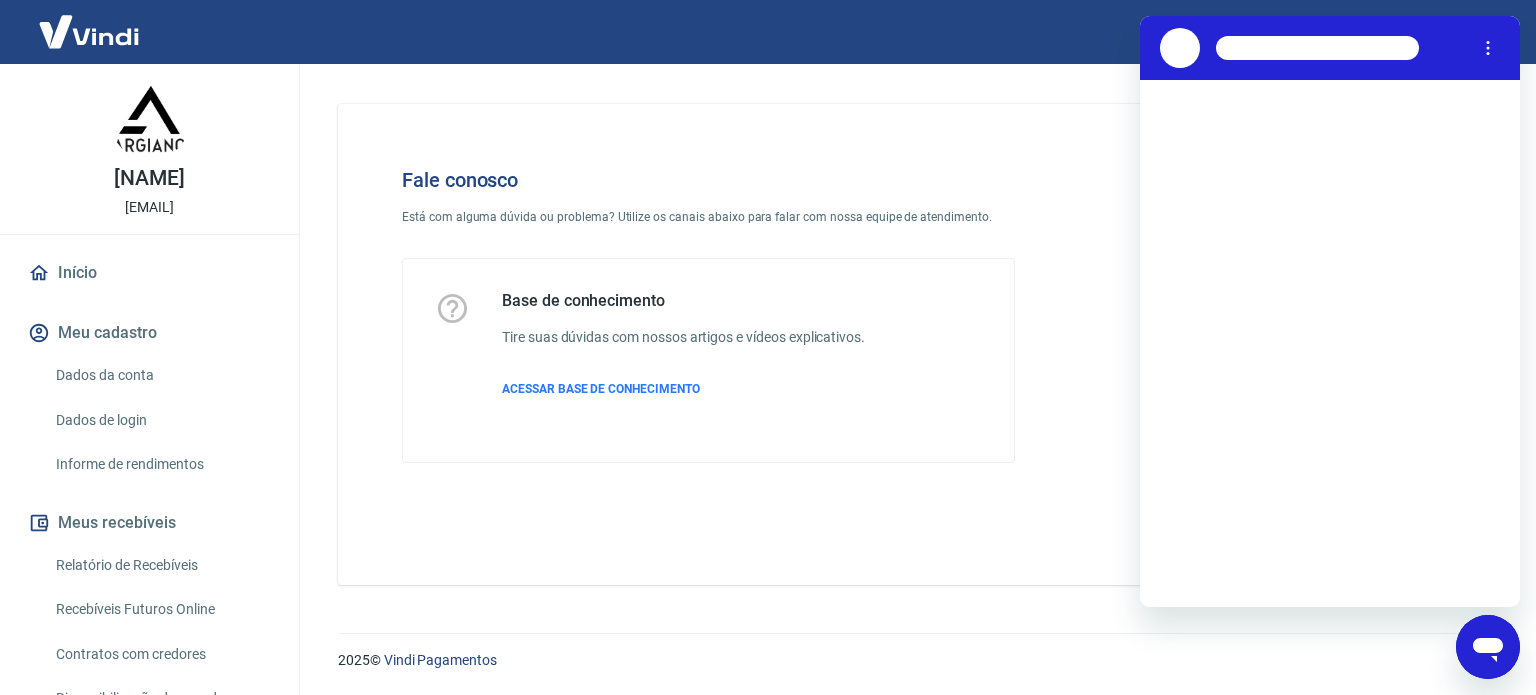 scroll, scrollTop: 0, scrollLeft: 0, axis: both 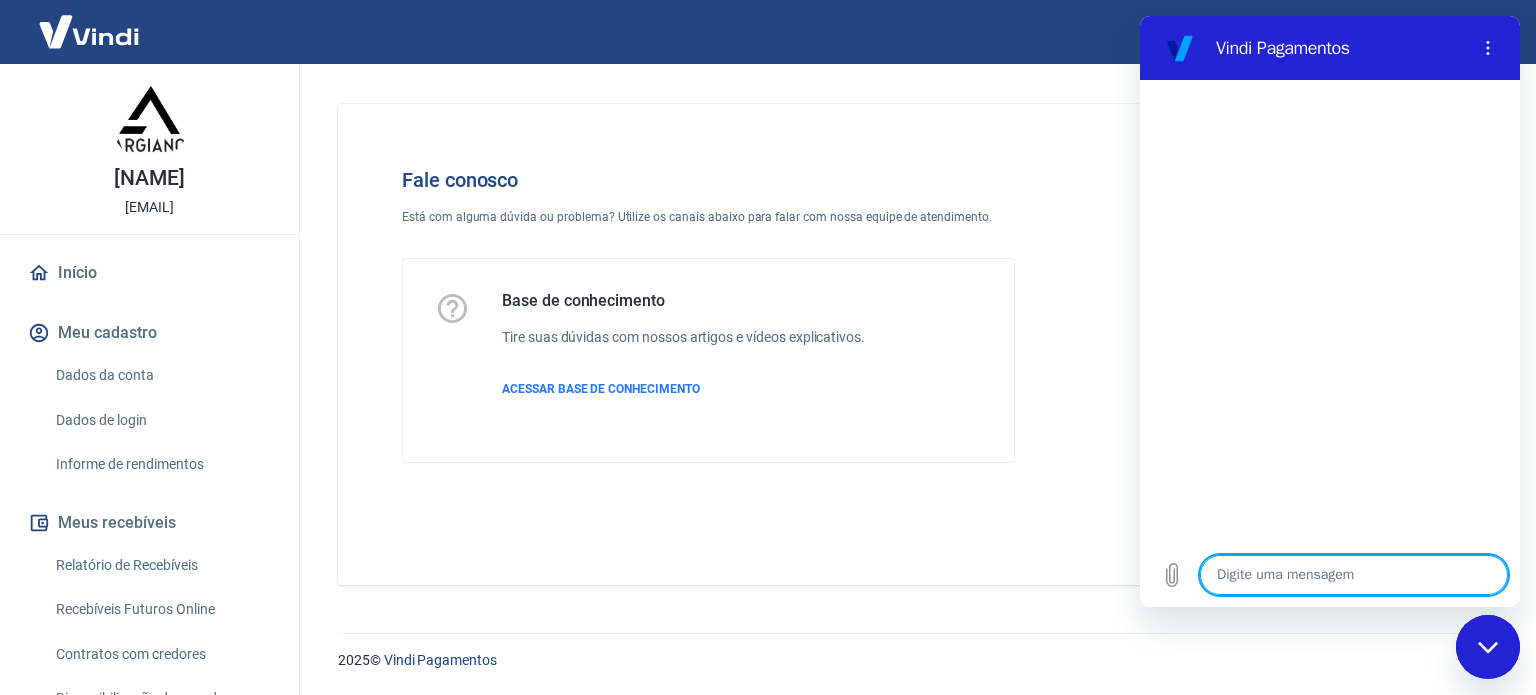 click at bounding box center (1354, 575) 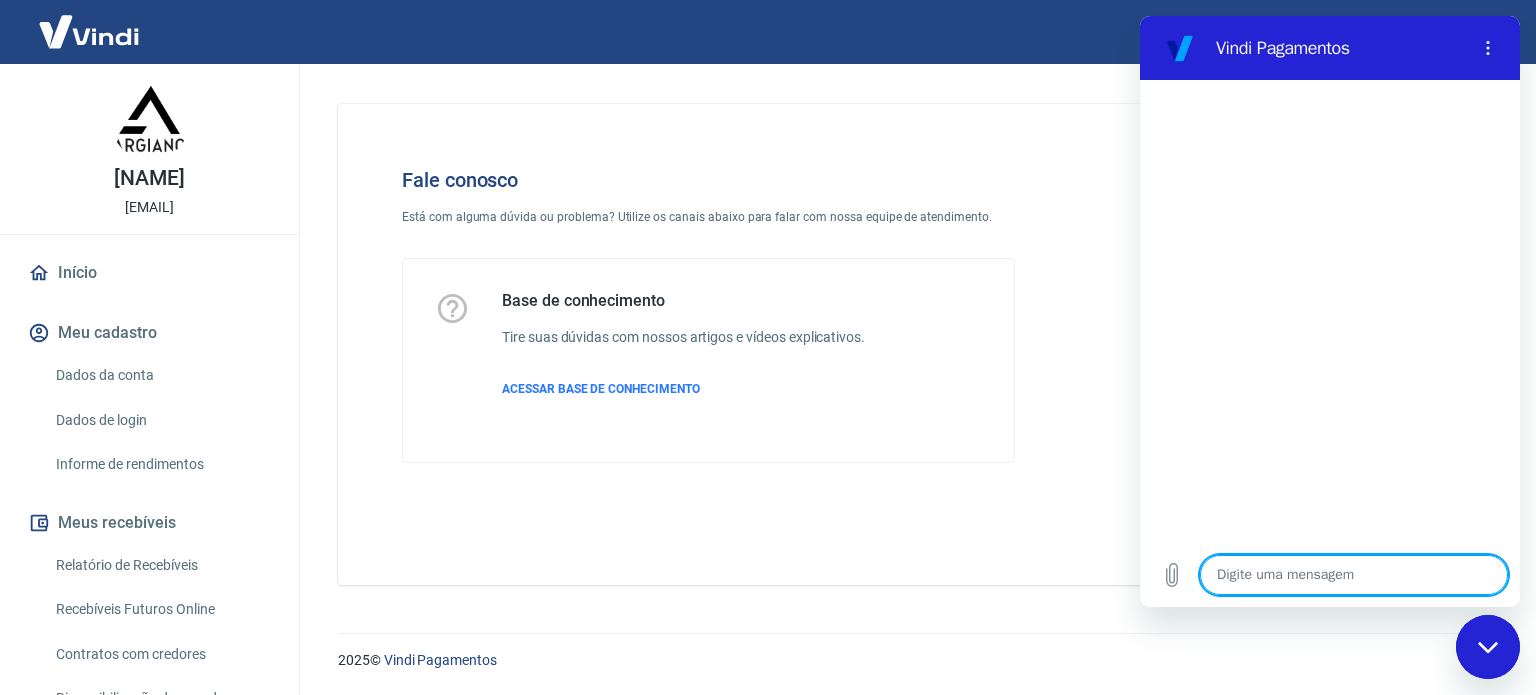 type on "f" 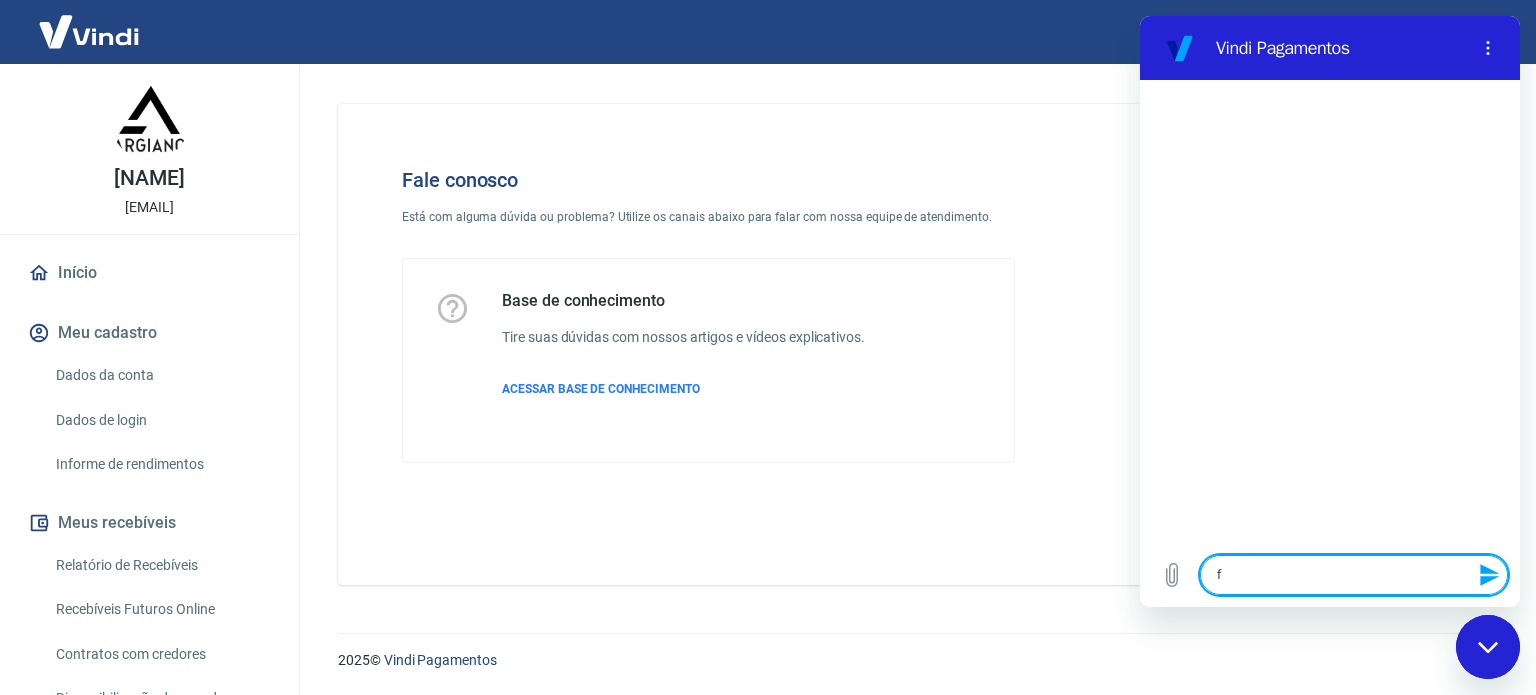 type on "fa" 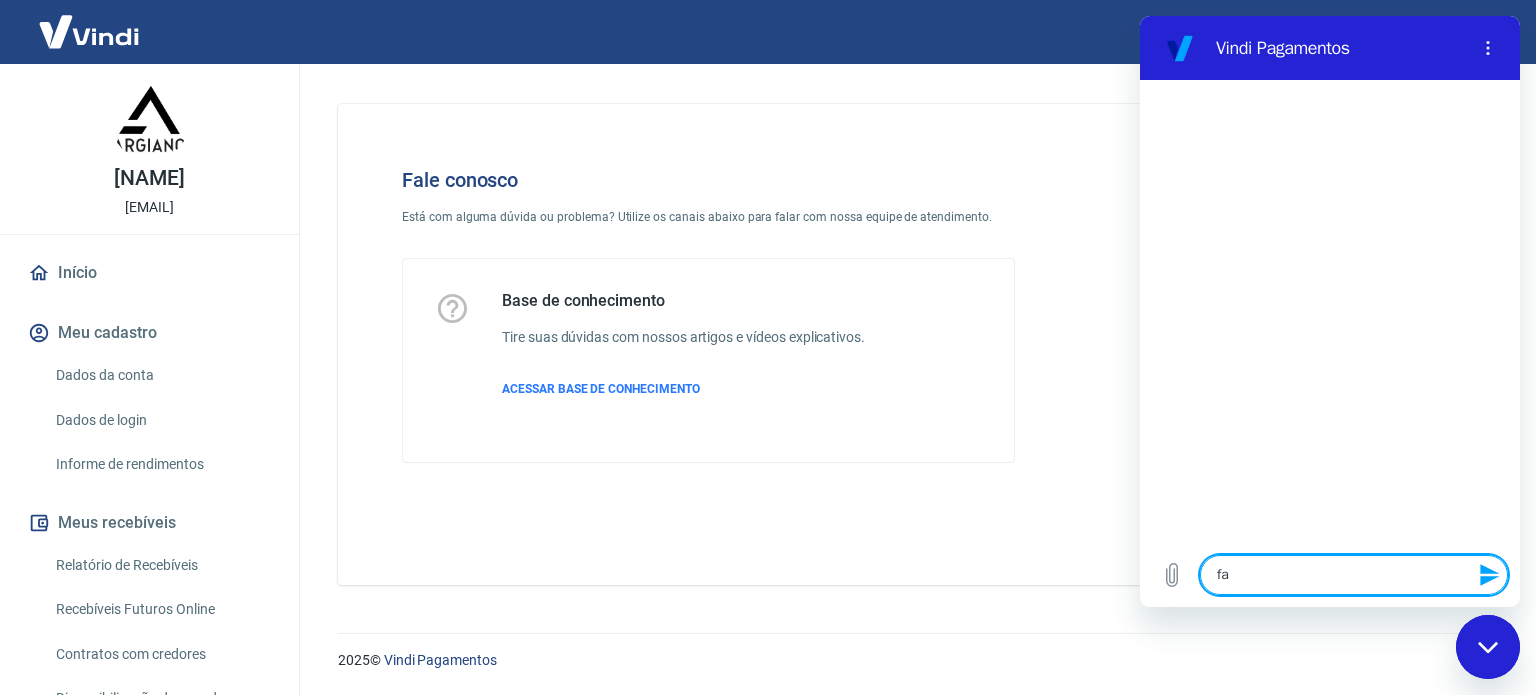 type on "fal" 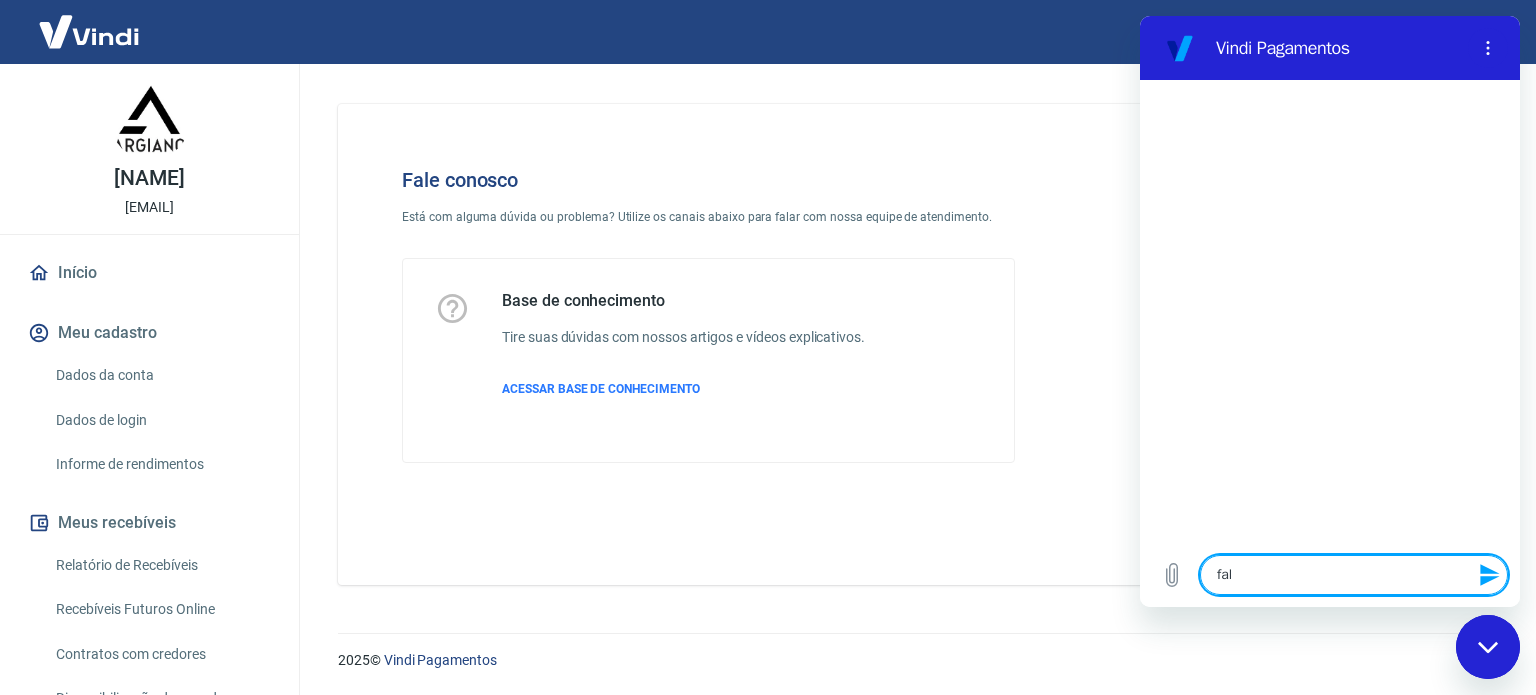 type on "fala" 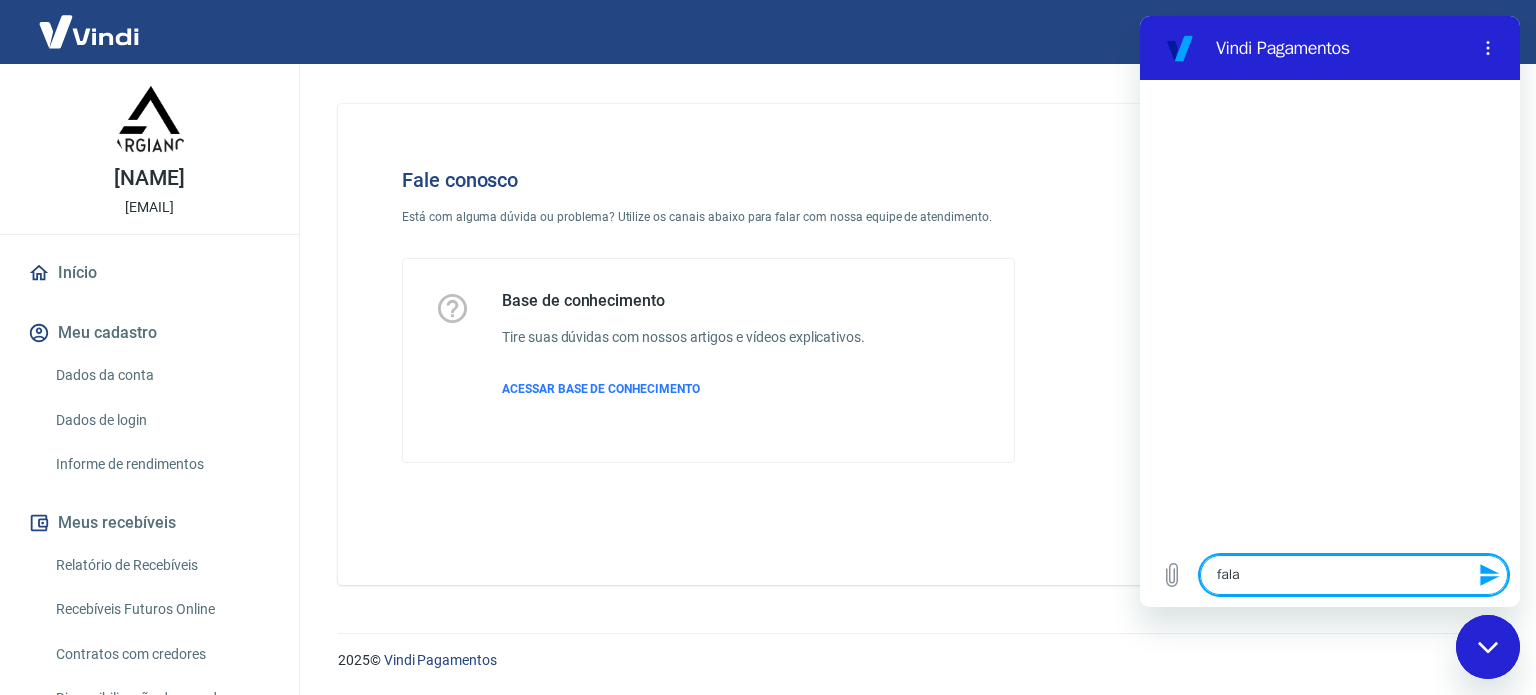 type on "falar" 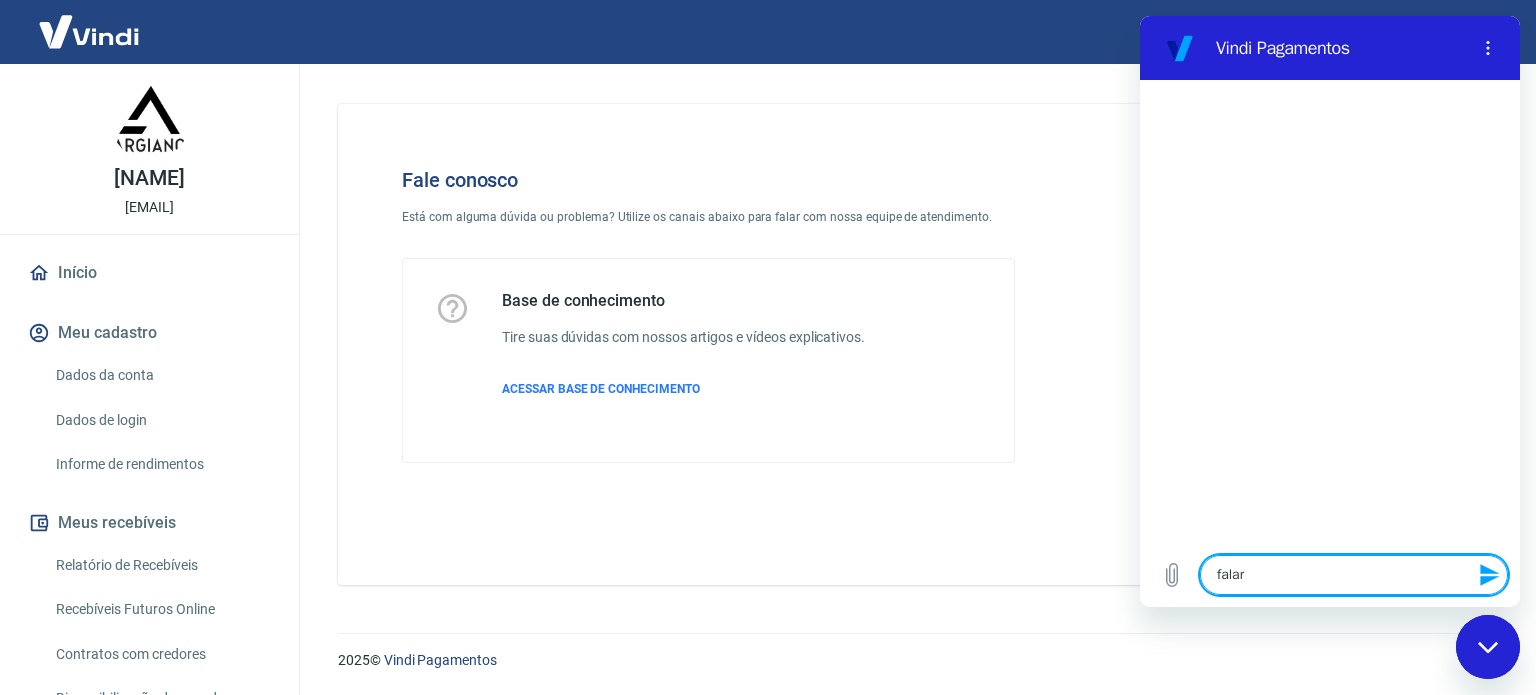 type on "falar" 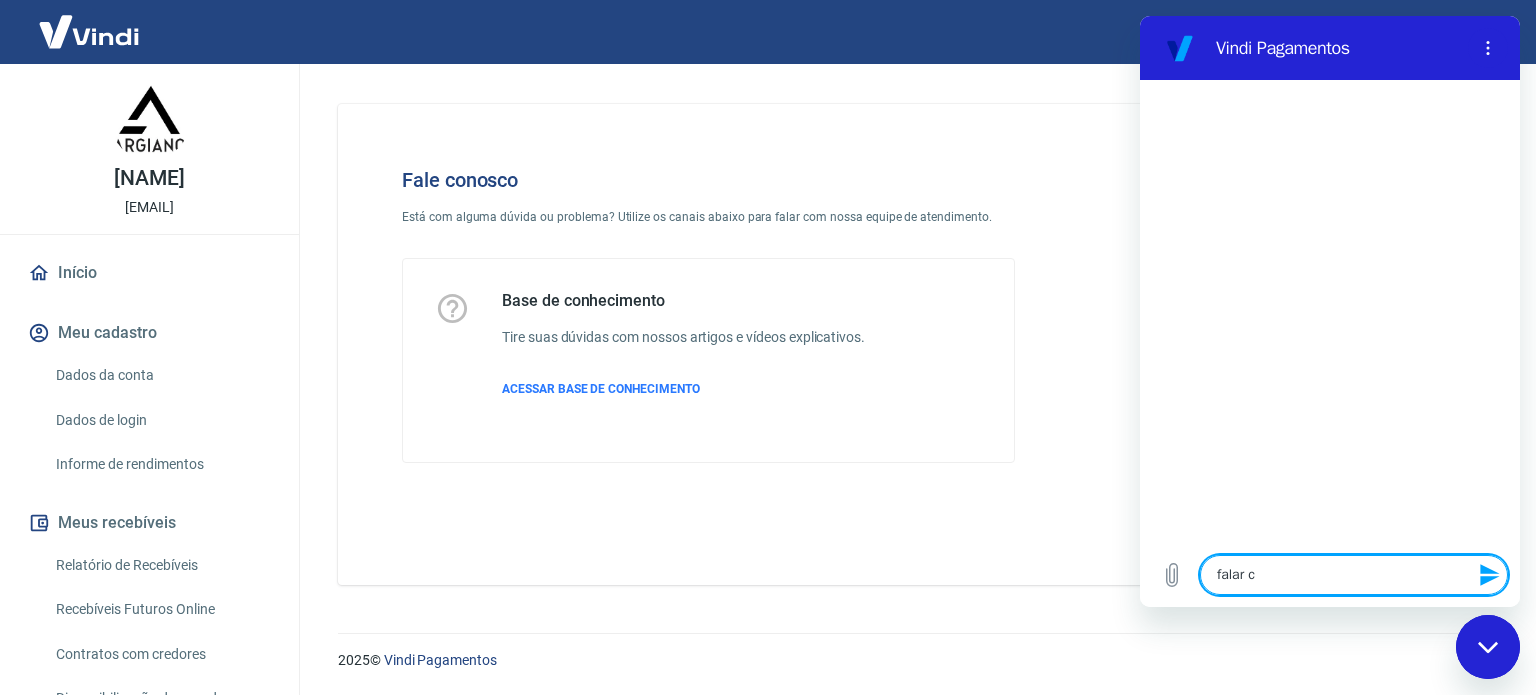 type on "falar co" 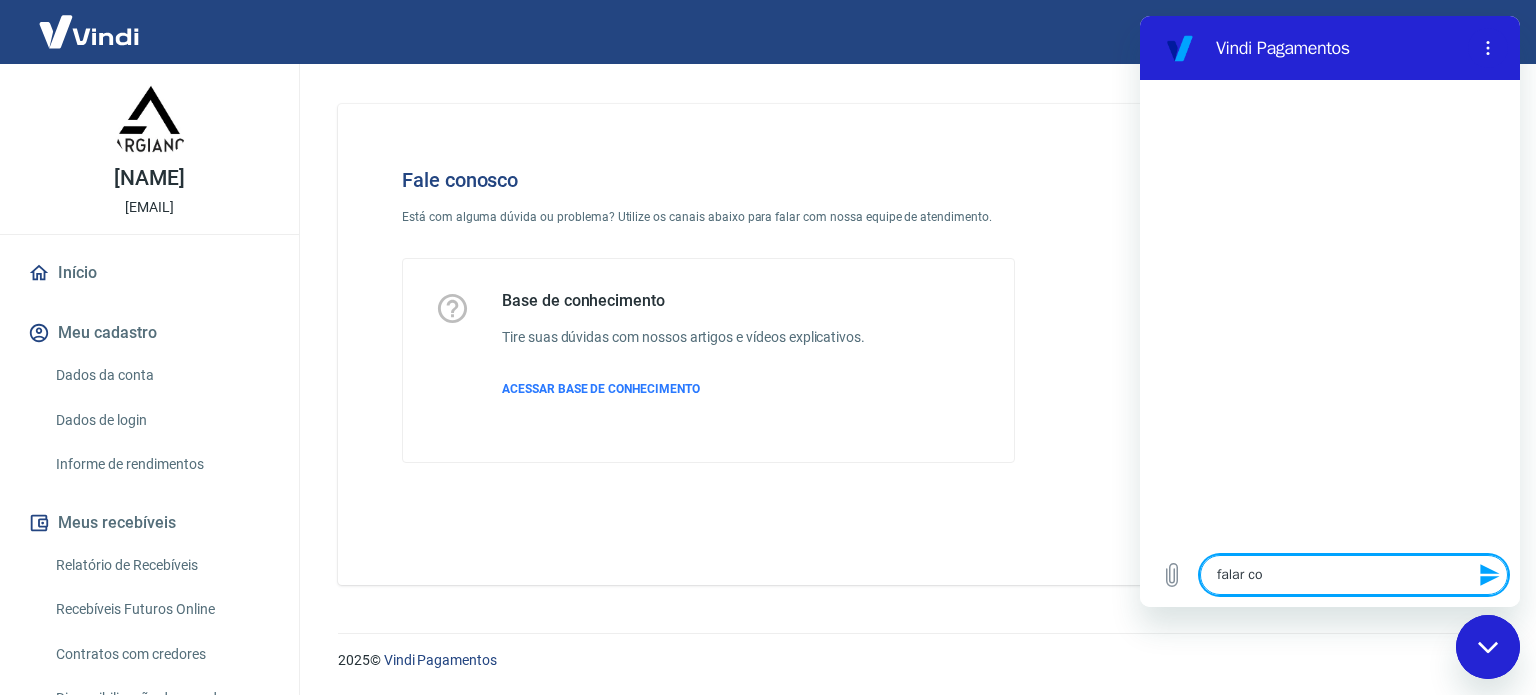 type on "falar com" 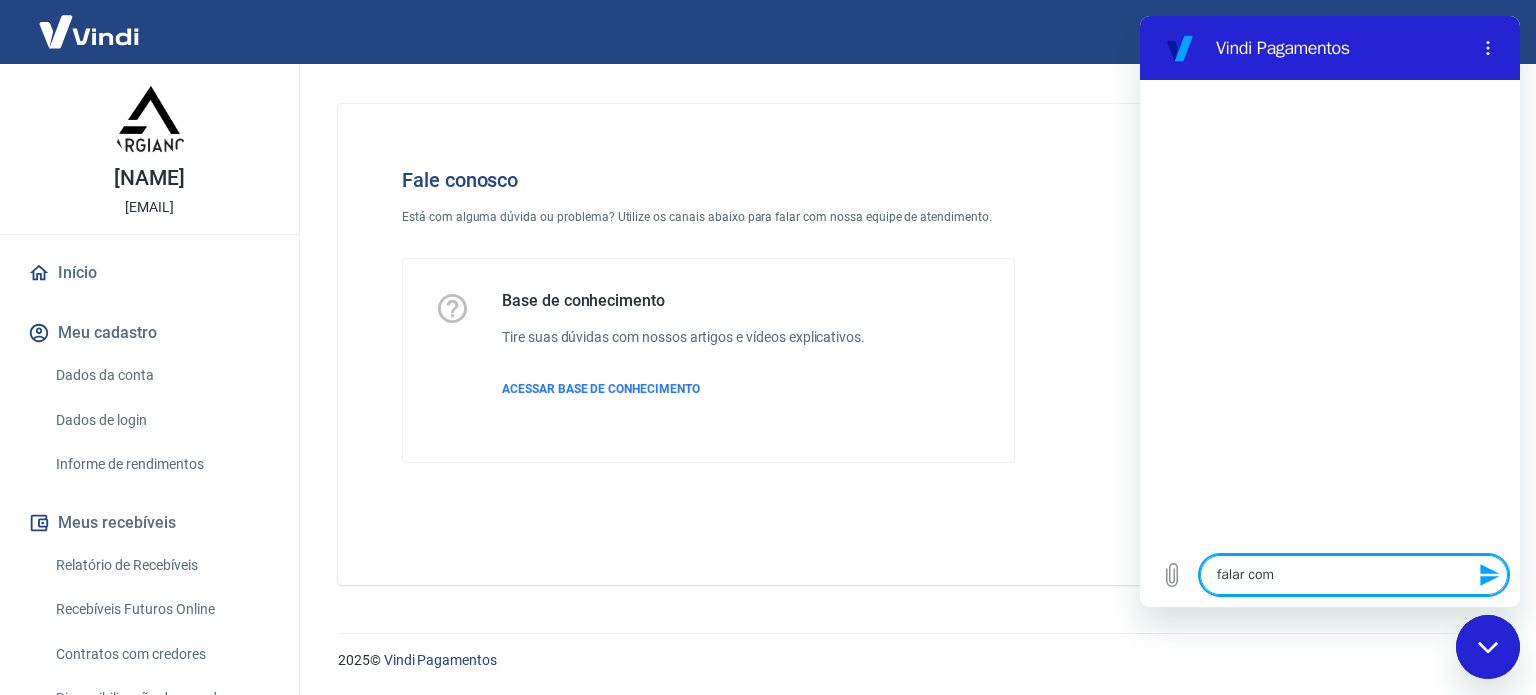 type on "falar com" 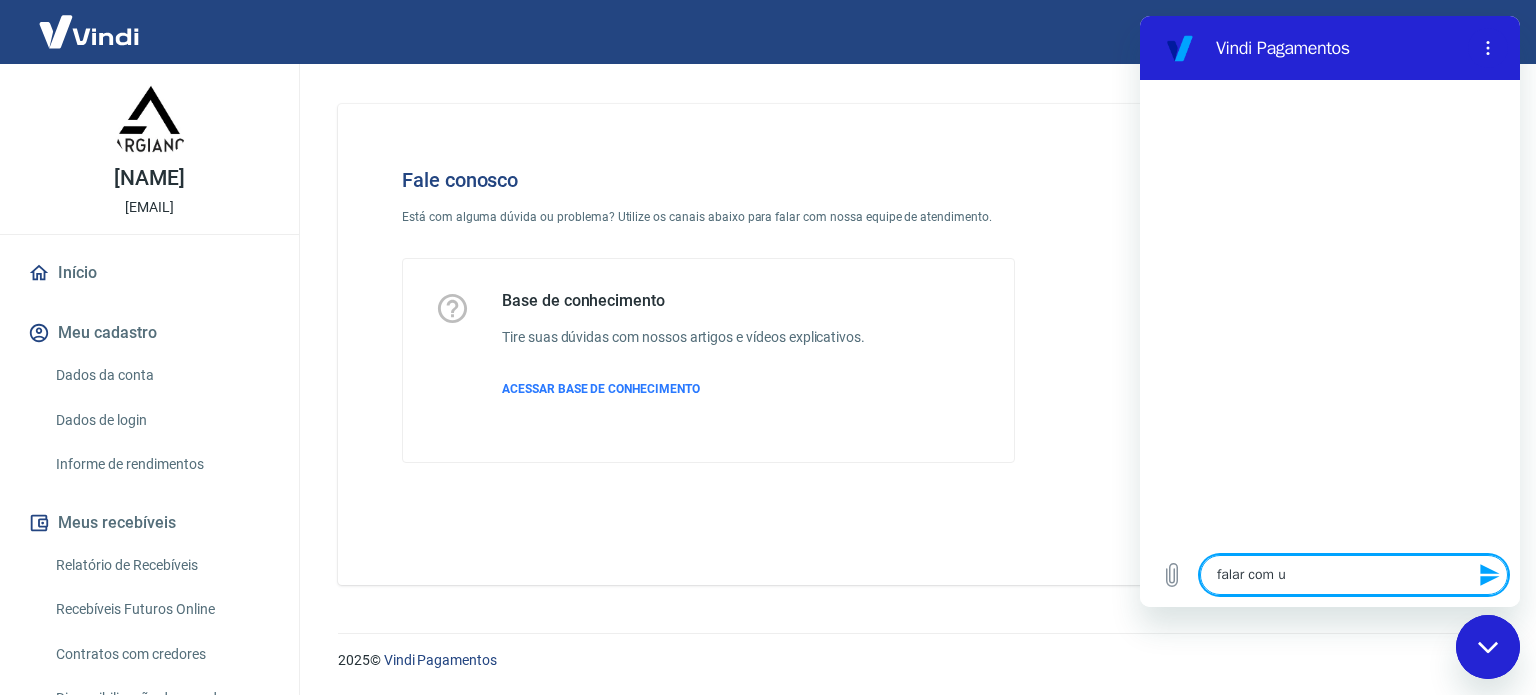 type on "falar com um" 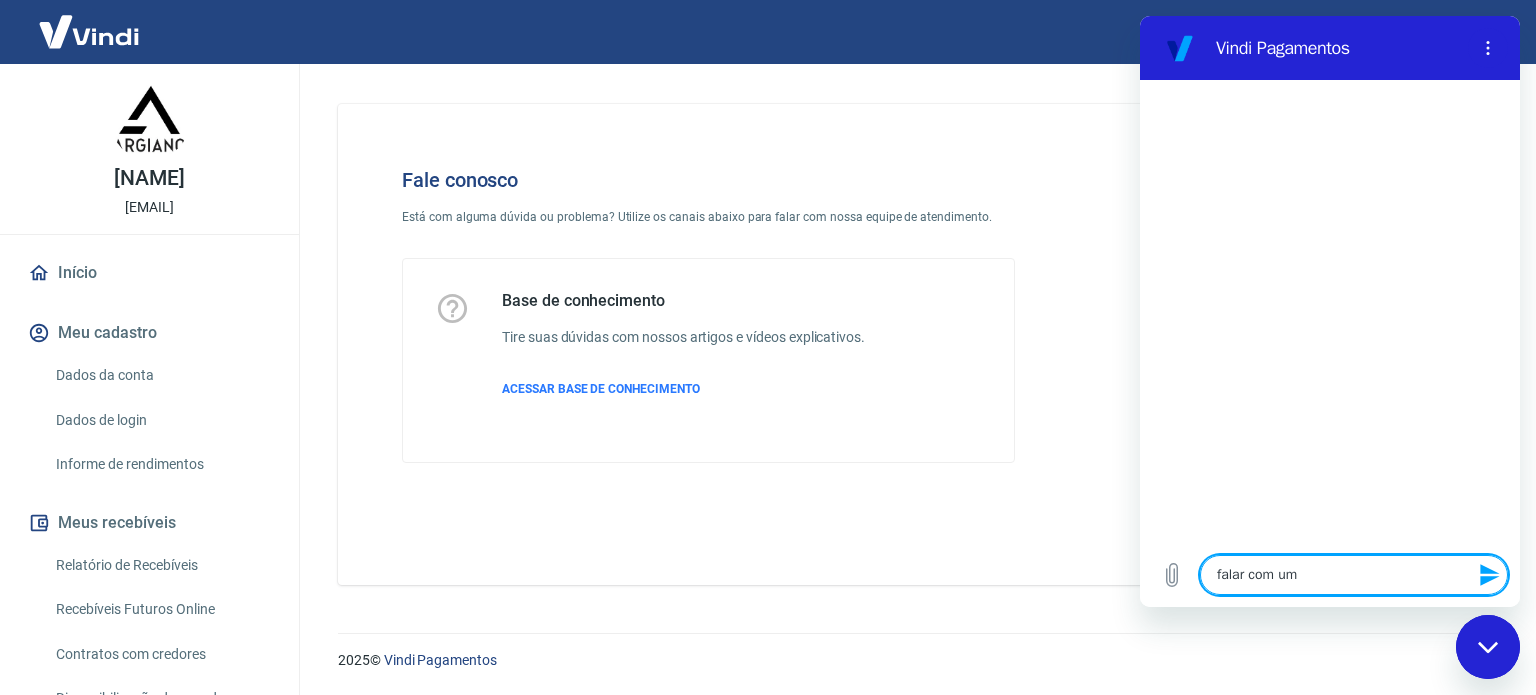 type on "falar com um" 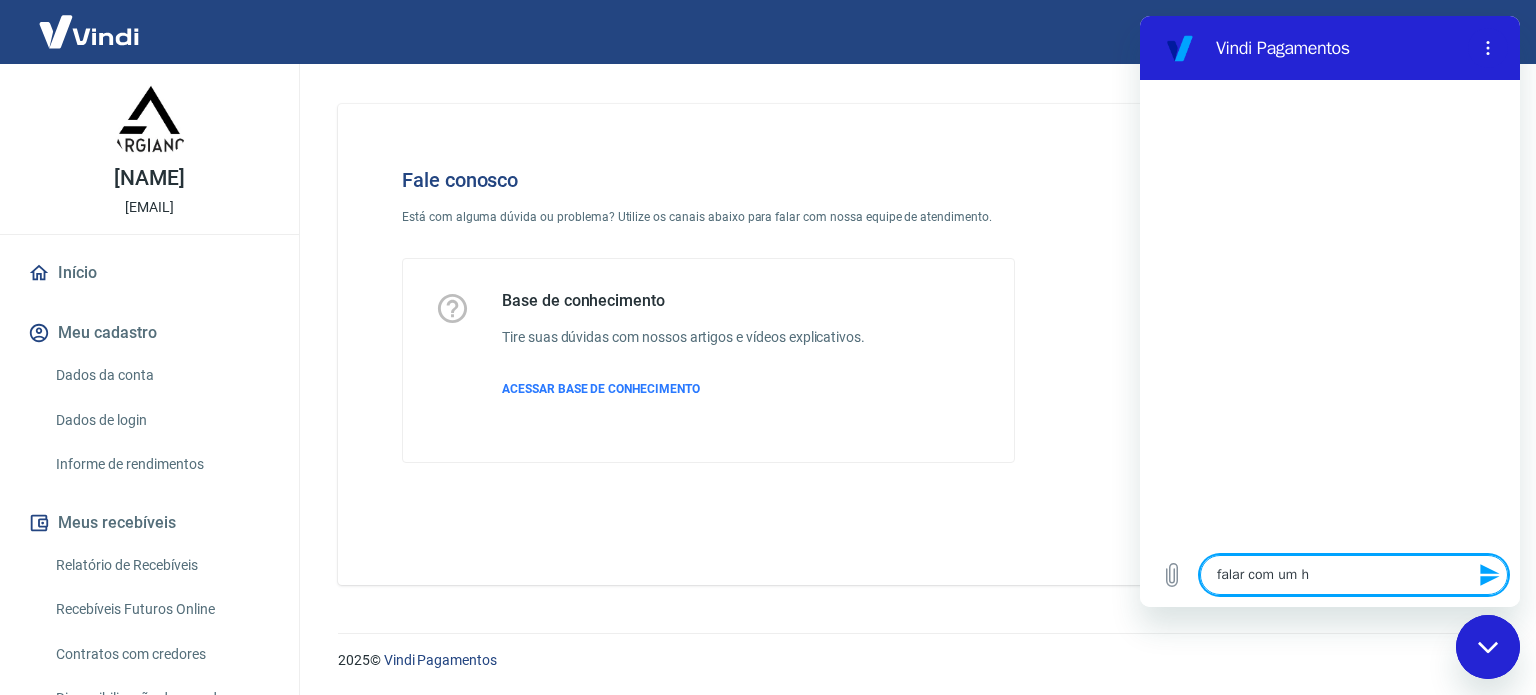 type on "falar com um hu" 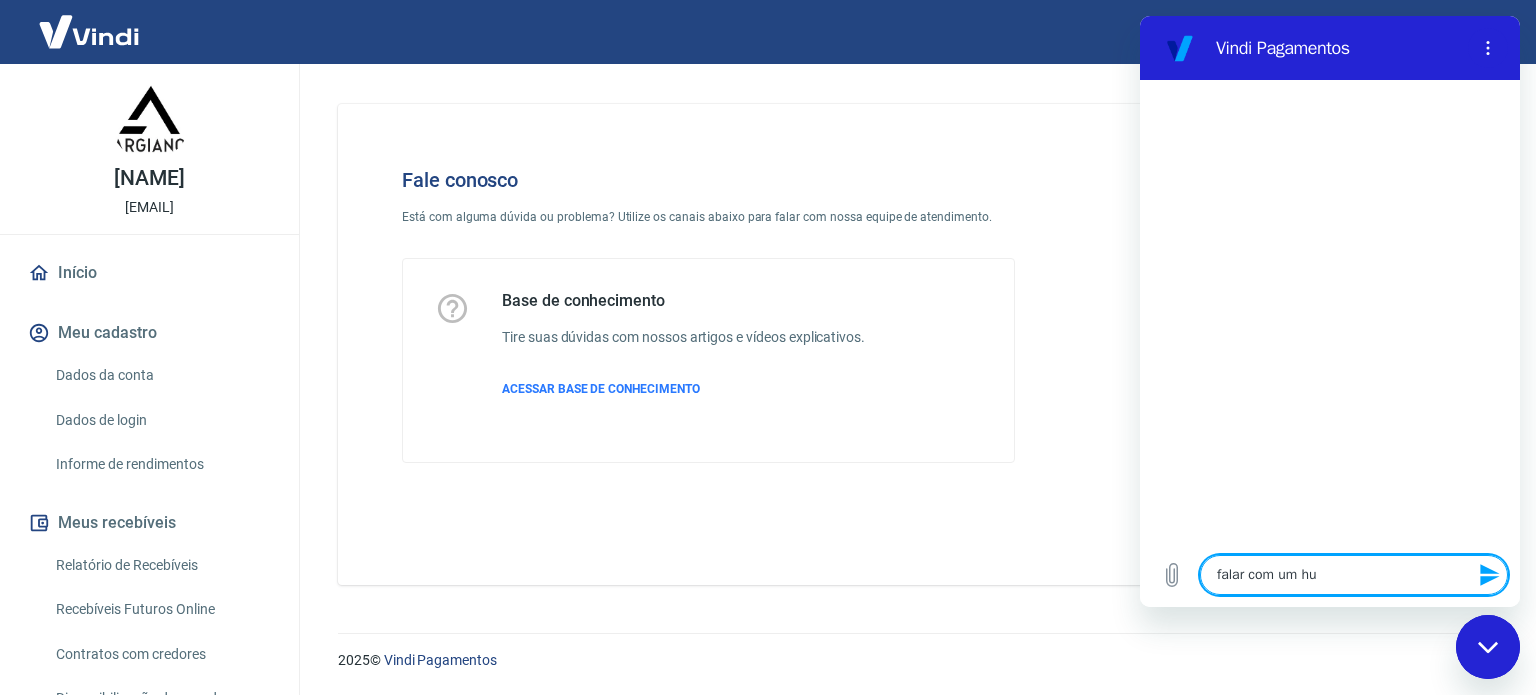 type on "falar com um hum" 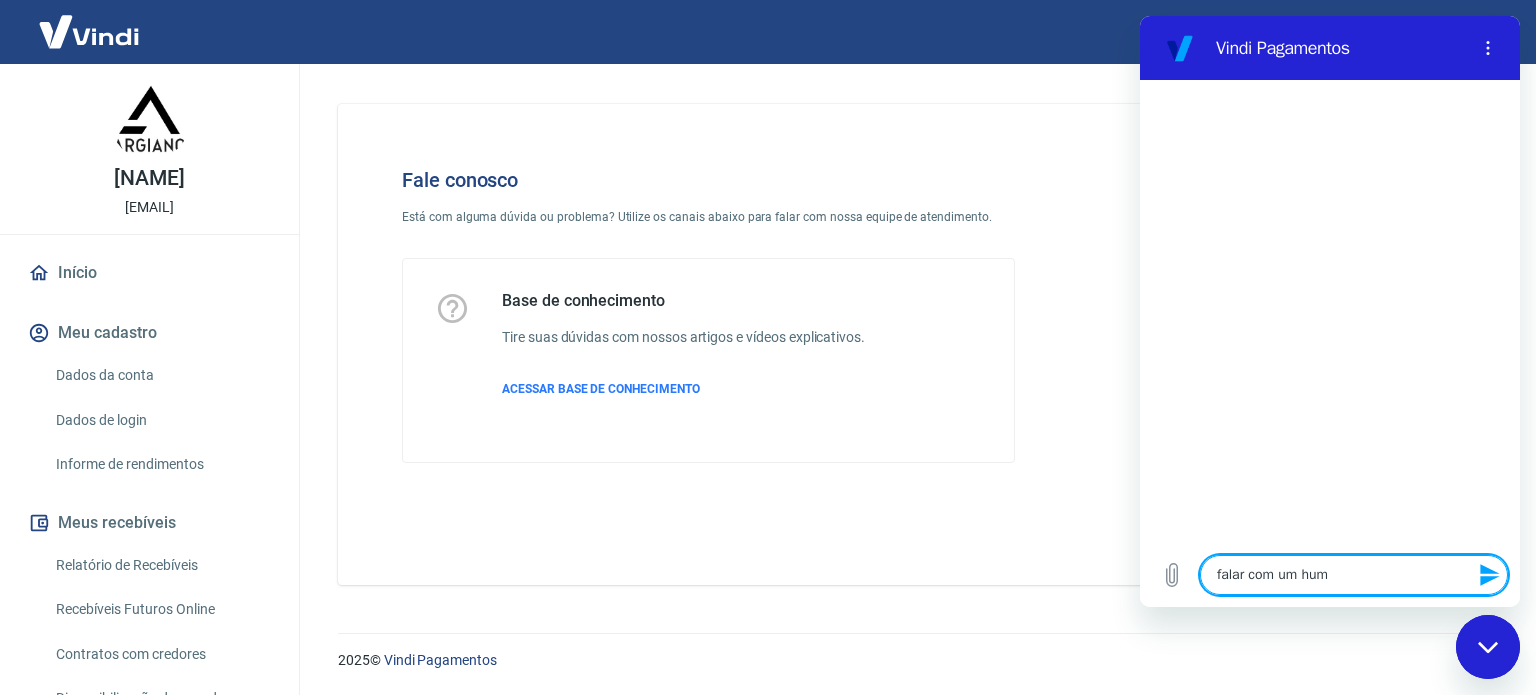 type on "falar com um huma" 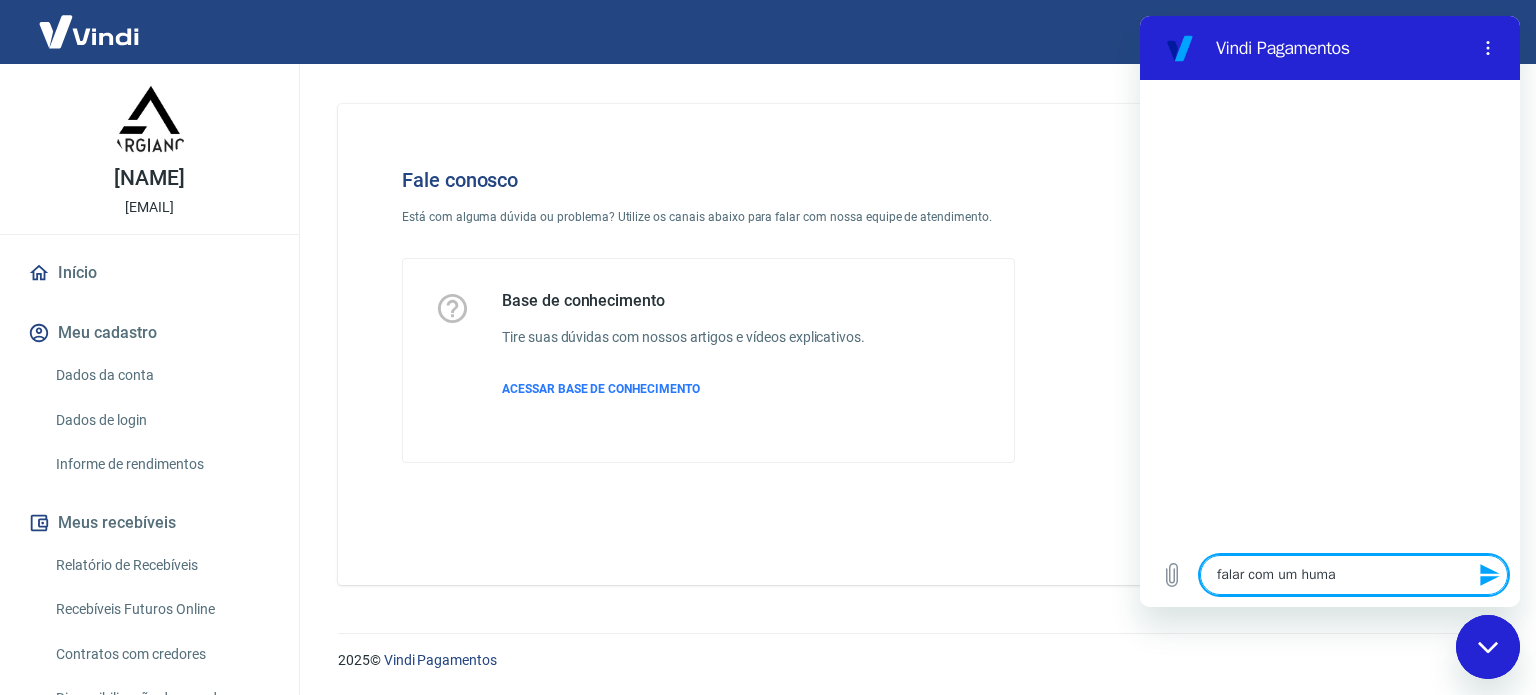 type on "falar com um human" 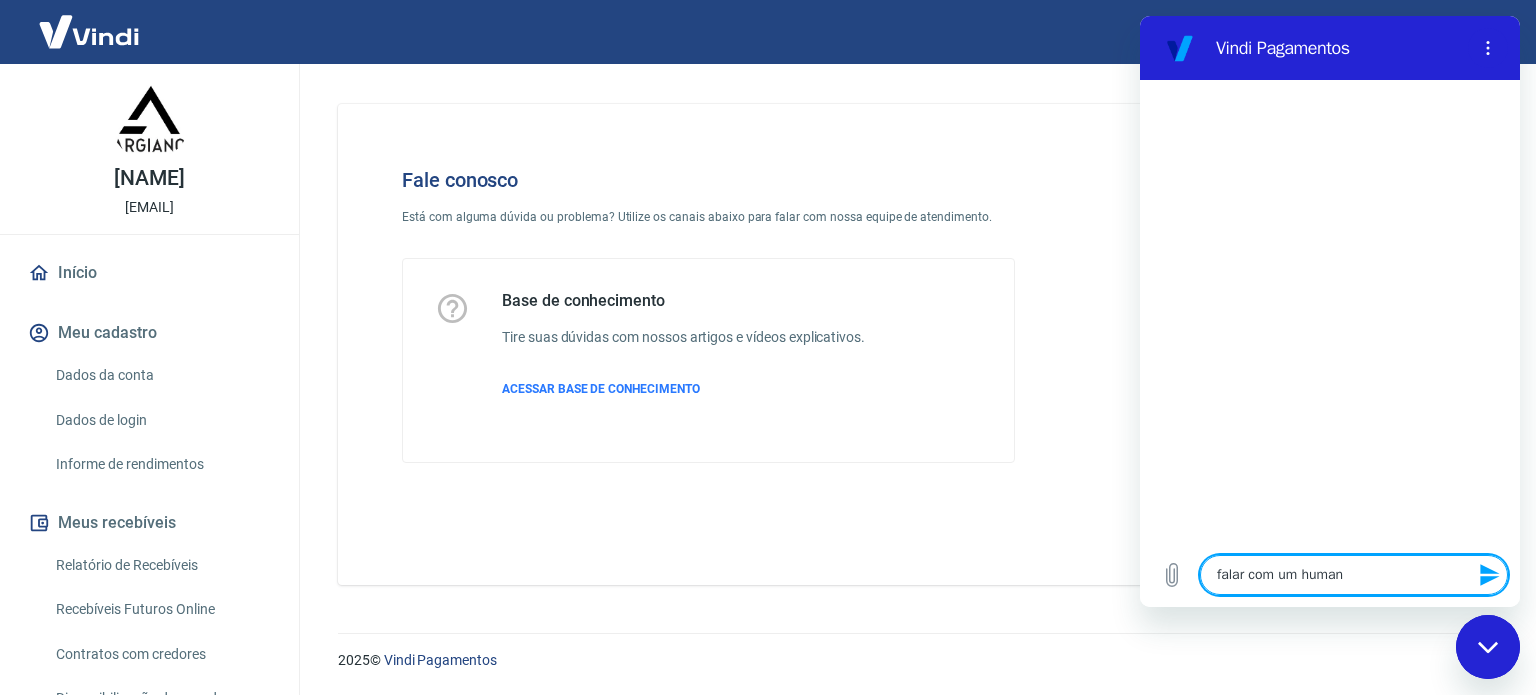 type on "falar com um humano" 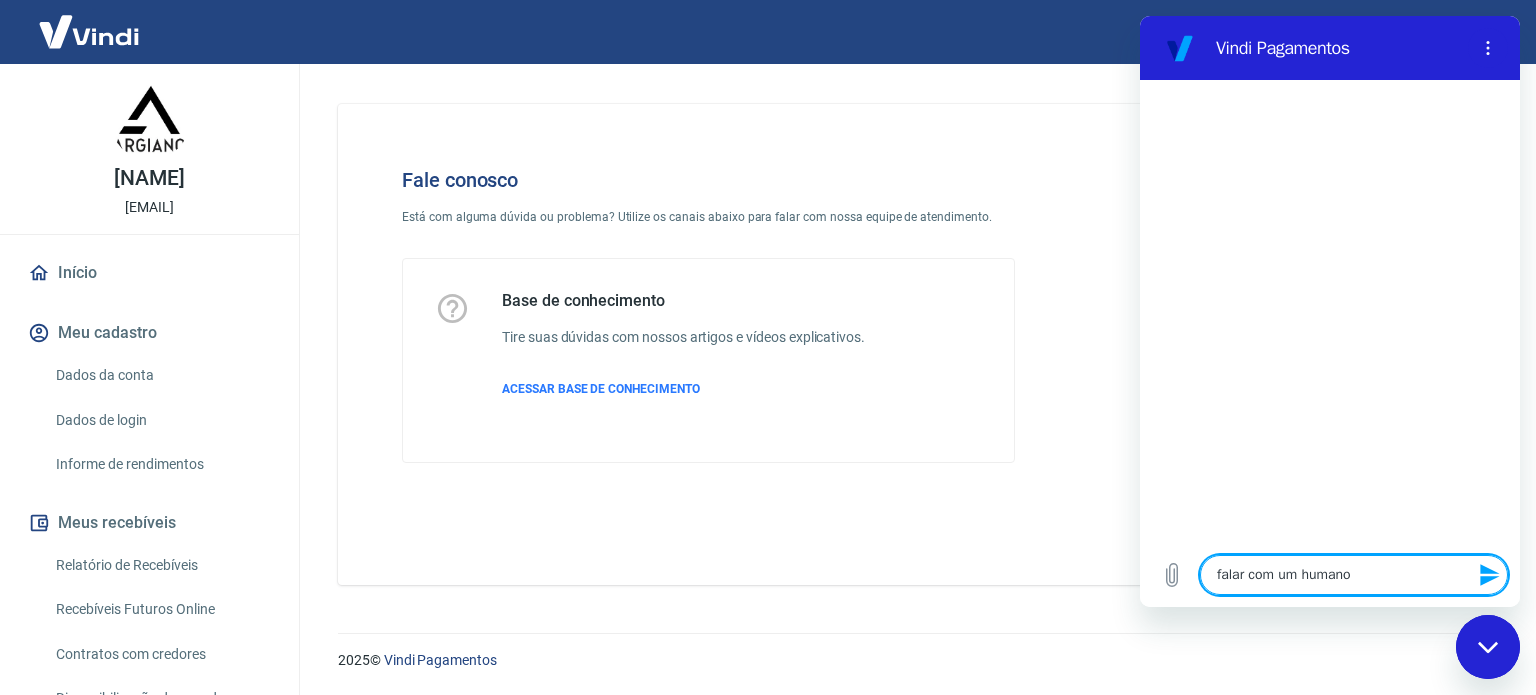 type on "falar com um humano" 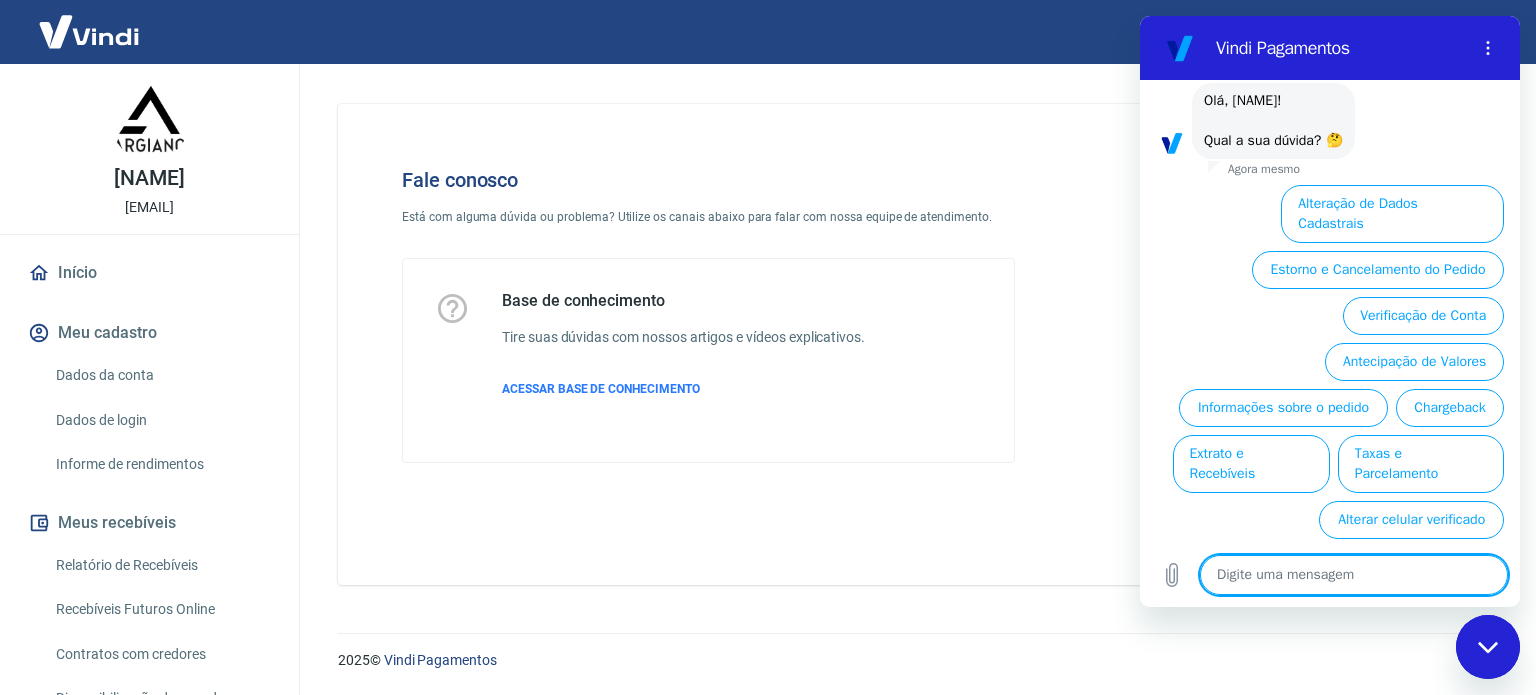 scroll, scrollTop: 106, scrollLeft: 0, axis: vertical 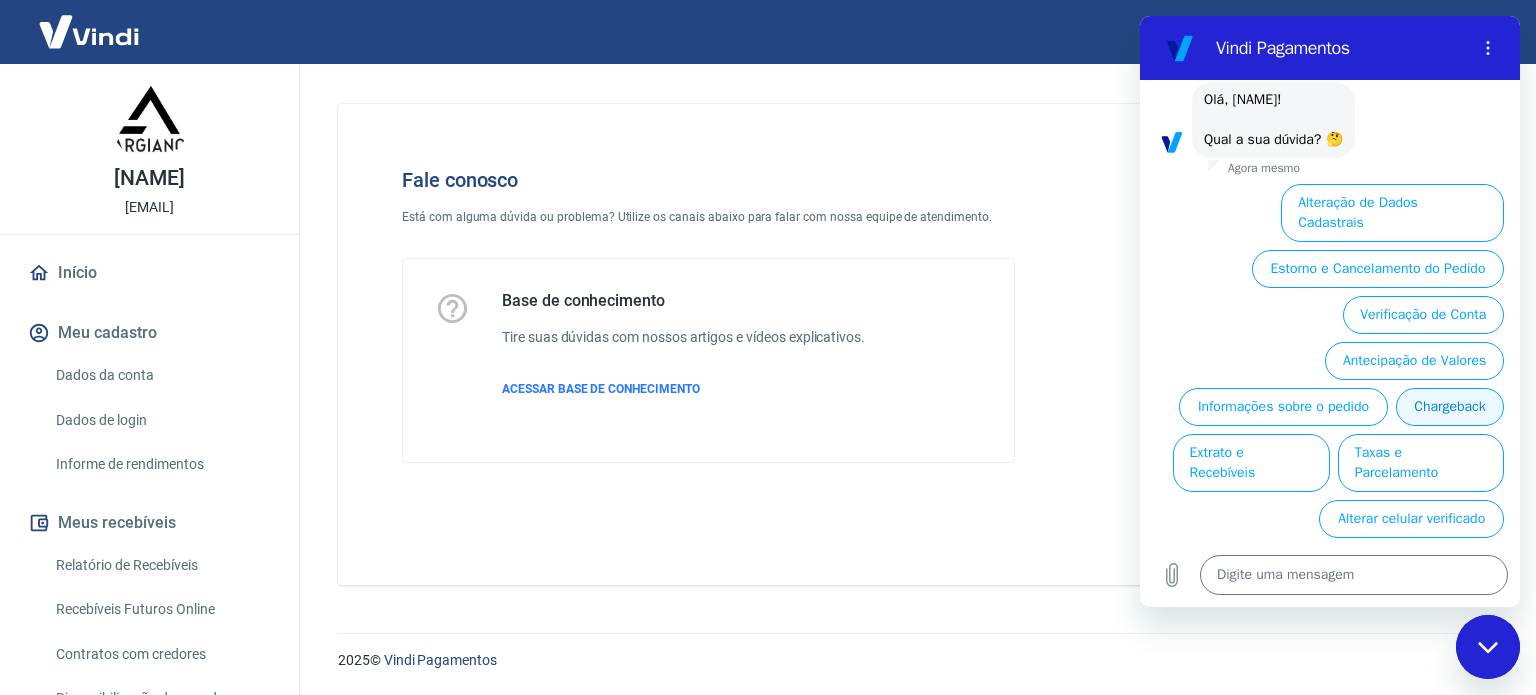 click on "Chargeback" at bounding box center (1450, 407) 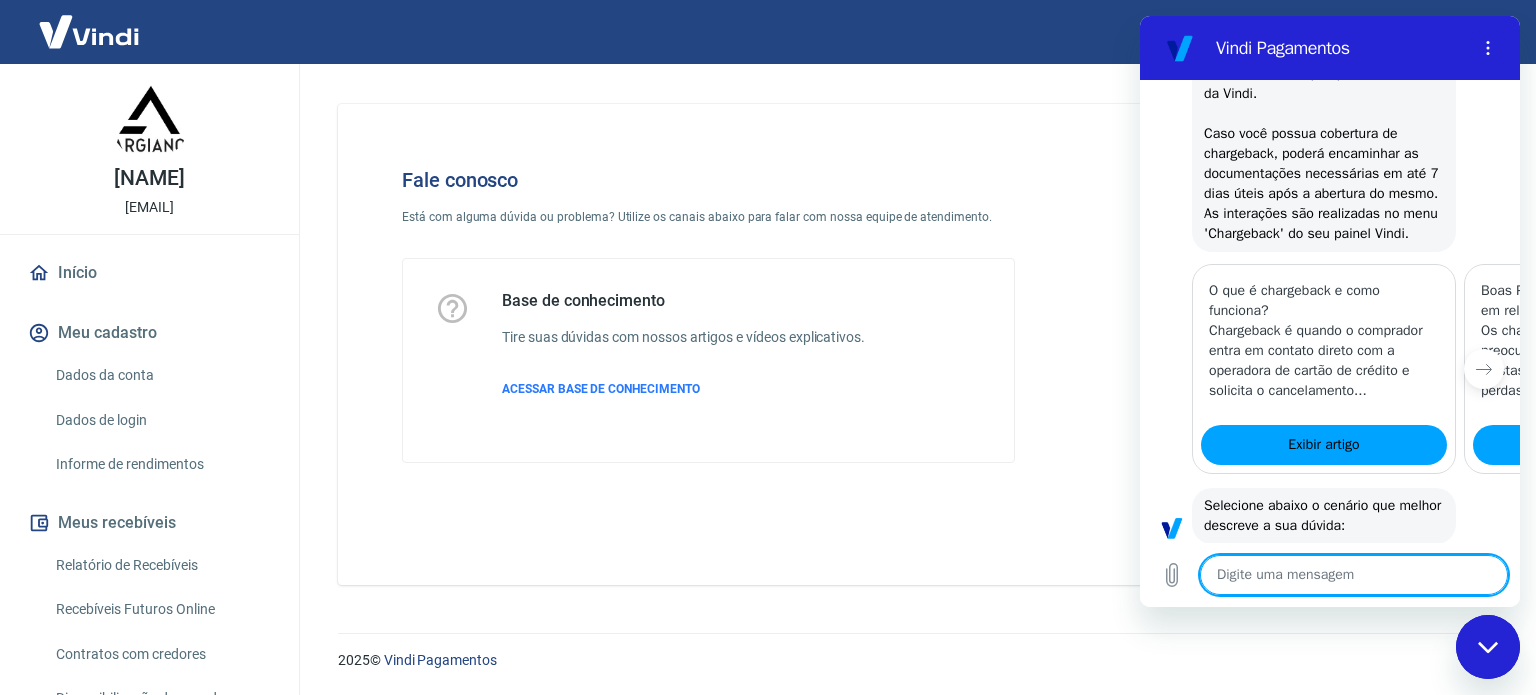 type on "x" 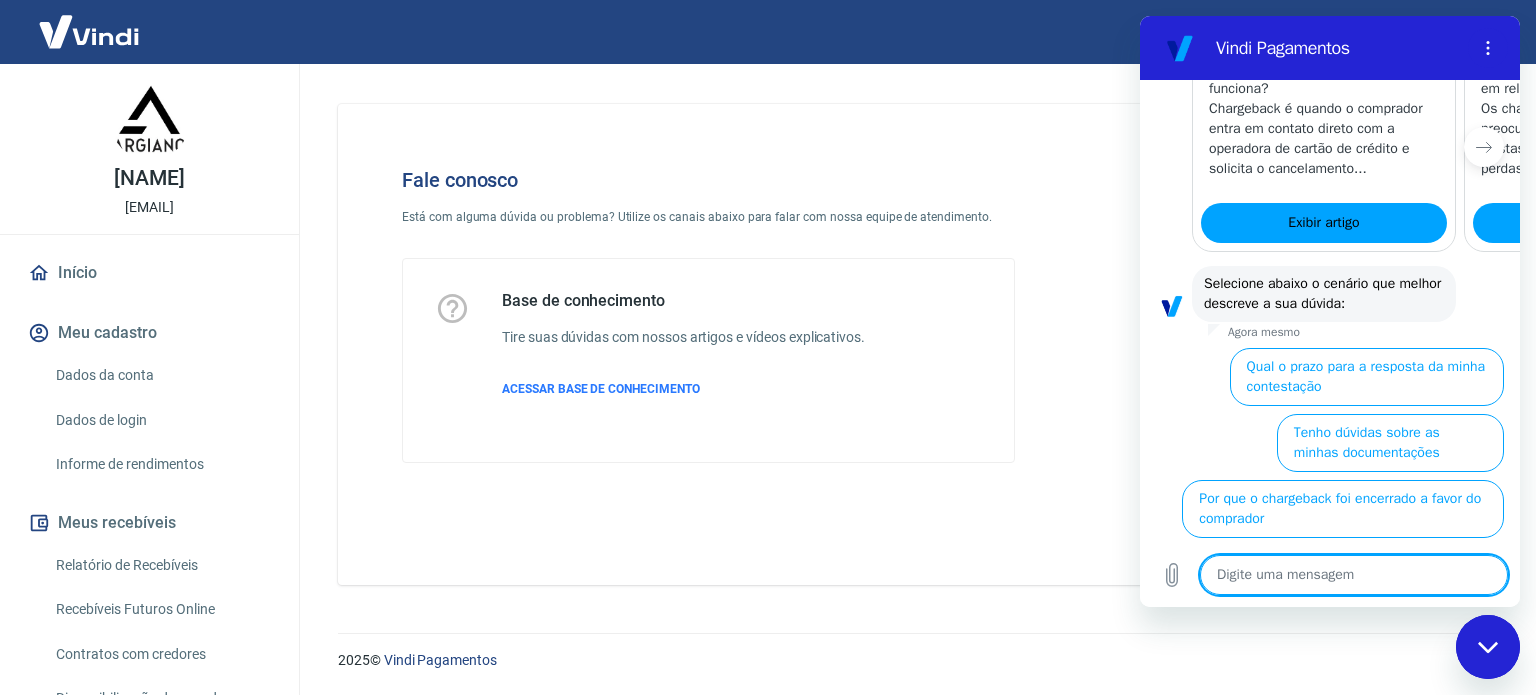scroll, scrollTop: 749, scrollLeft: 0, axis: vertical 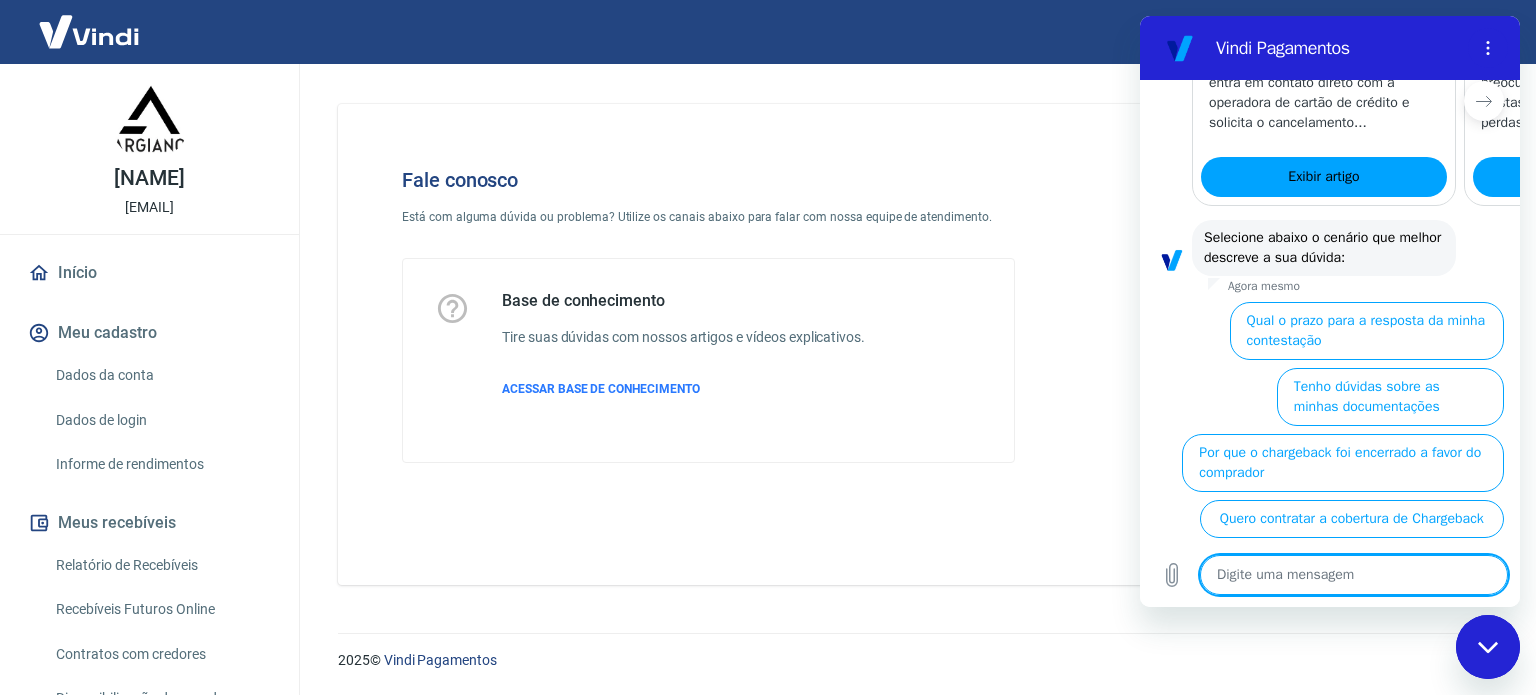 type on "f" 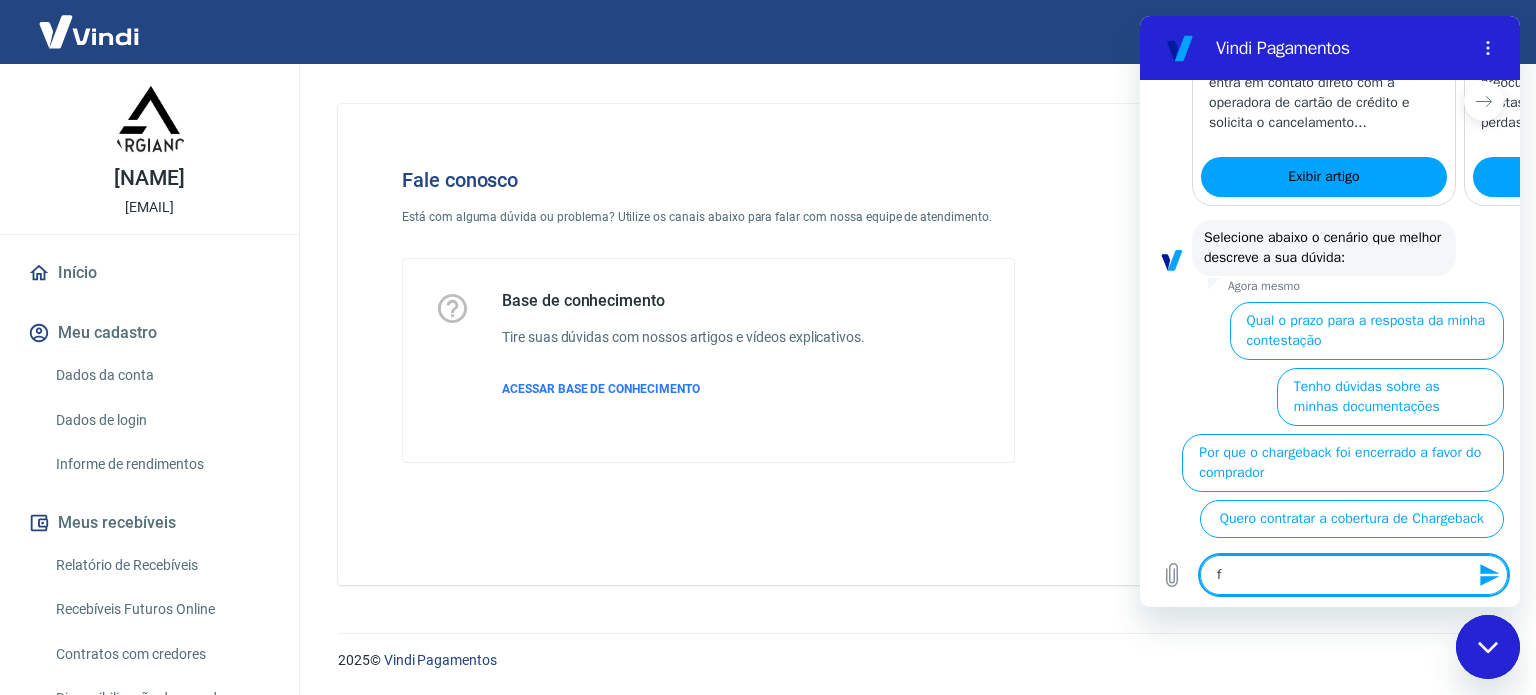 type on "fa" 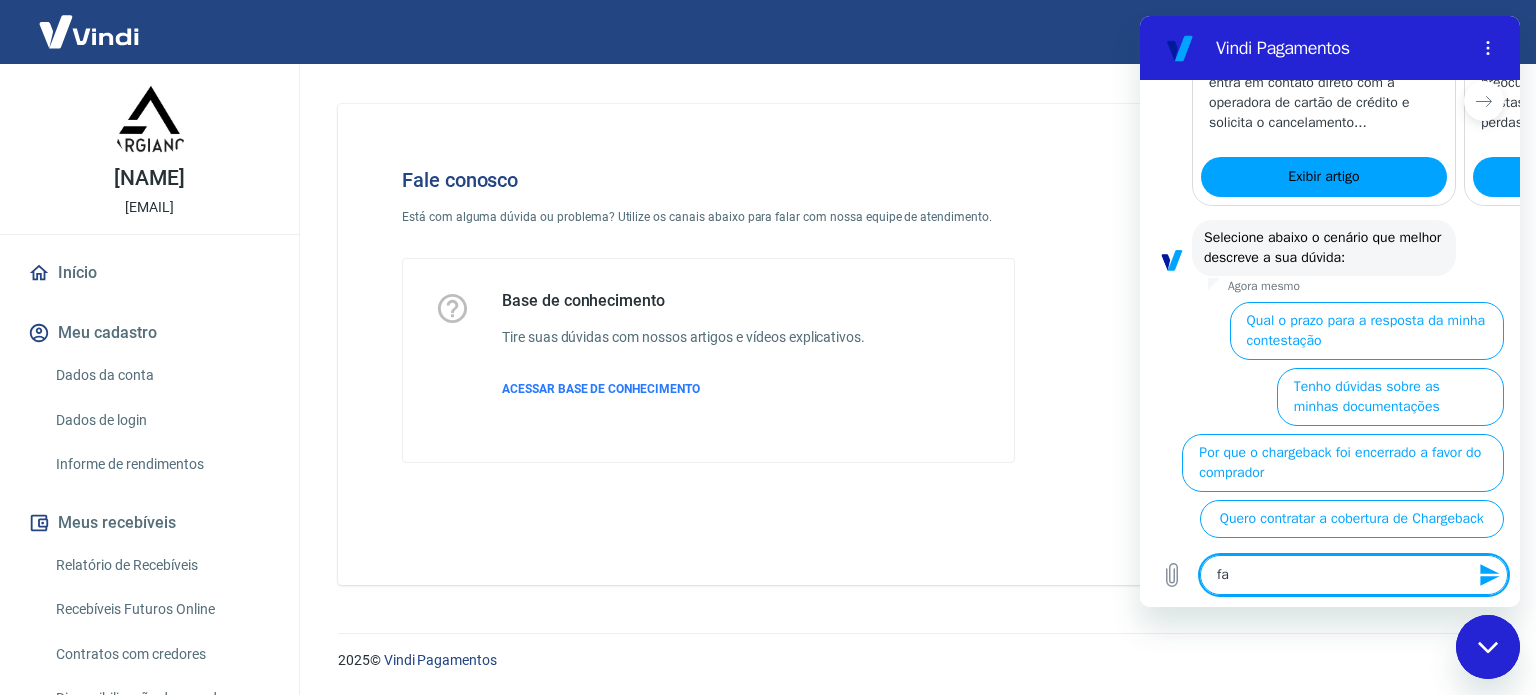 type on "fal" 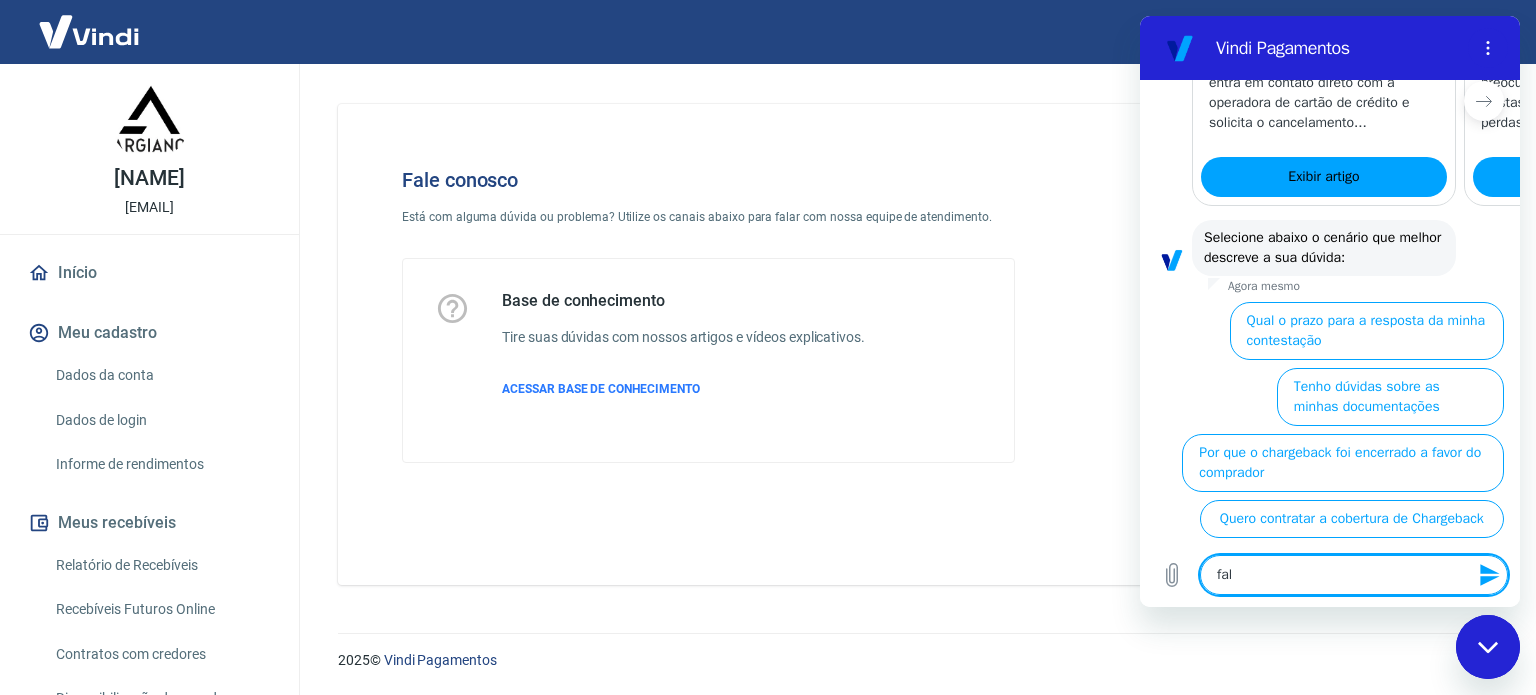 type on "fala" 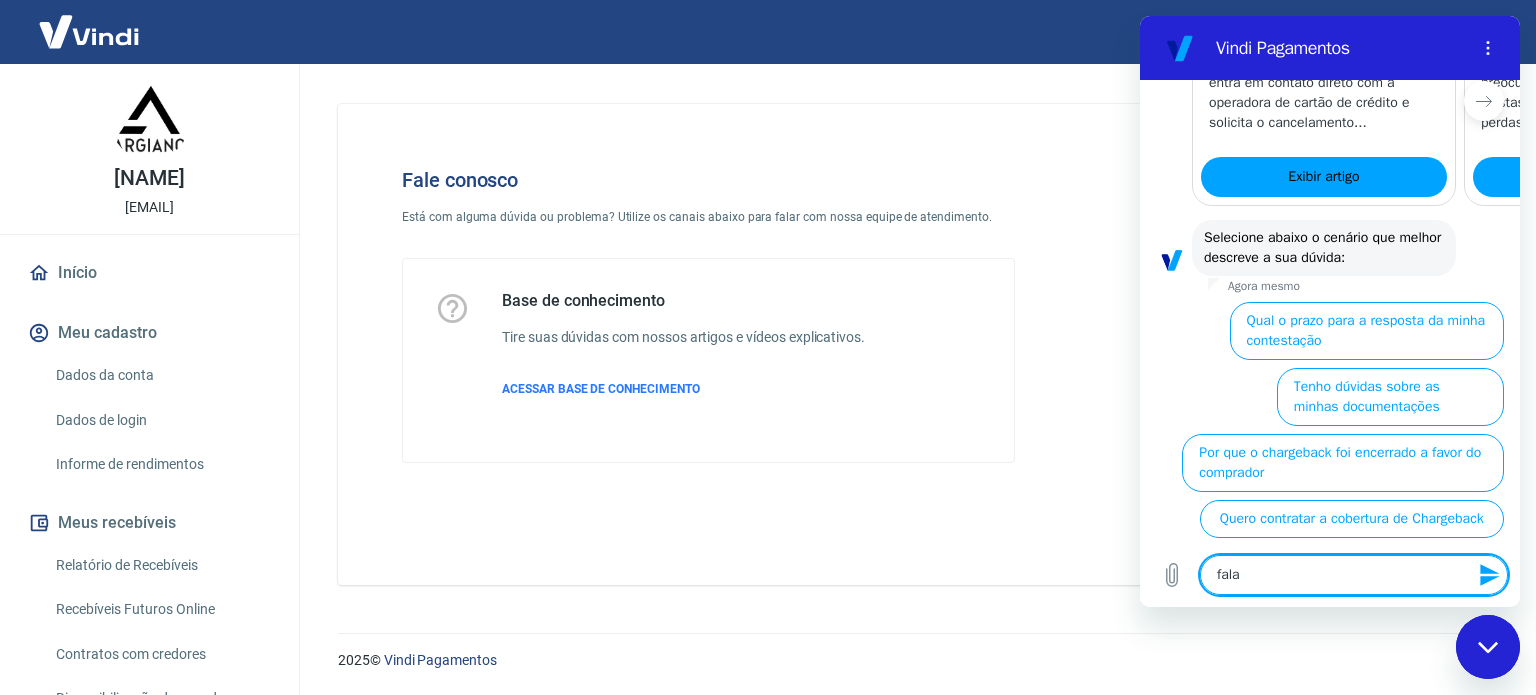 type on "falar" 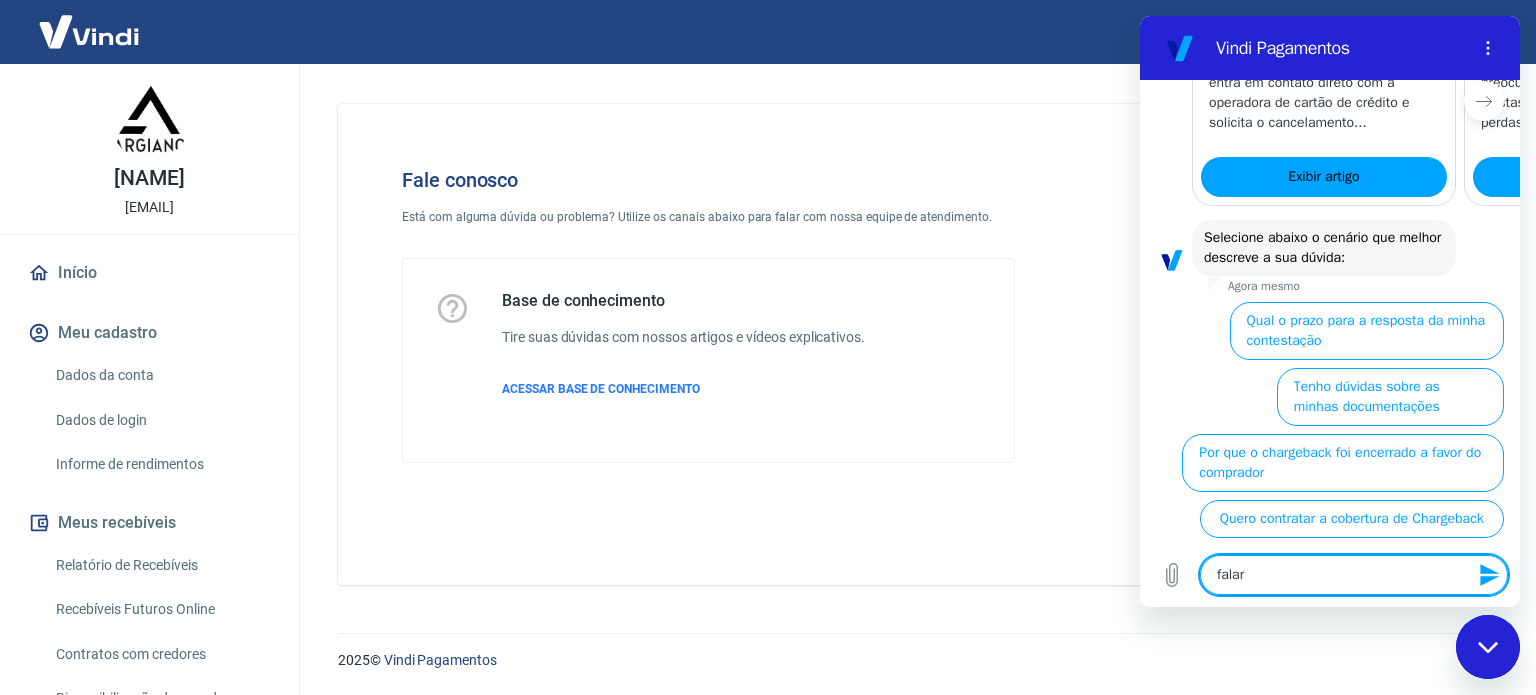 type on "falar" 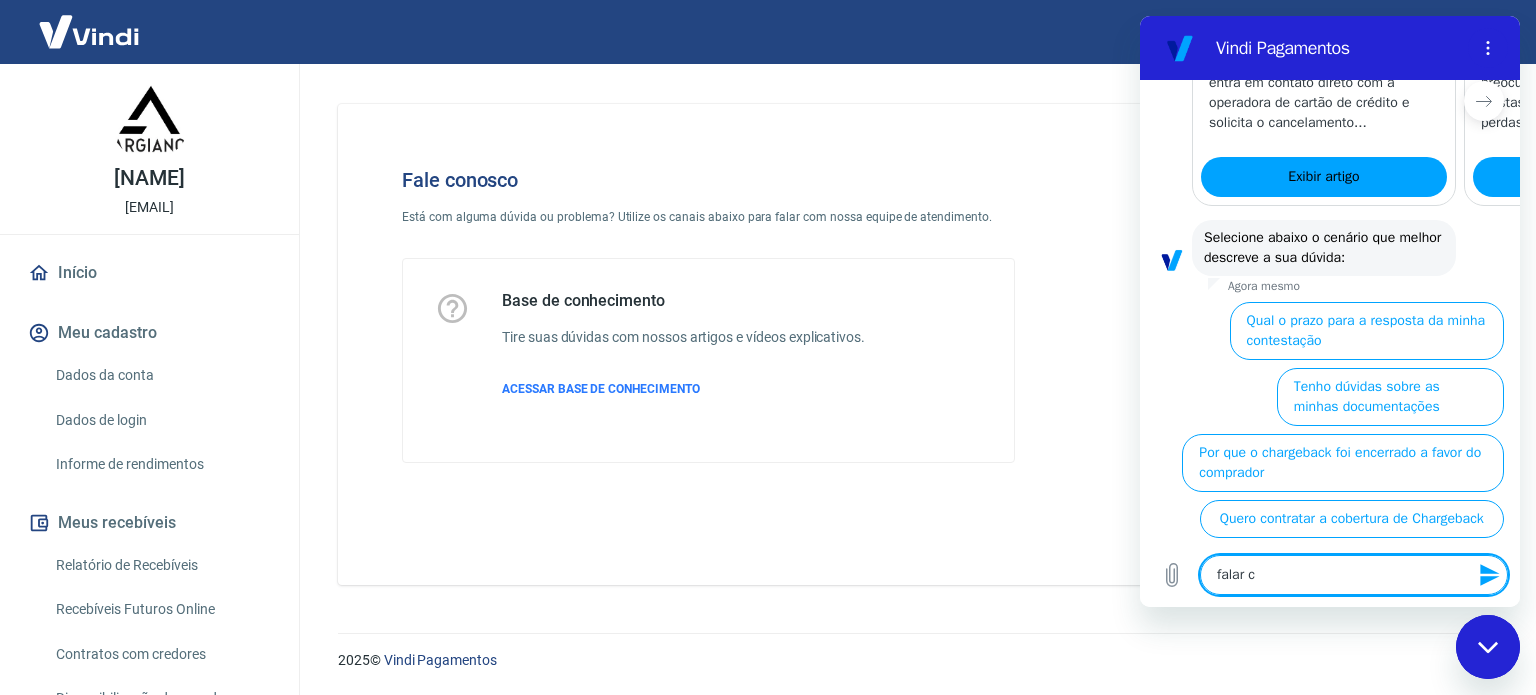 type on "falar co" 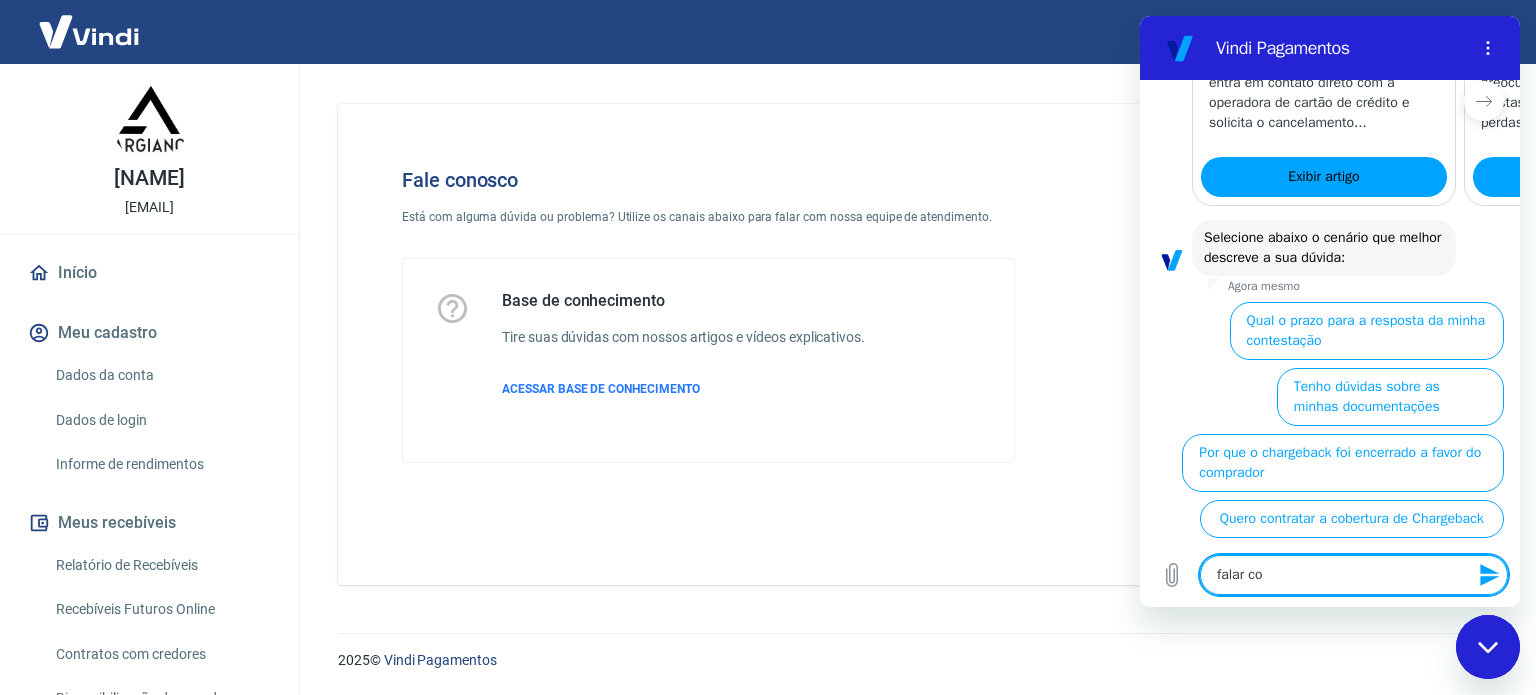 type on "falar com" 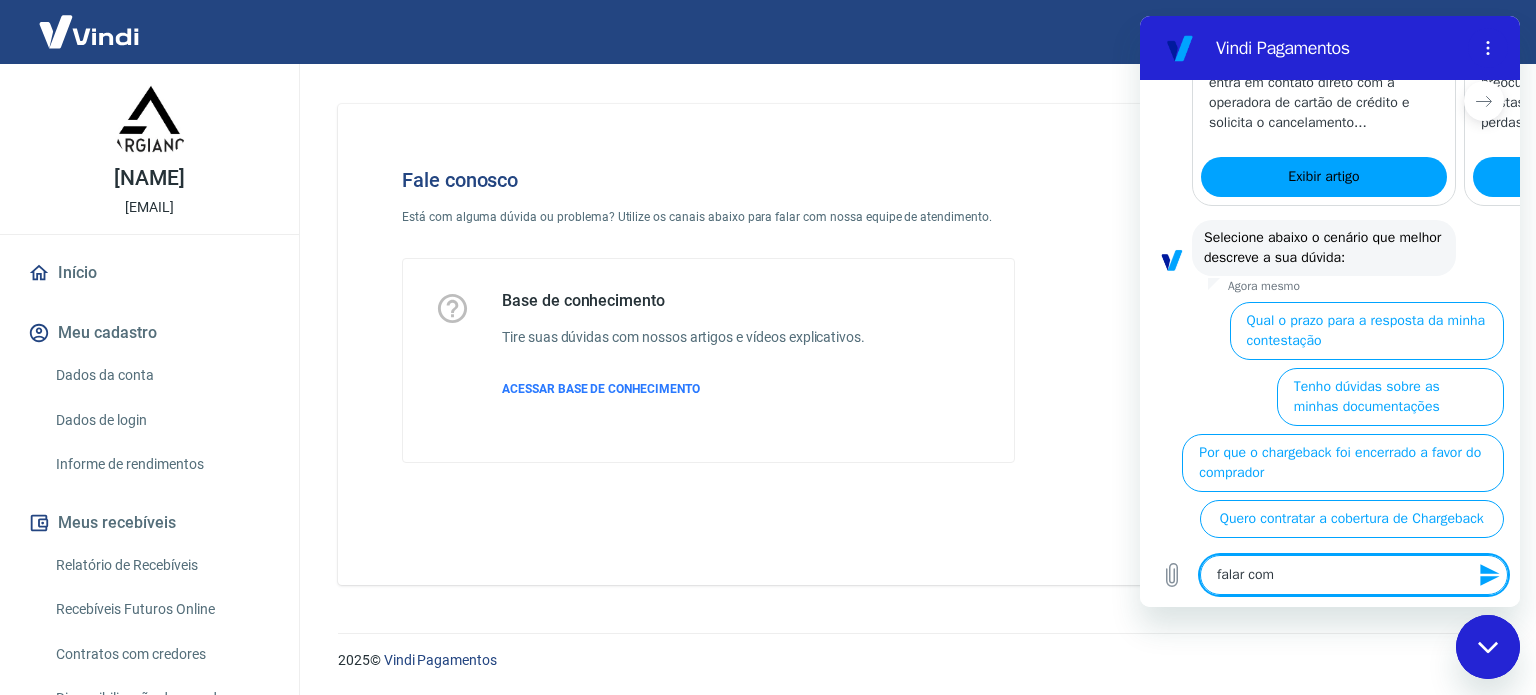 type on "falar com" 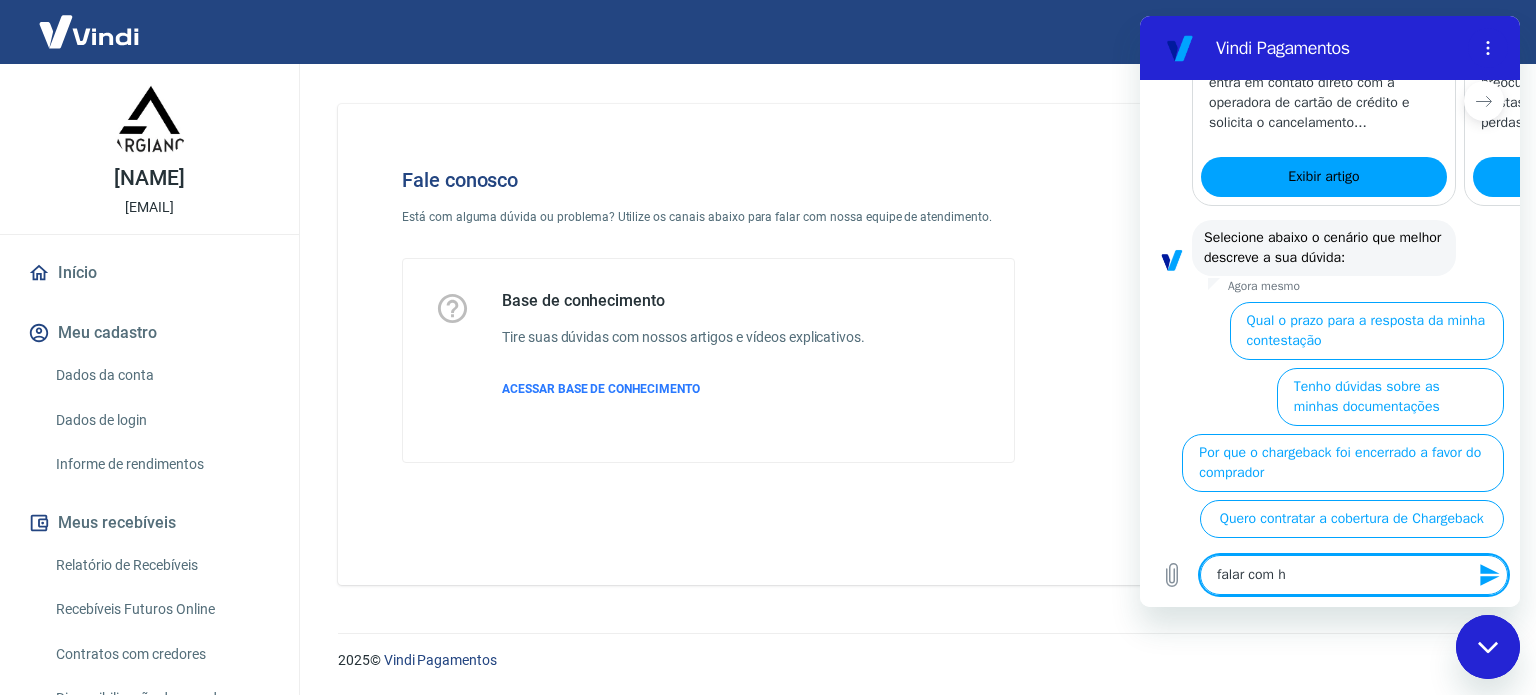 type on "falar com hu" 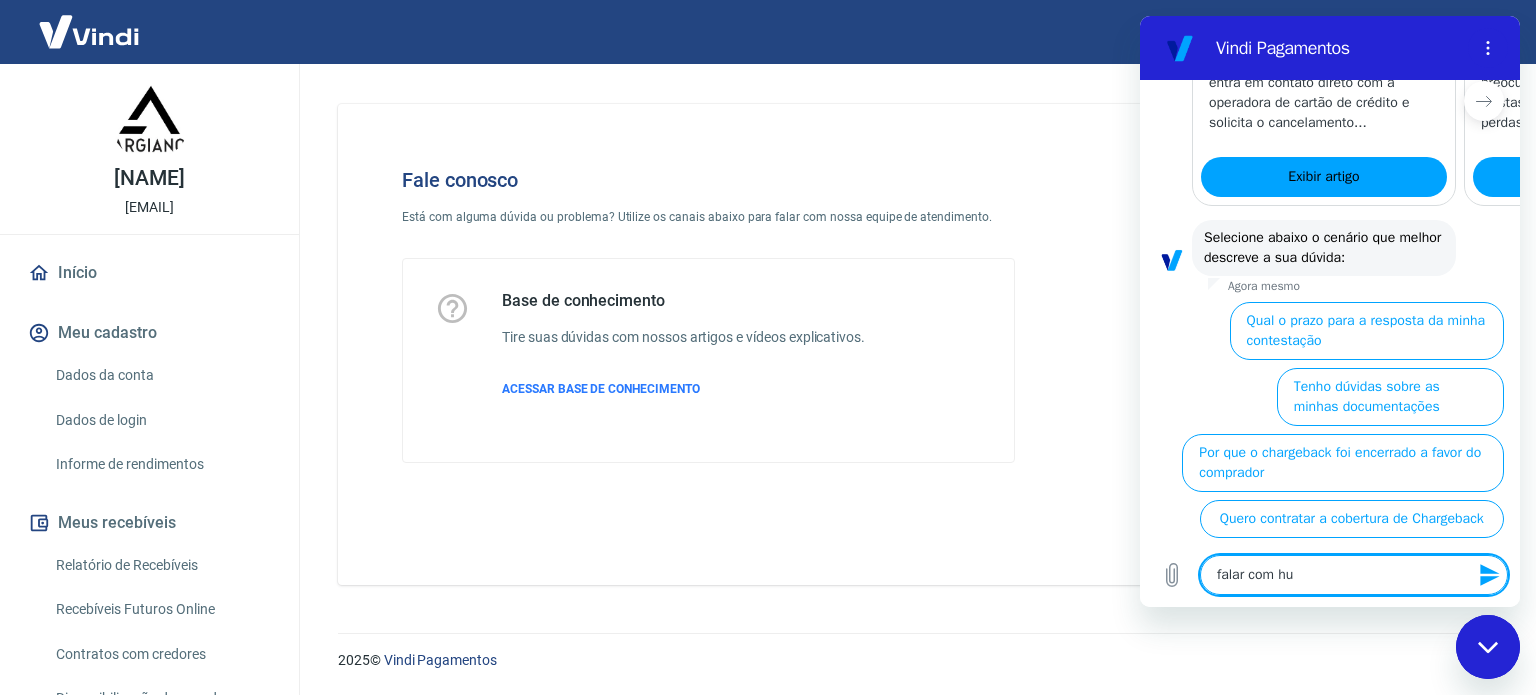 type on "falar com hum" 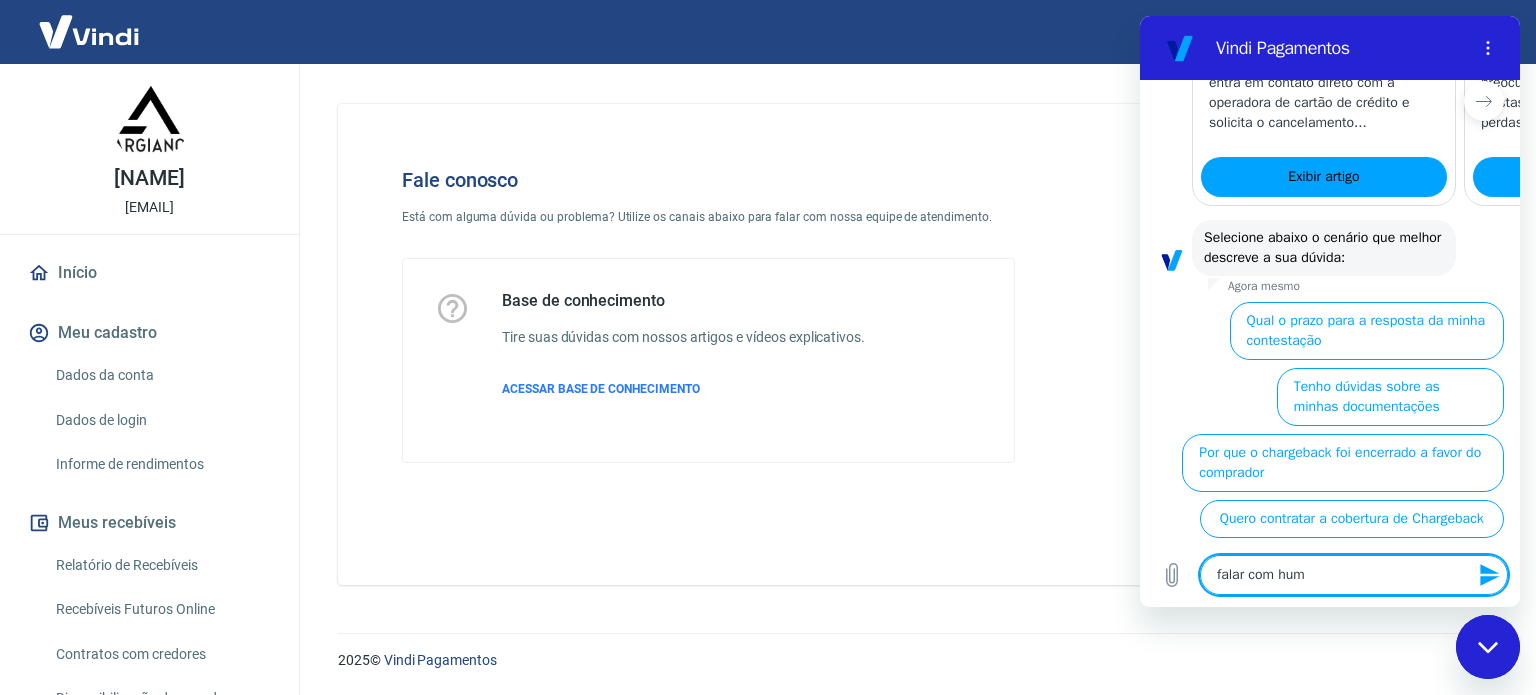 type on "falar com [NAME]" 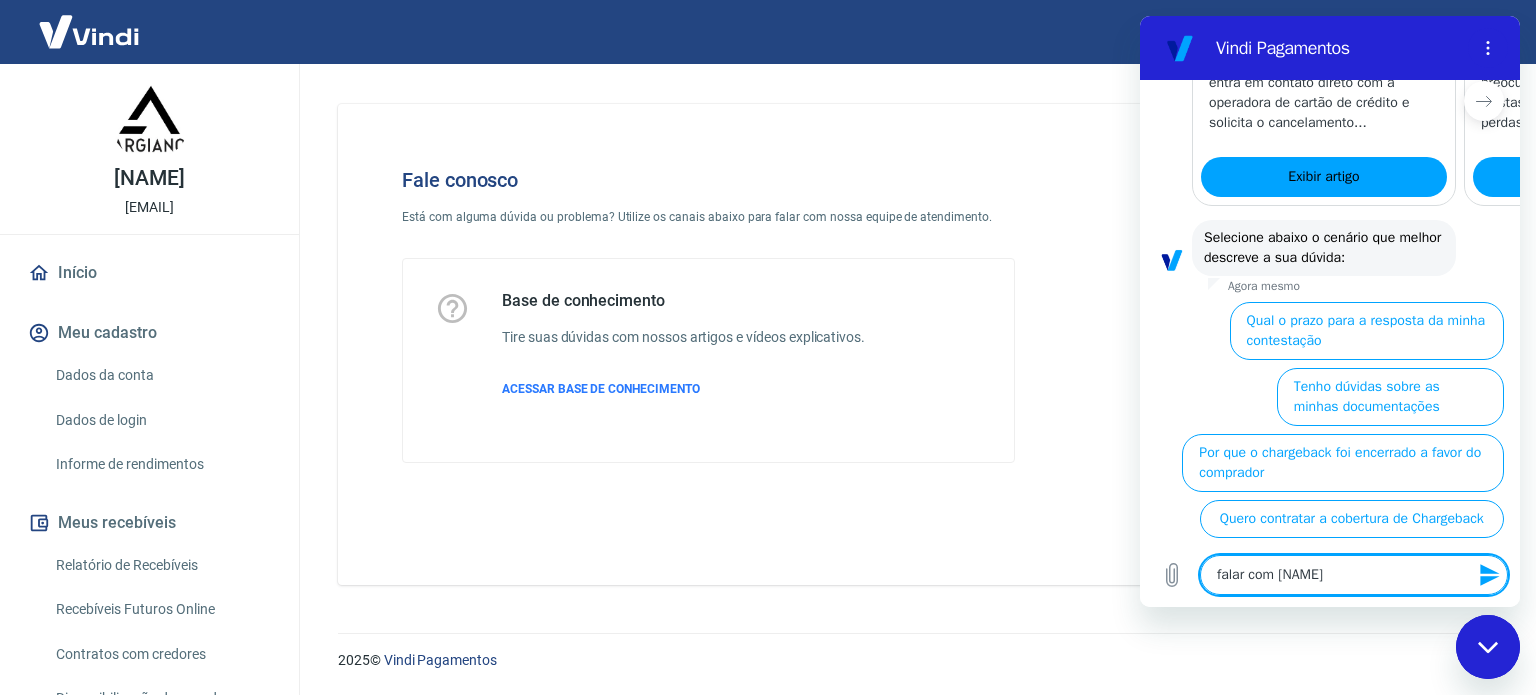 type on "falar com human" 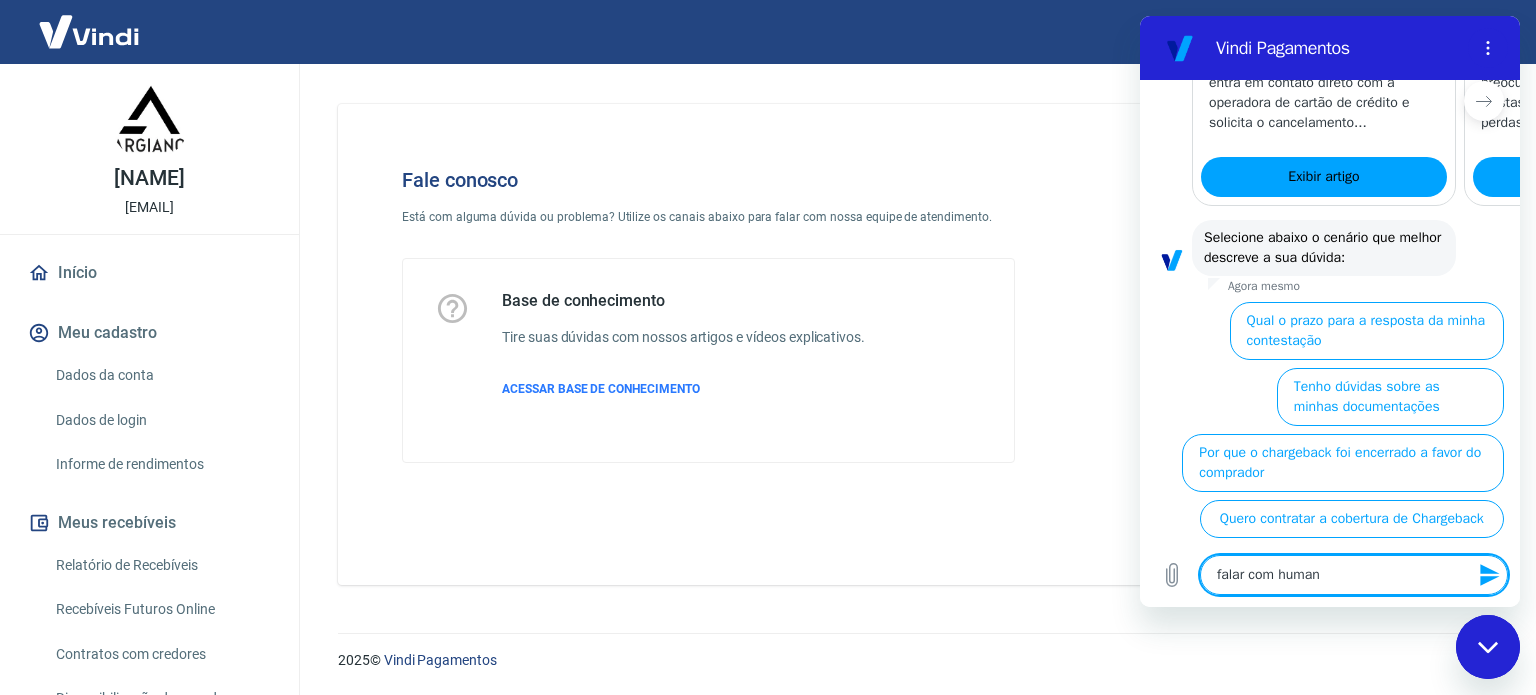 type on "falar com [NAME]" 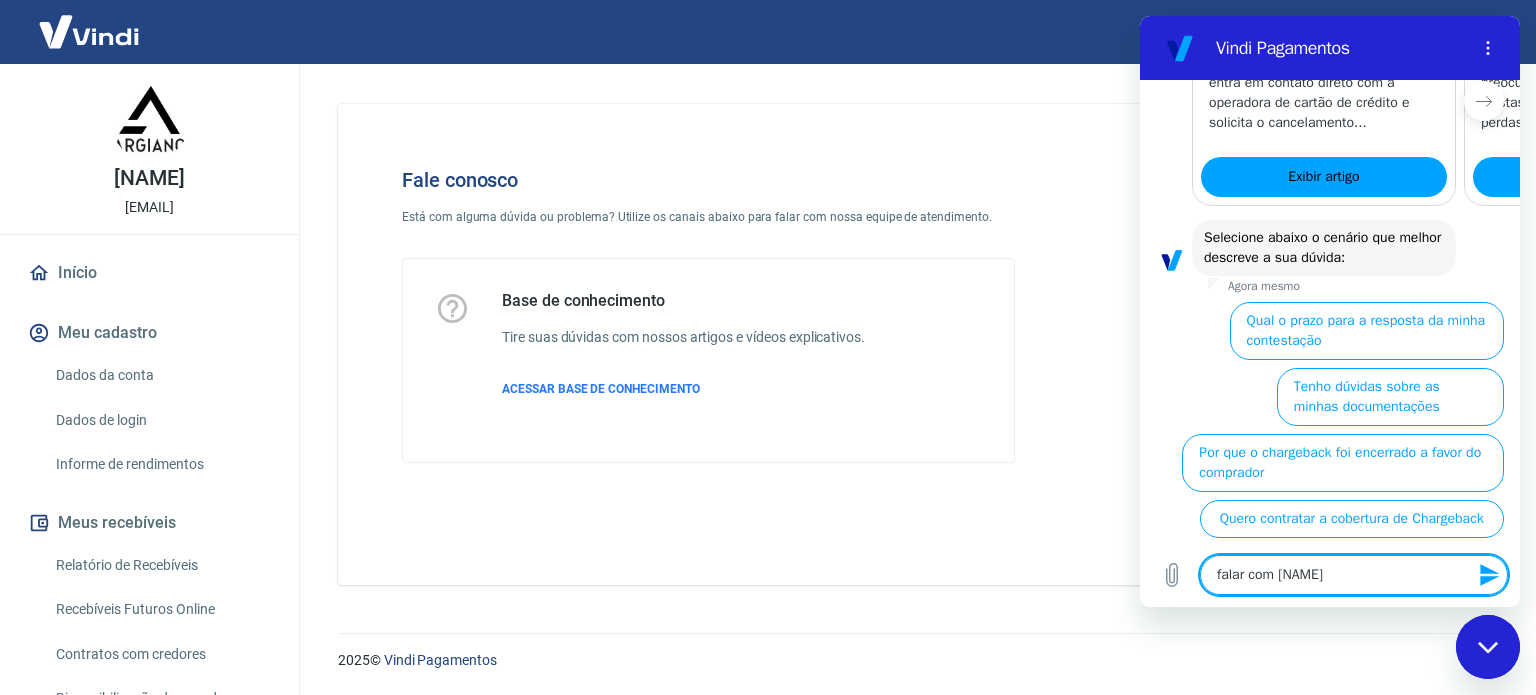 type on "falar com [NAME]" 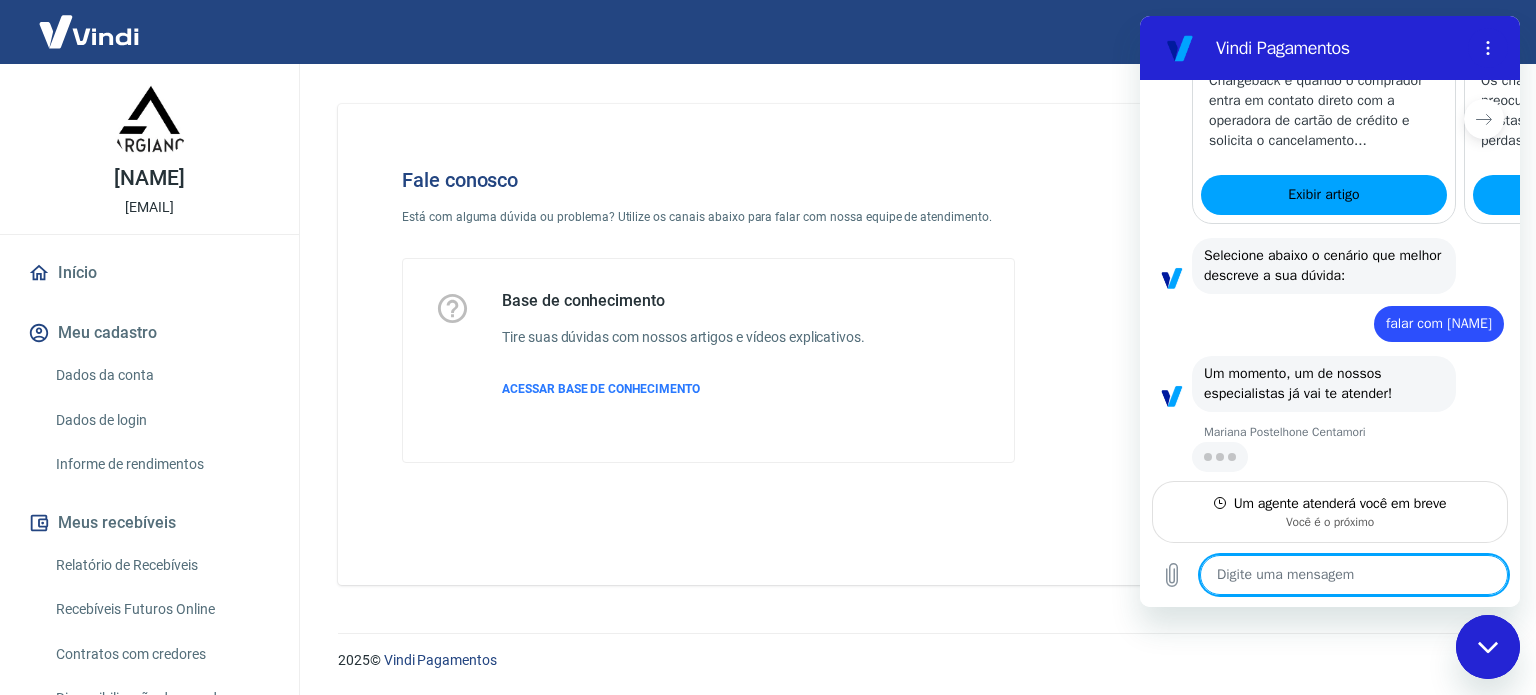 scroll, scrollTop: 732, scrollLeft: 0, axis: vertical 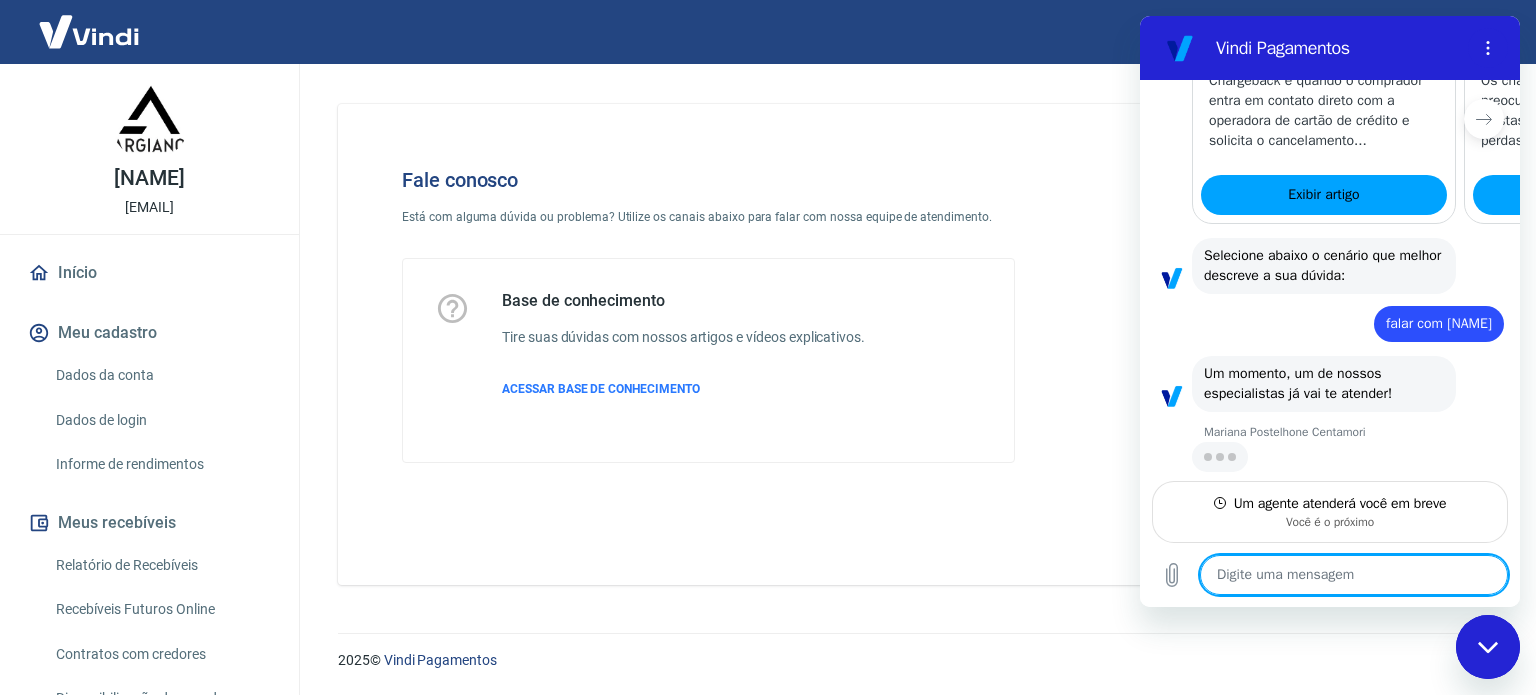 type on "x" 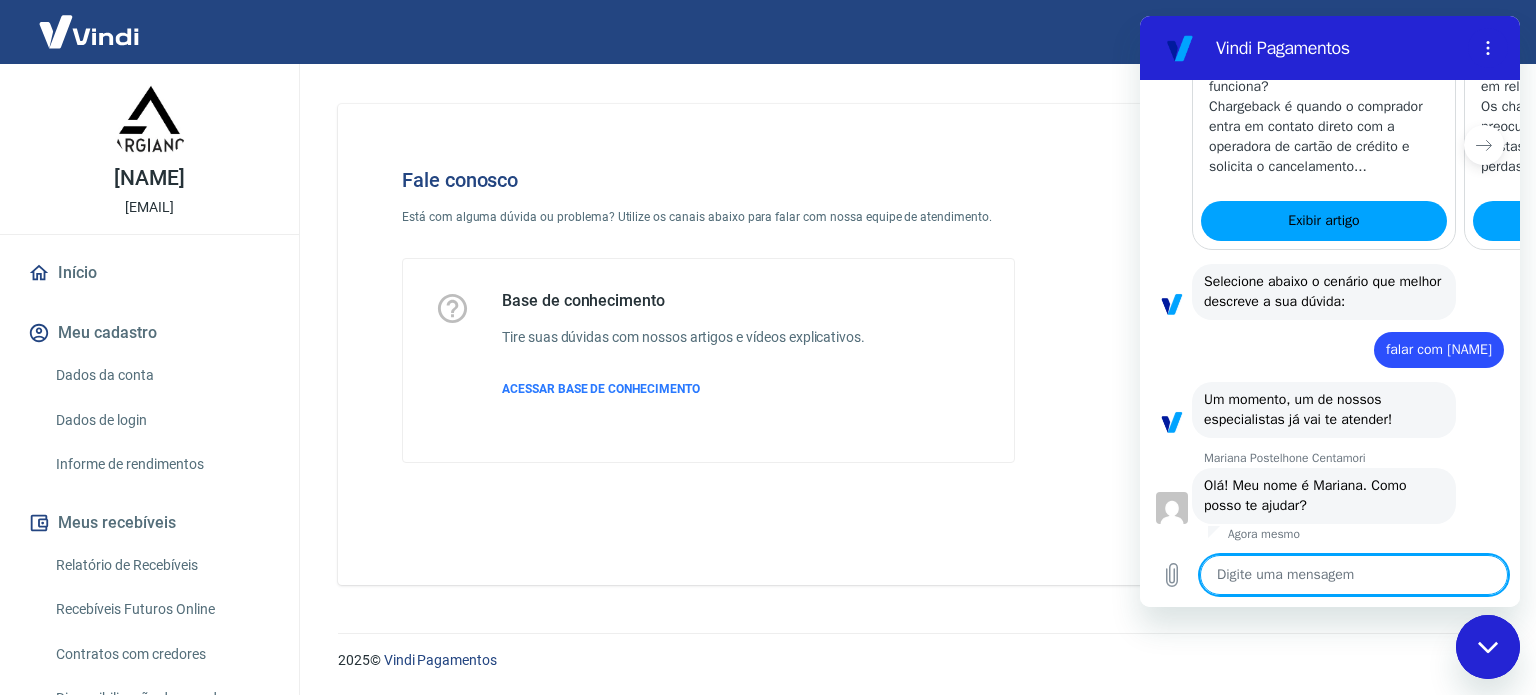 scroll, scrollTop: 711, scrollLeft: 0, axis: vertical 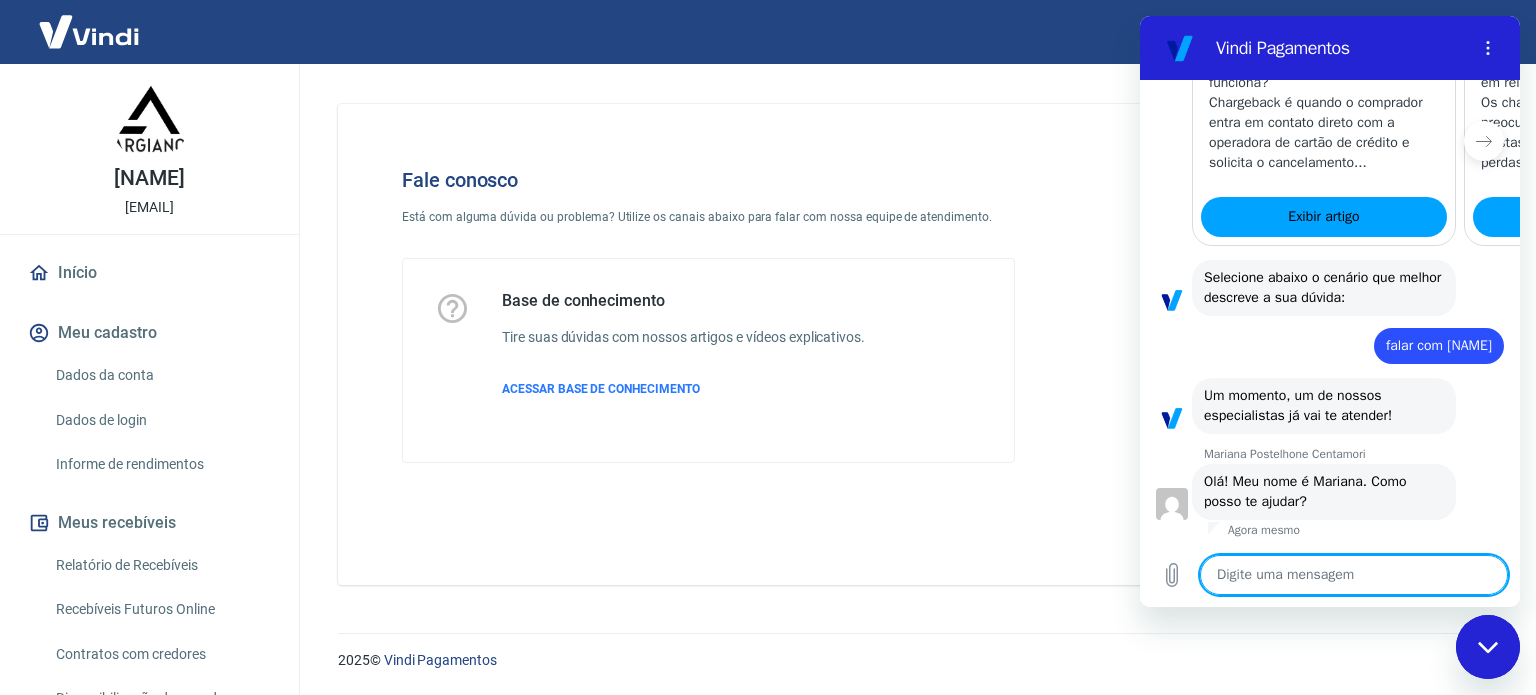type on "O" 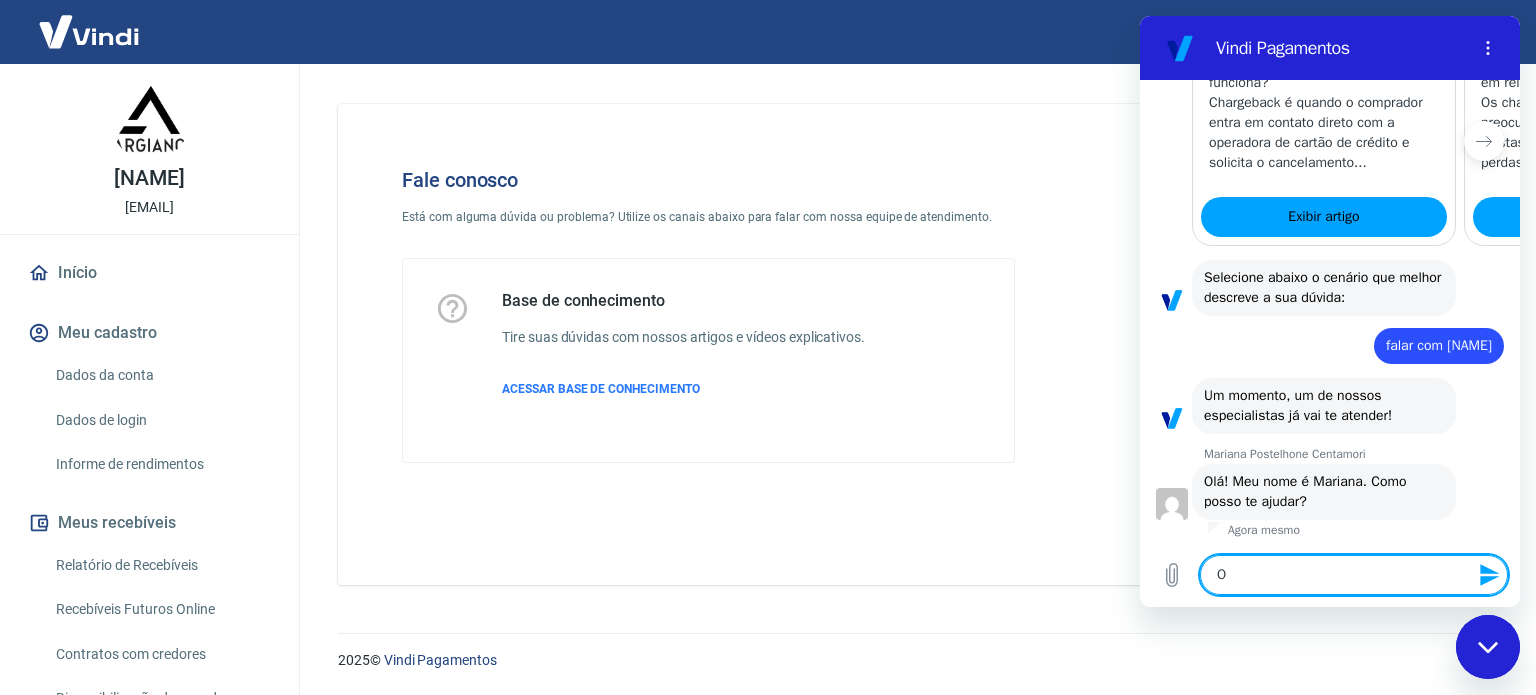 type on "Ol" 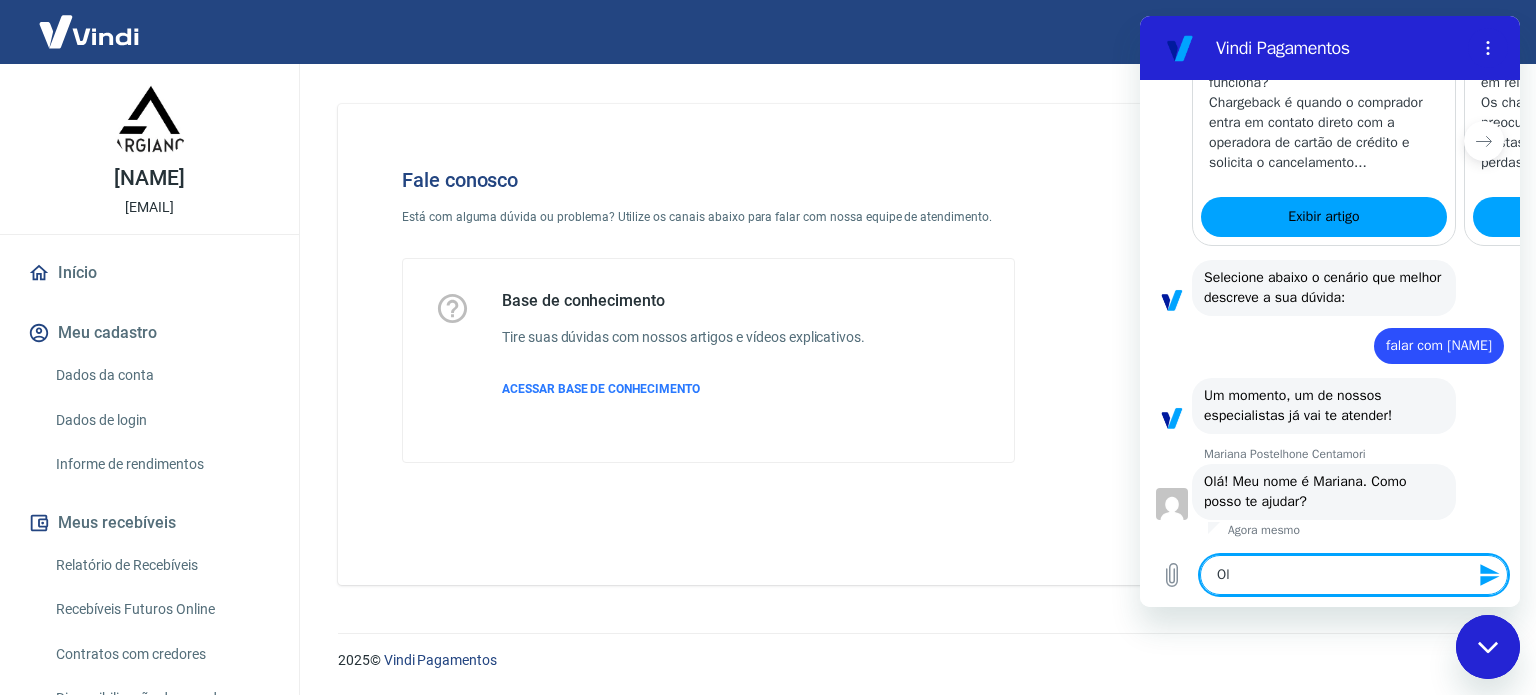 type on "Ola" 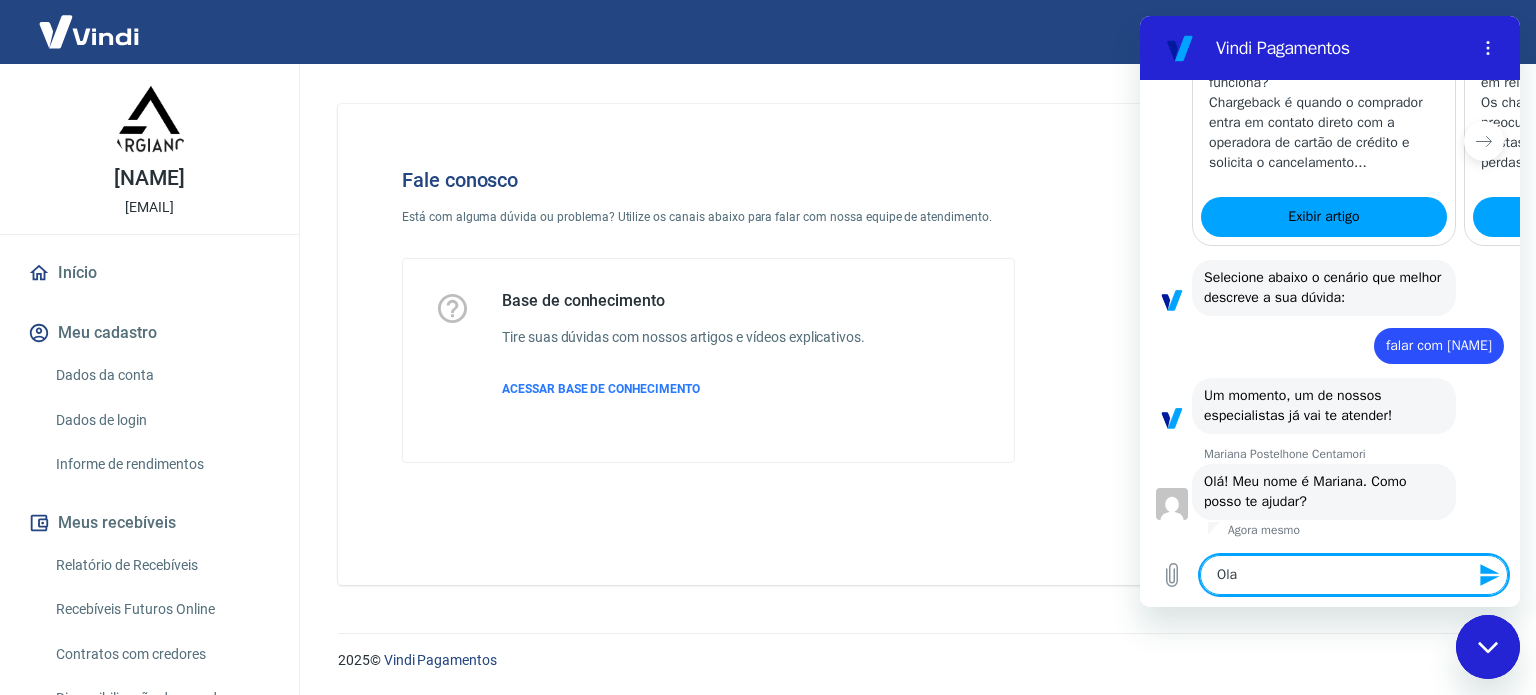 type on "Ola" 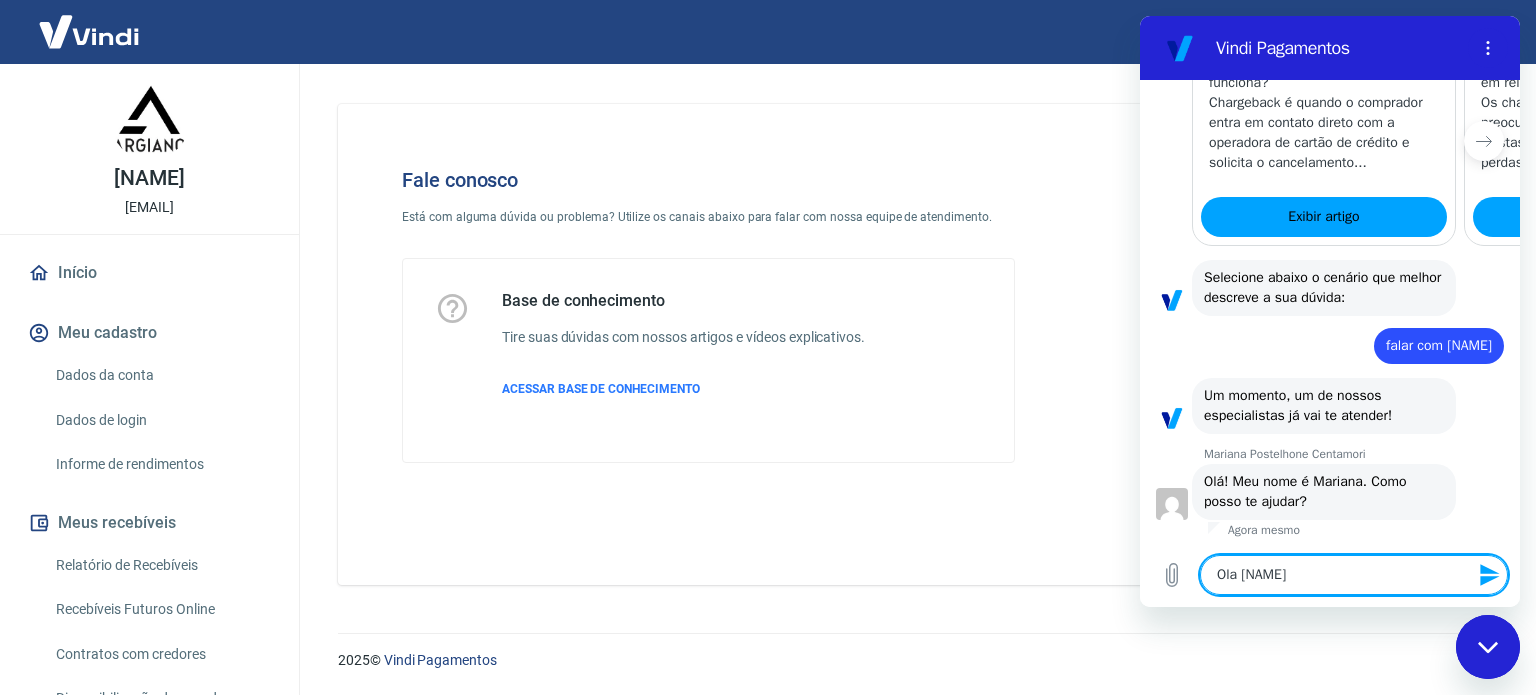 type on "Ola Ma" 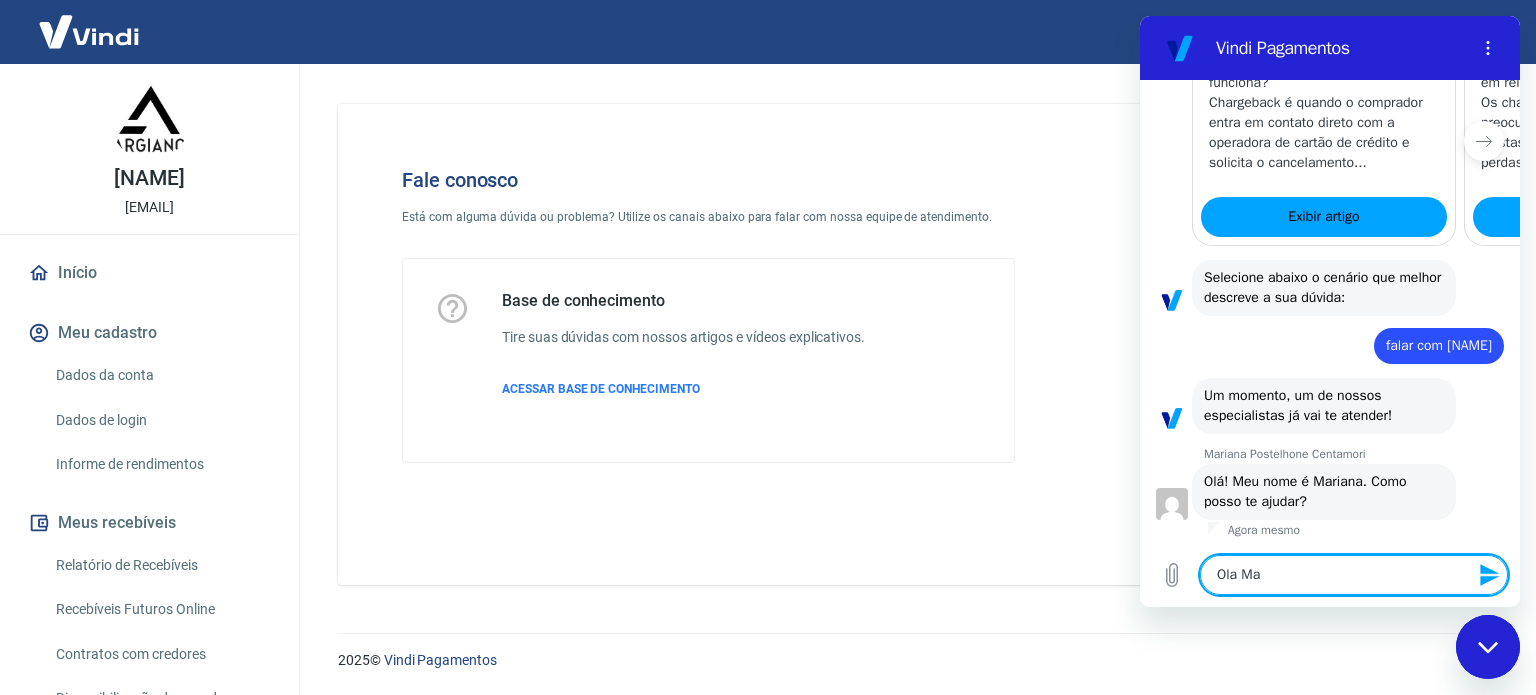 type on "Ola [NAME]" 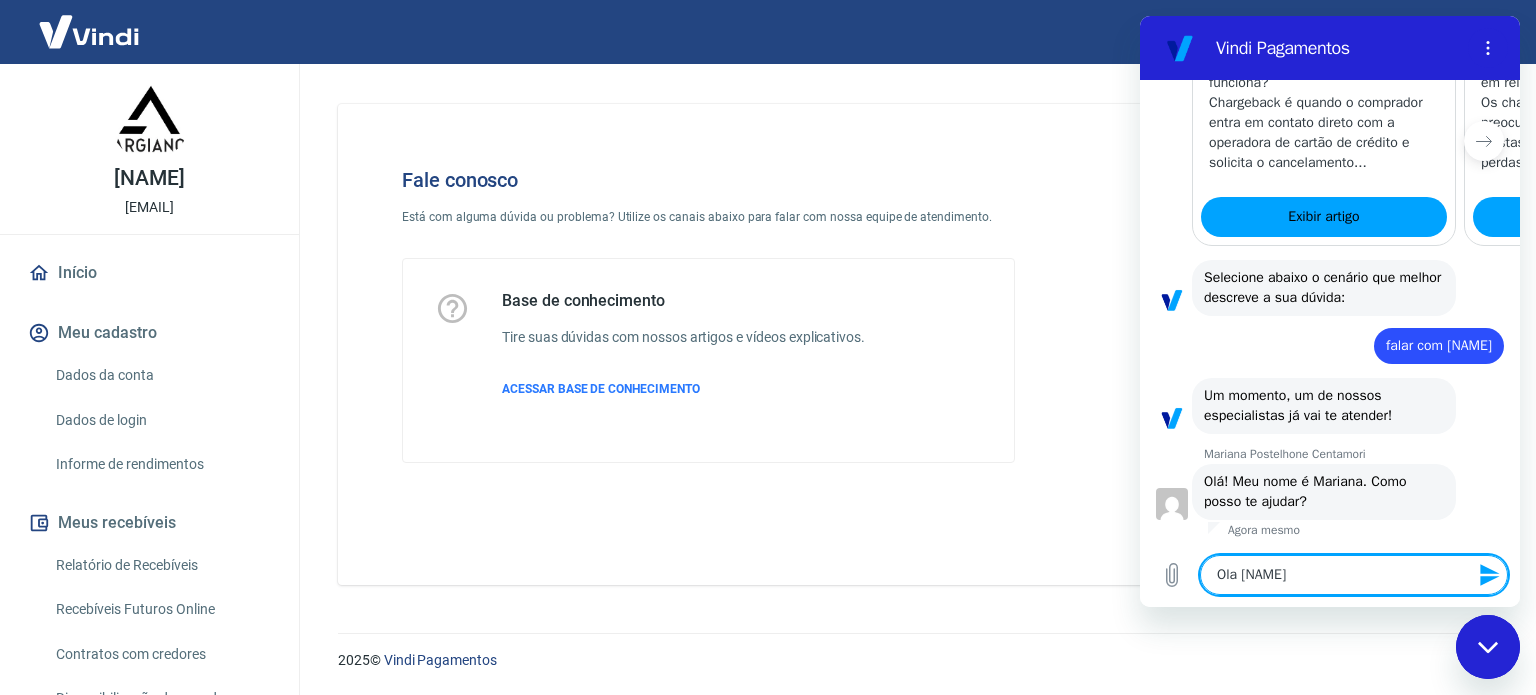 type on "Ola [NAME]" 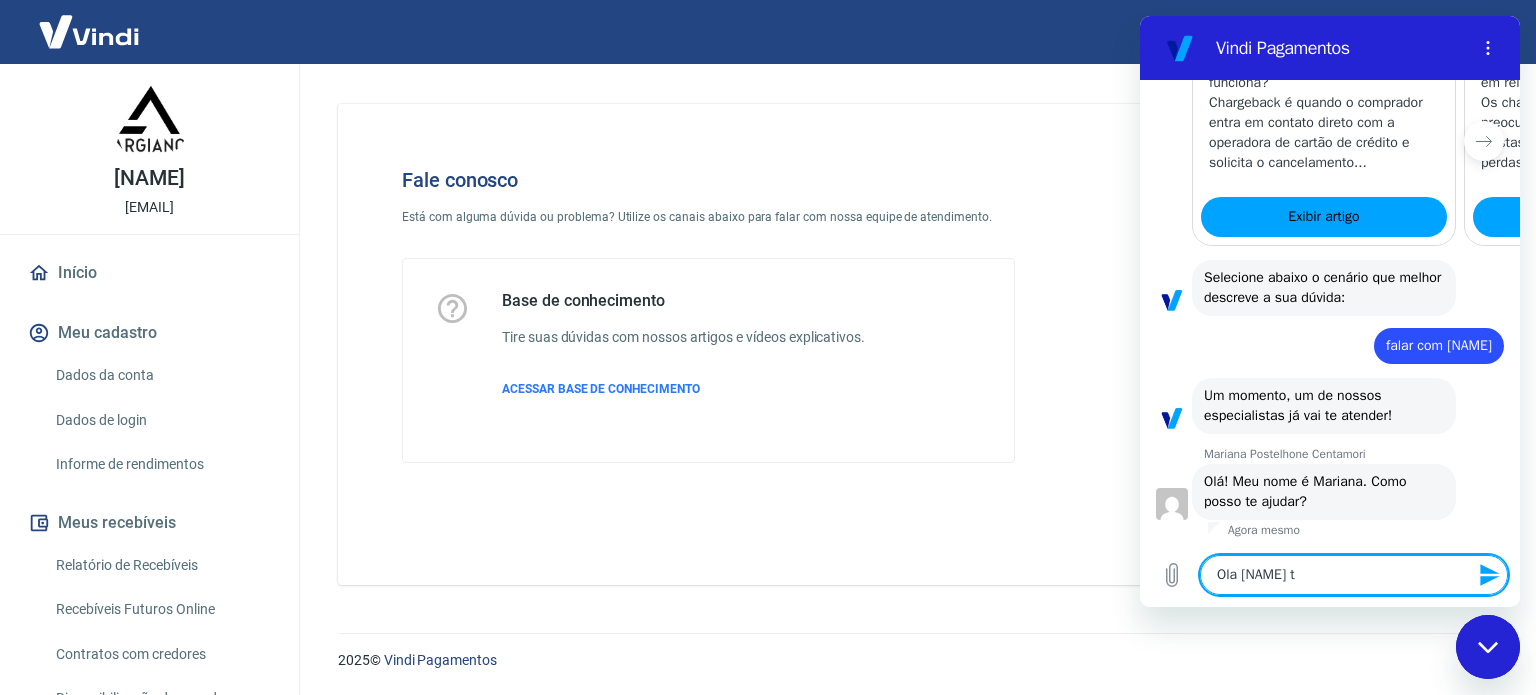 type on "Ola [NAME] tu" 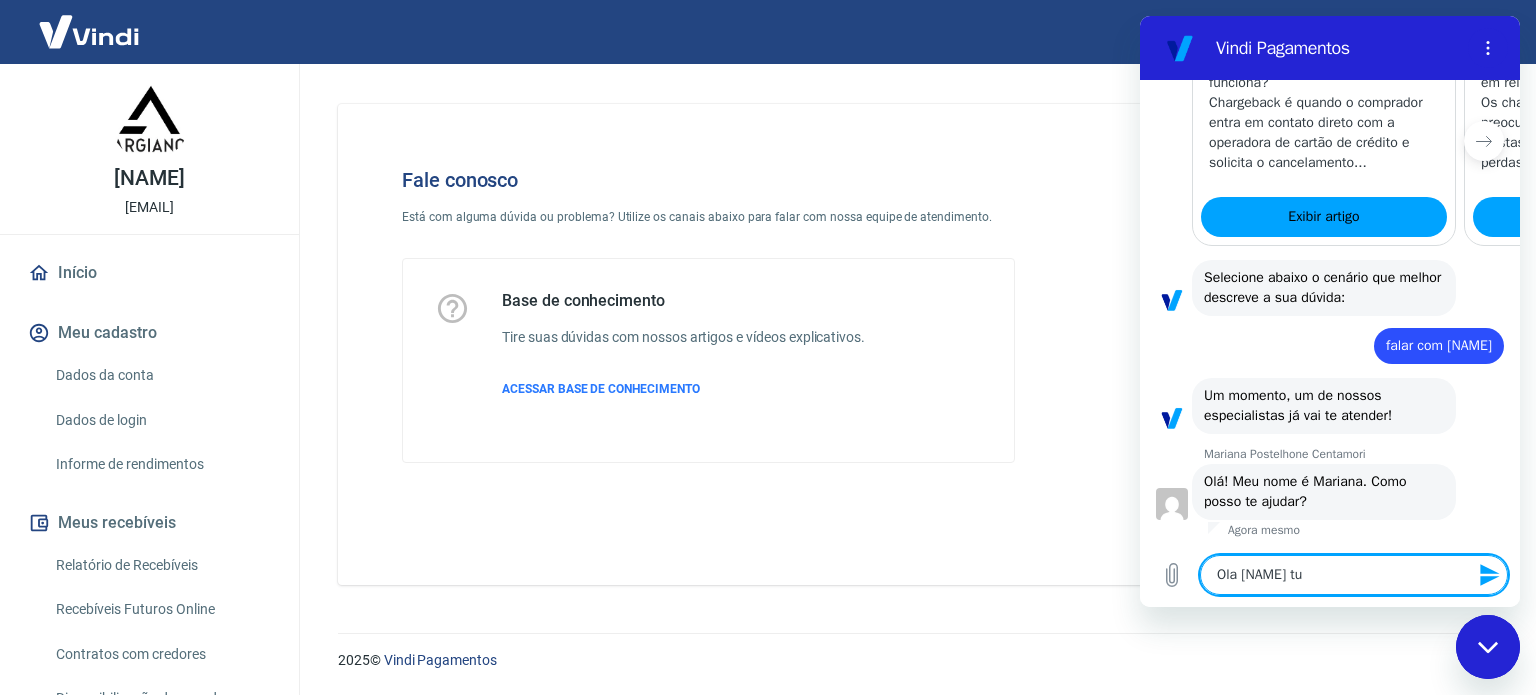 type on "Ola [NAME] tud" 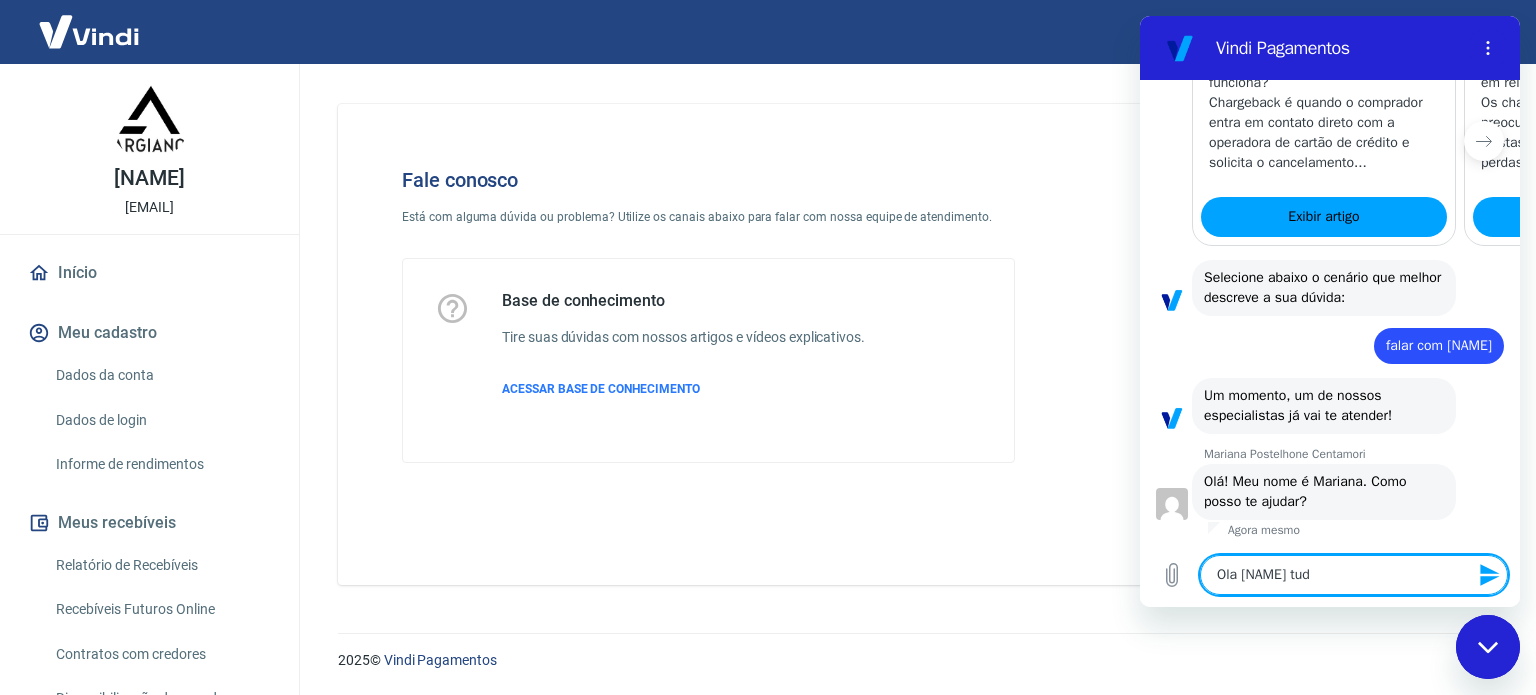 type on "Ola [NAME] tudo" 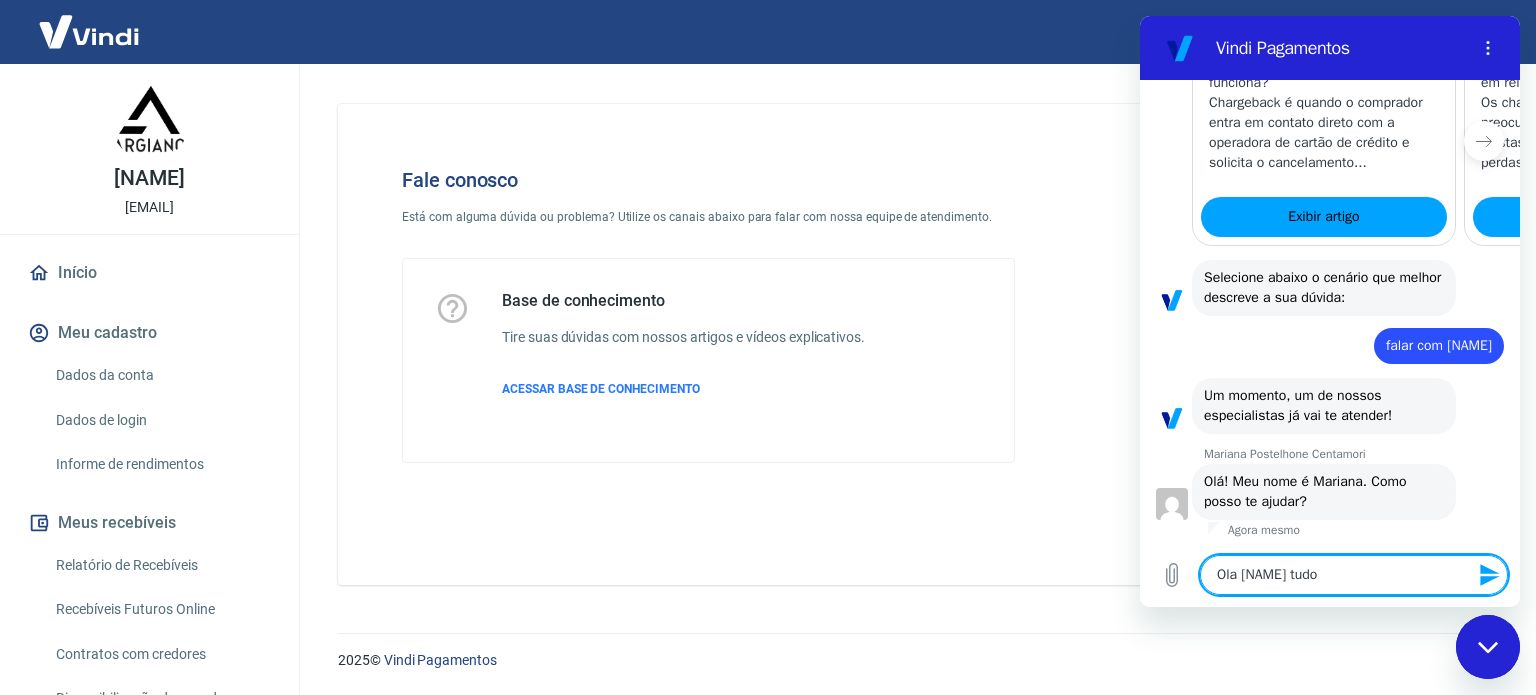 type on "Ola [NAME] tudo" 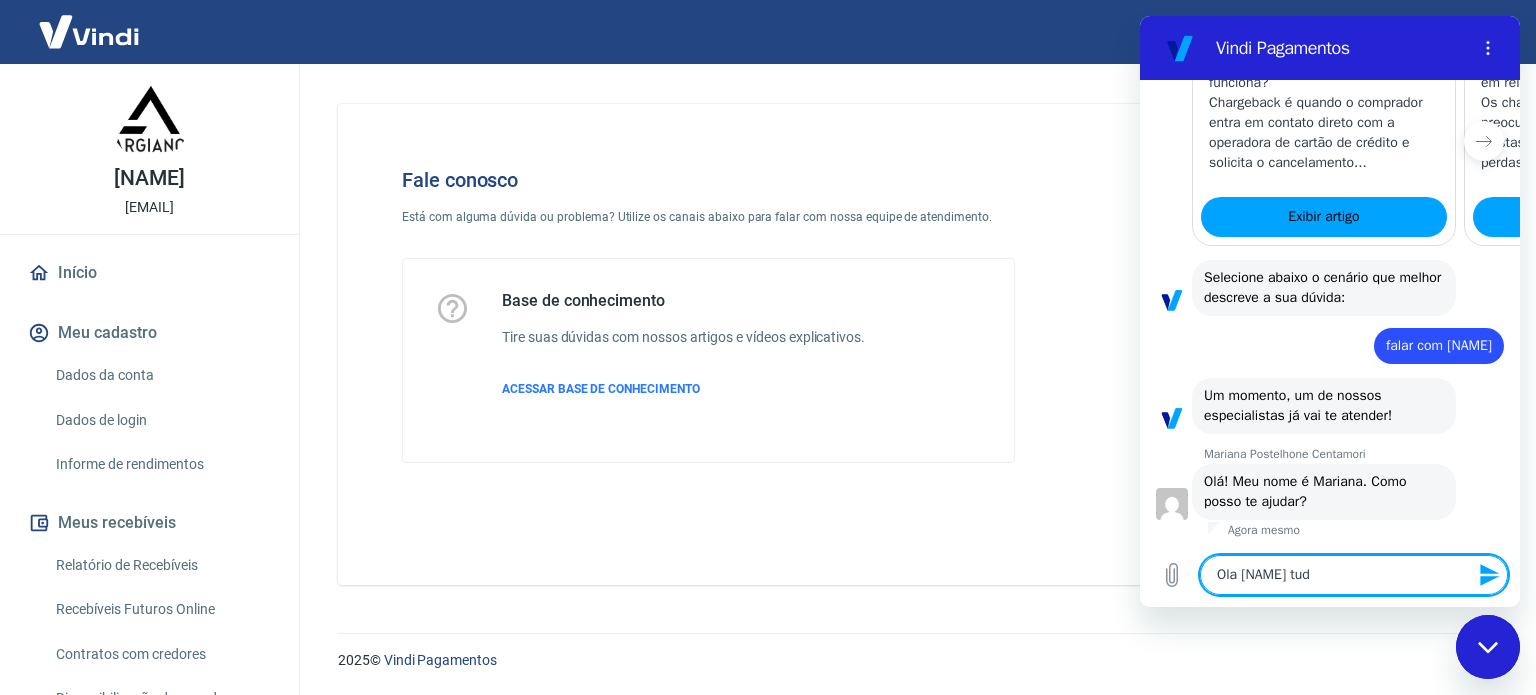 type on "Ola [NAME] tudo be" 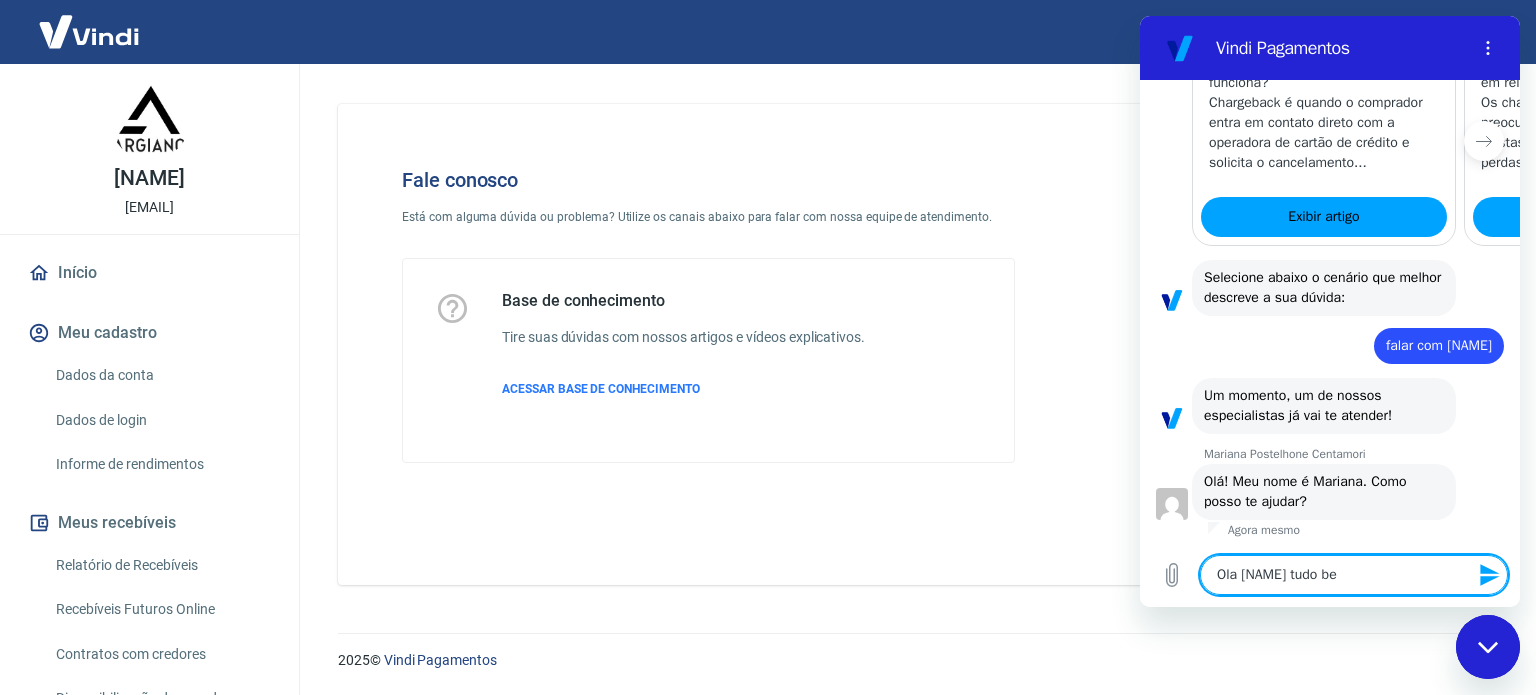 type on "Ola [NAME] tudo bem" 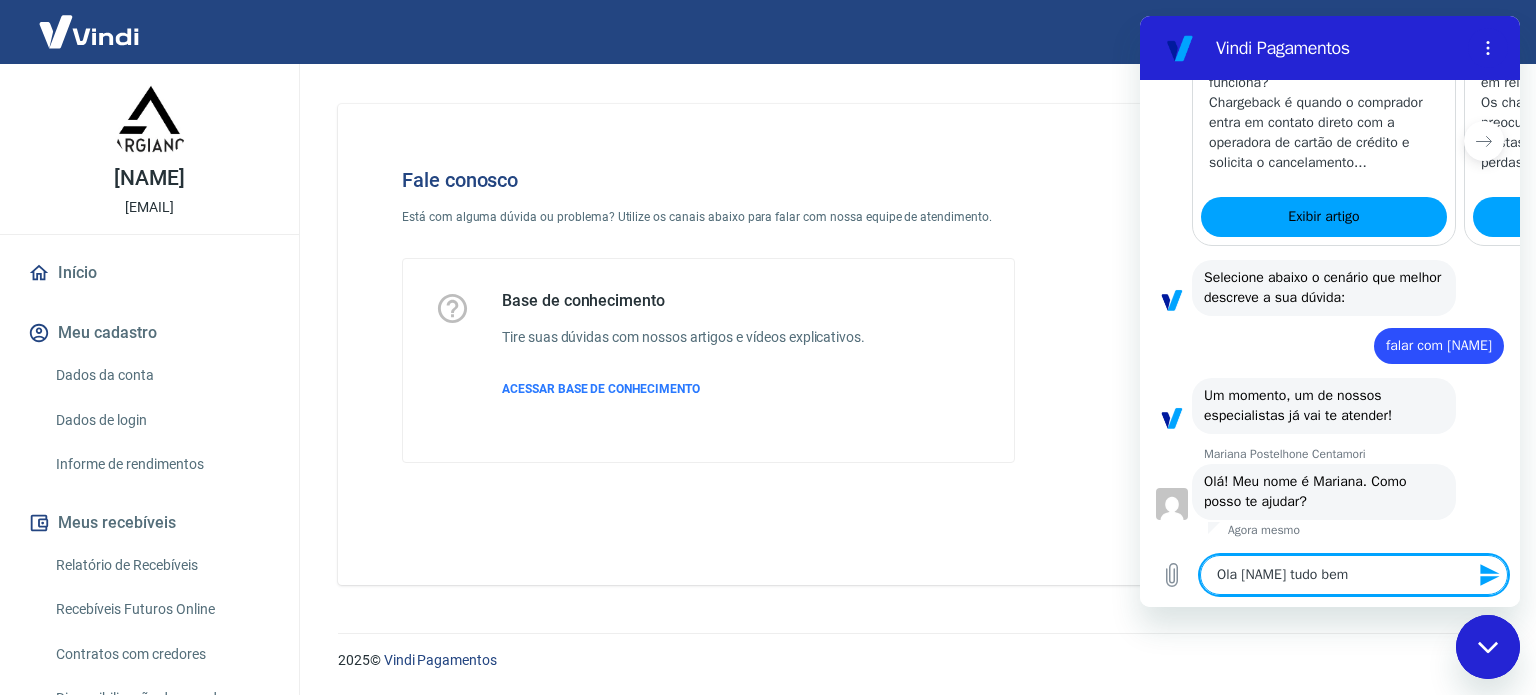 type on "Ola [NAME] tudo bem" 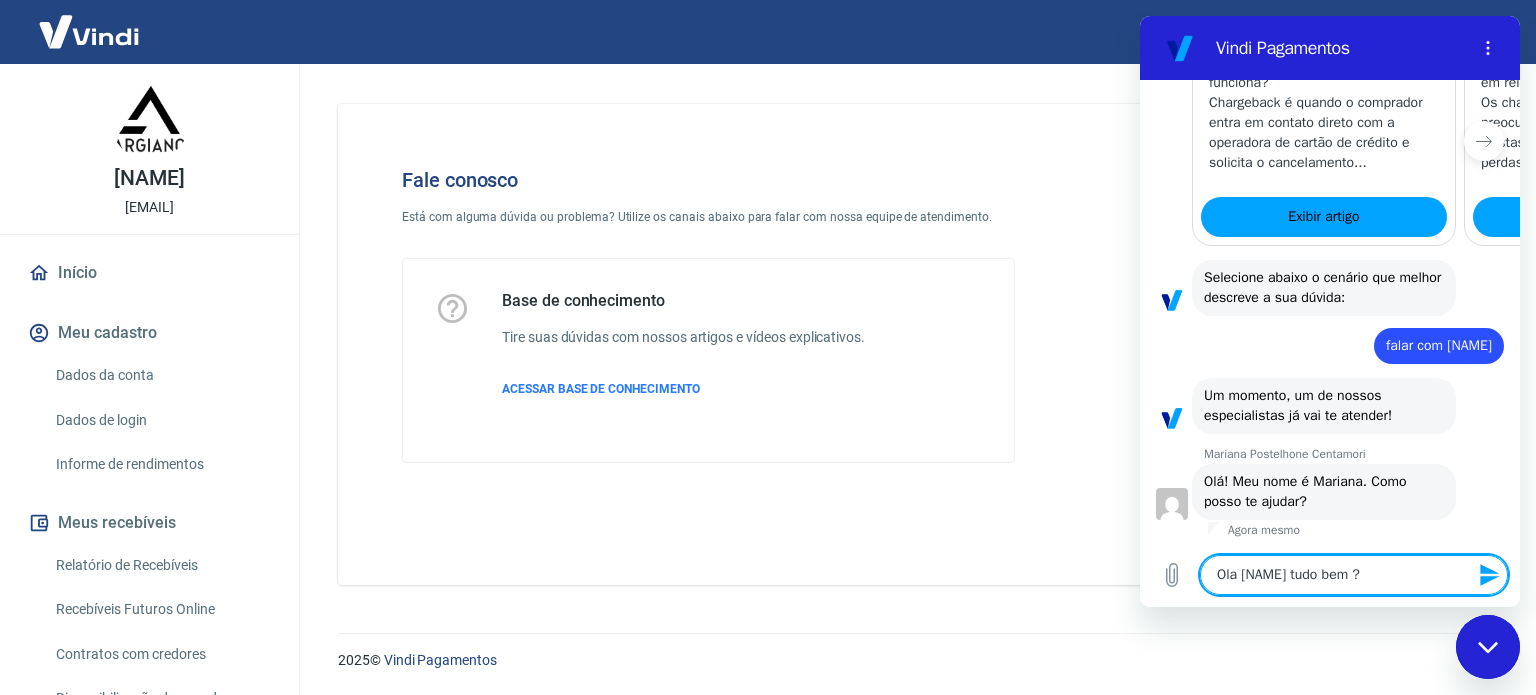 type on "Ola [NAME] tudo bem ?" 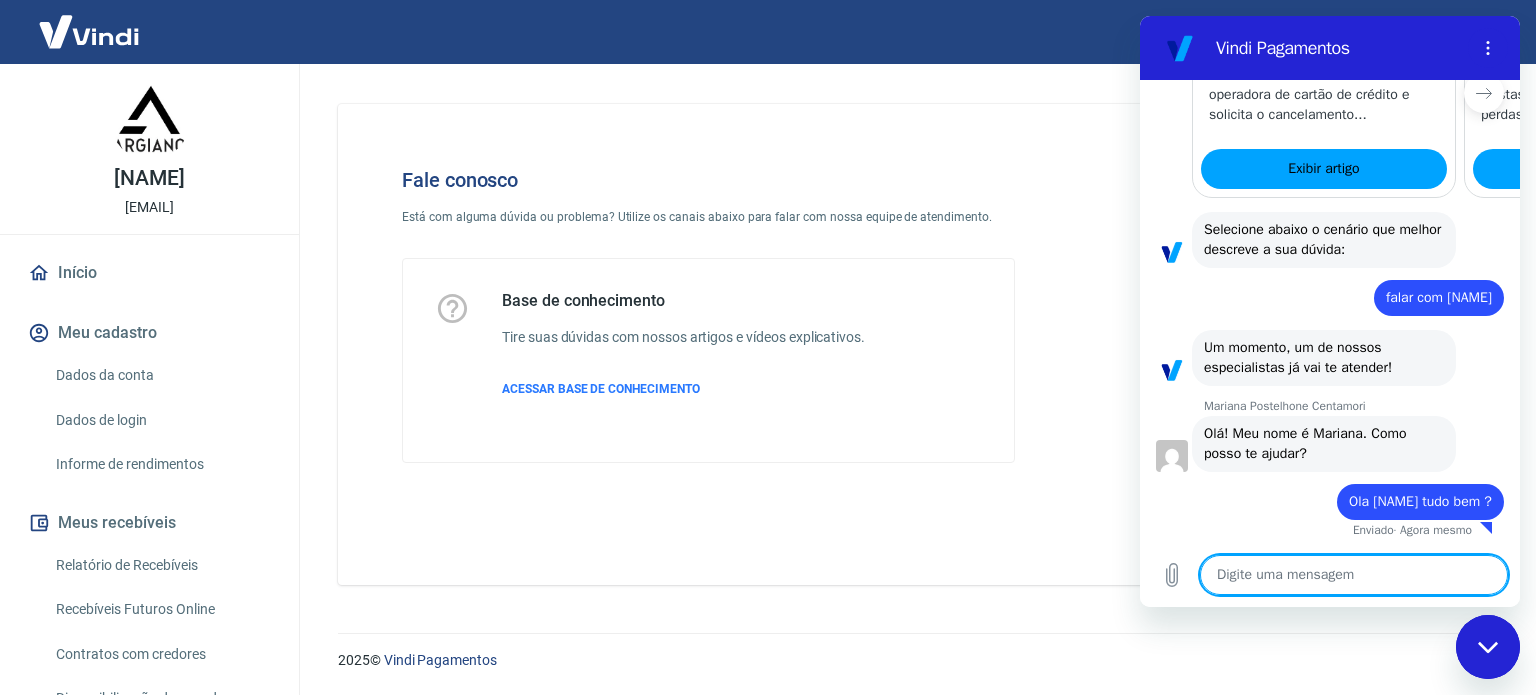 scroll, scrollTop: 759, scrollLeft: 0, axis: vertical 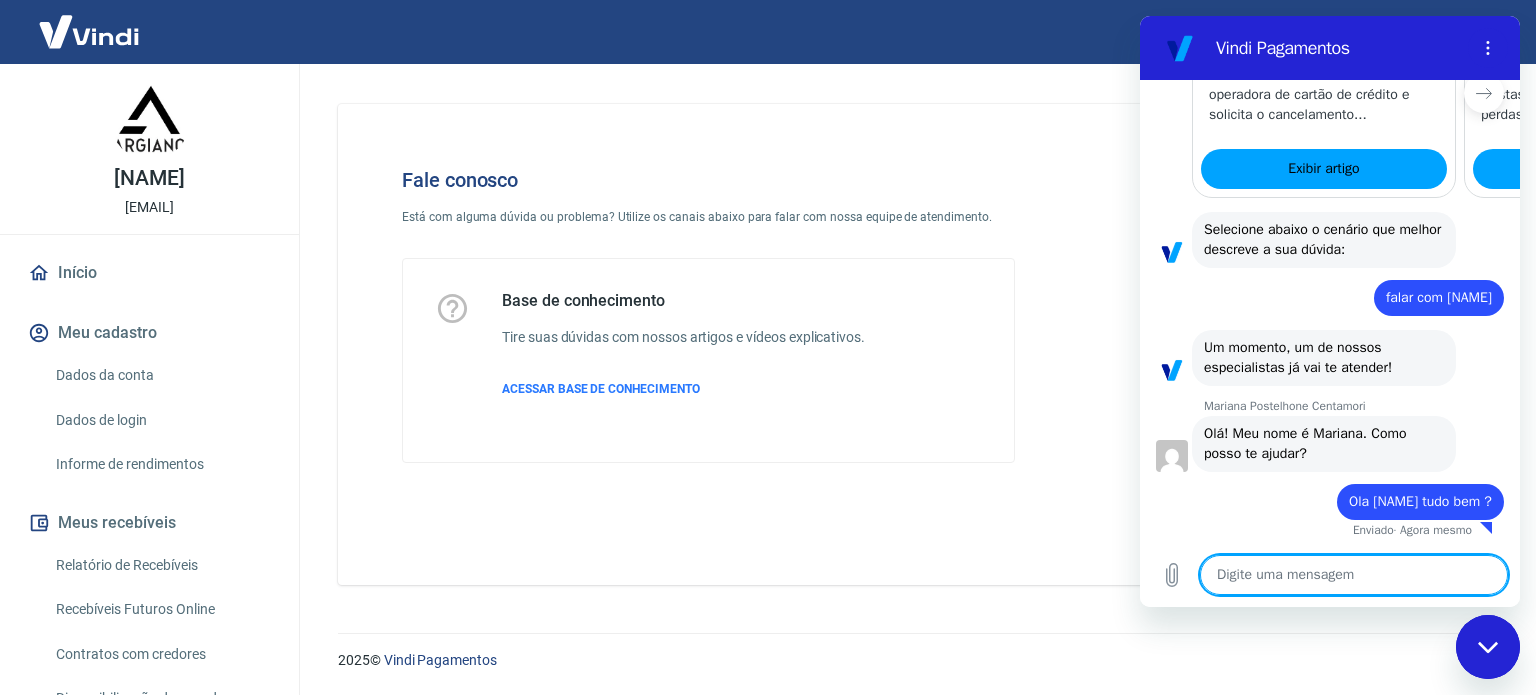 type on "x" 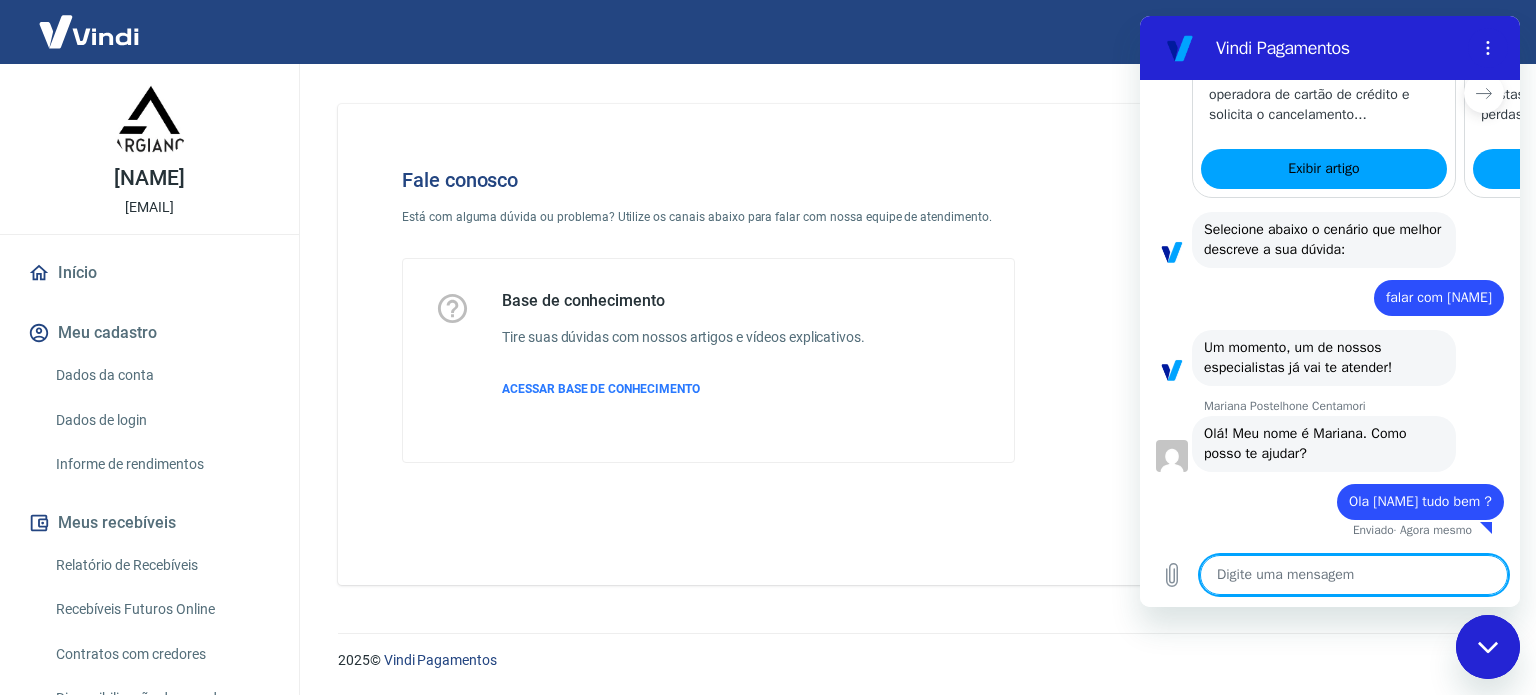 paste on "[NUMBER]
[DATE] - [TIME]" 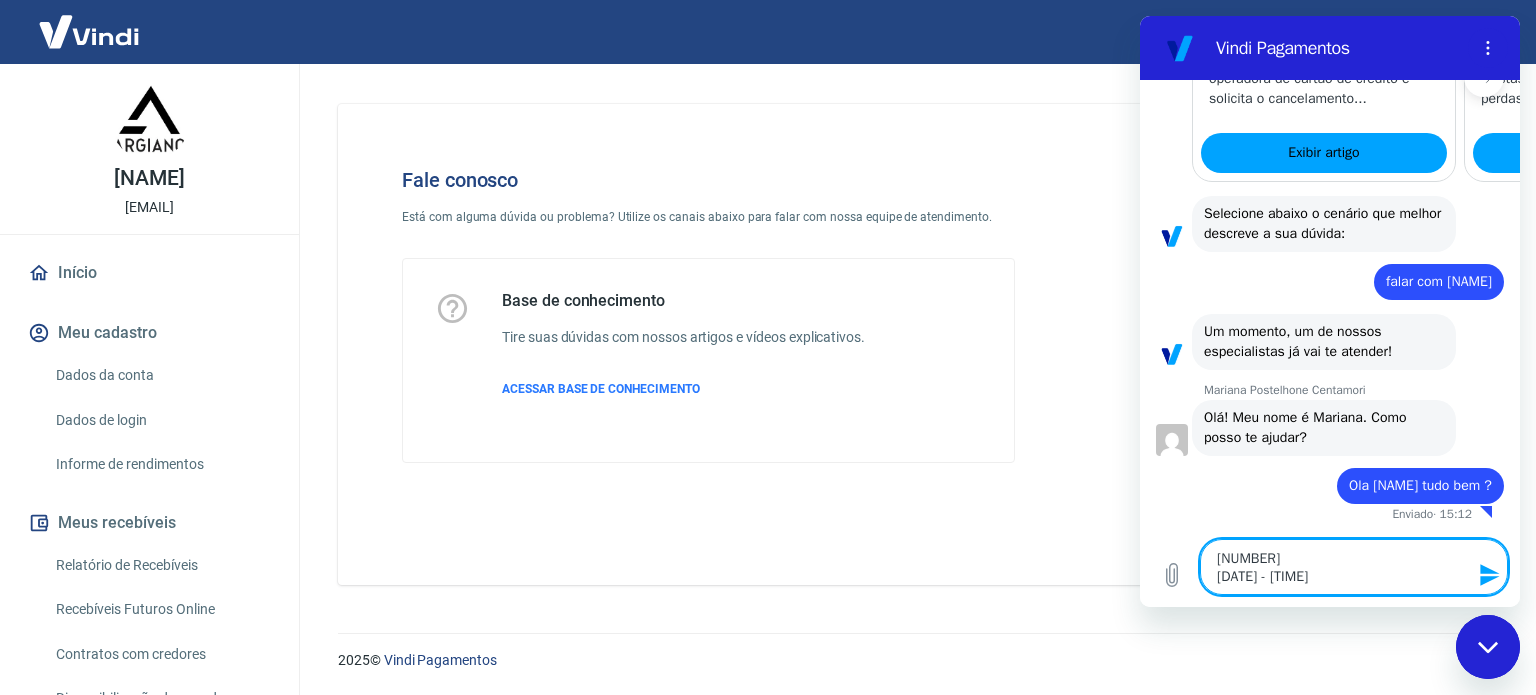 type on "[PHONE]
[DATE] - [NUMBER]" 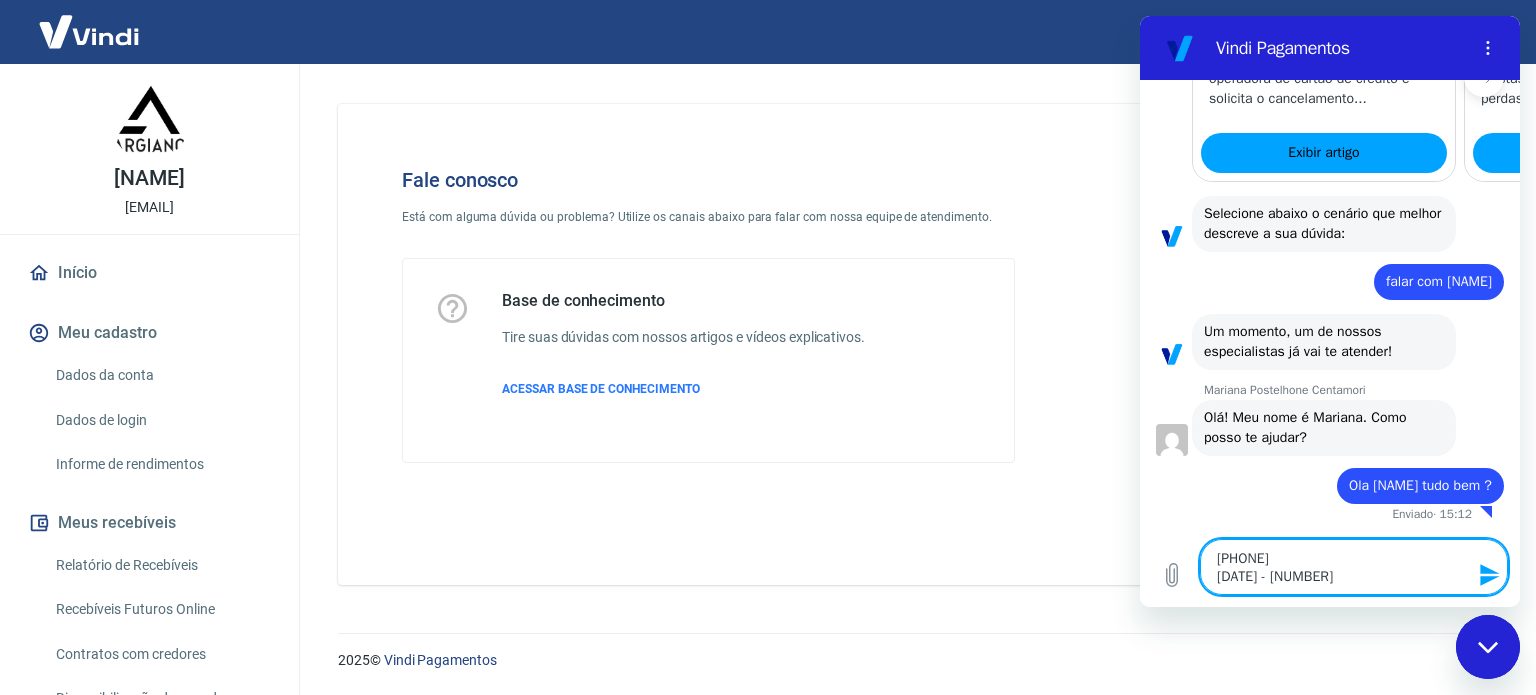 type on "[NUMBER]
[DATE] - 18:" 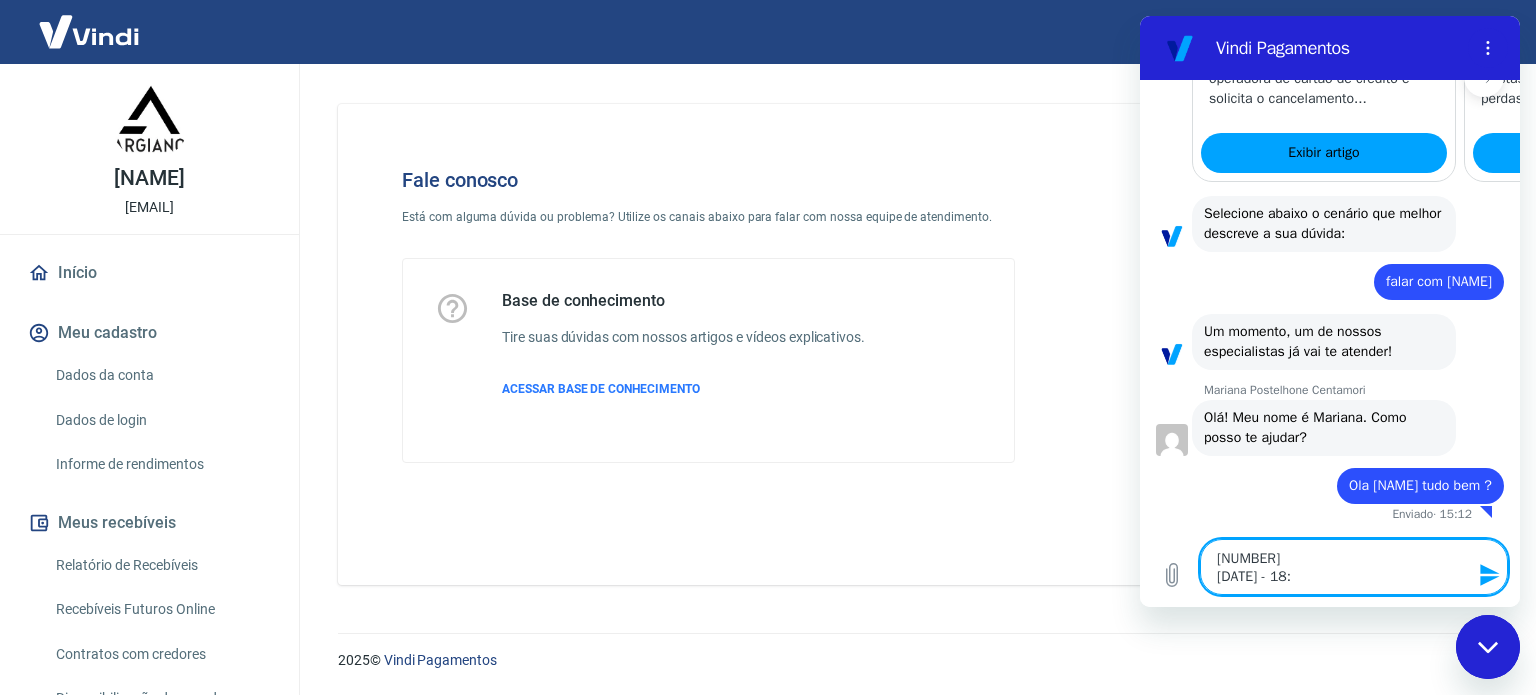 type on "[NUMBER]
[DATE] - 18" 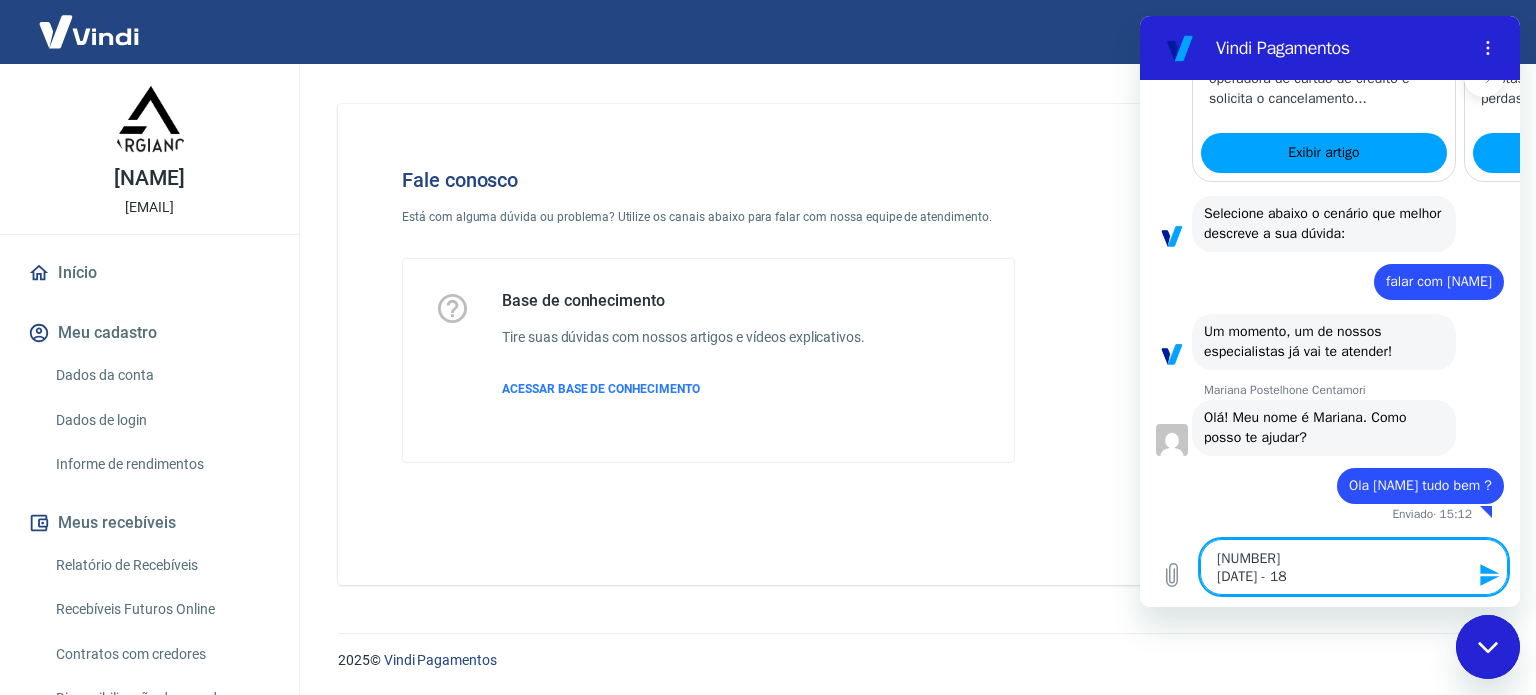 type on "[PHONE]
[DATE] - [NUMBER]" 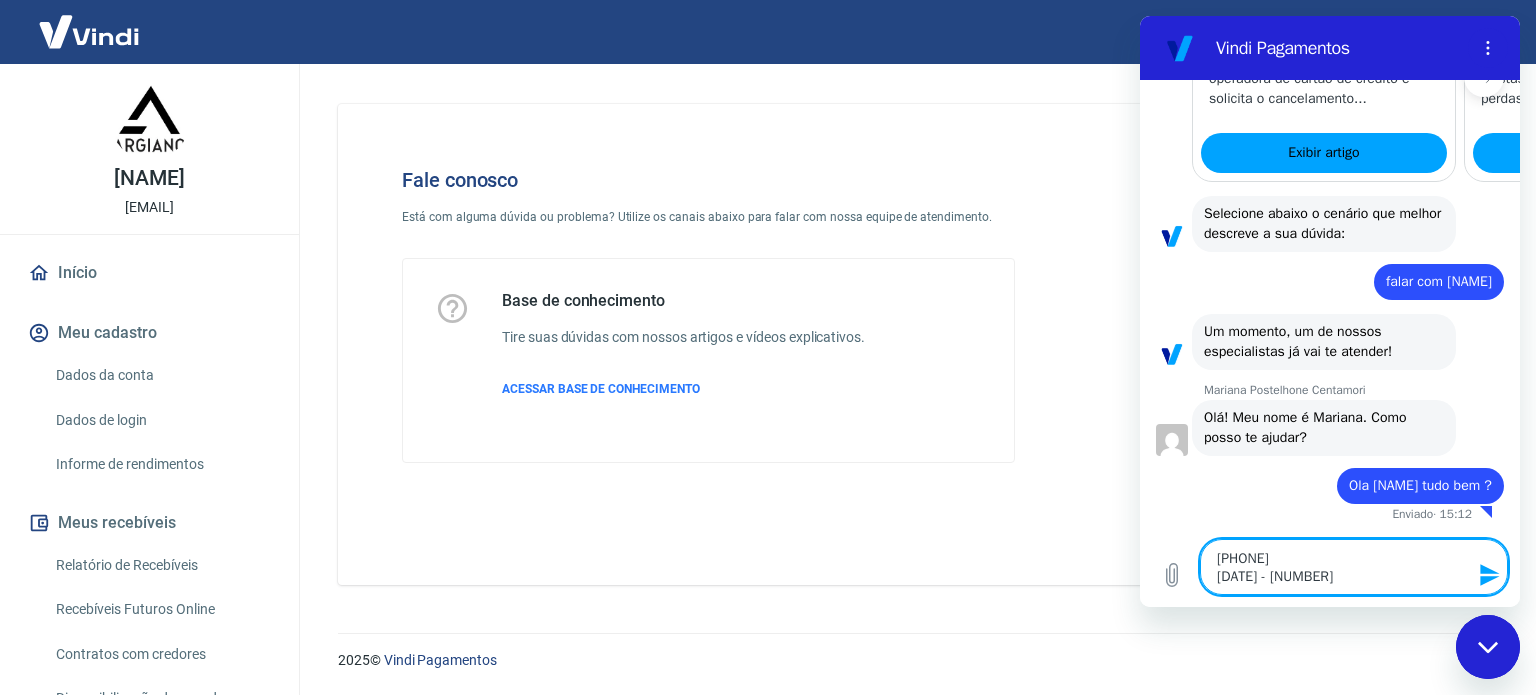 type on "[PHONE]
[DATE] -" 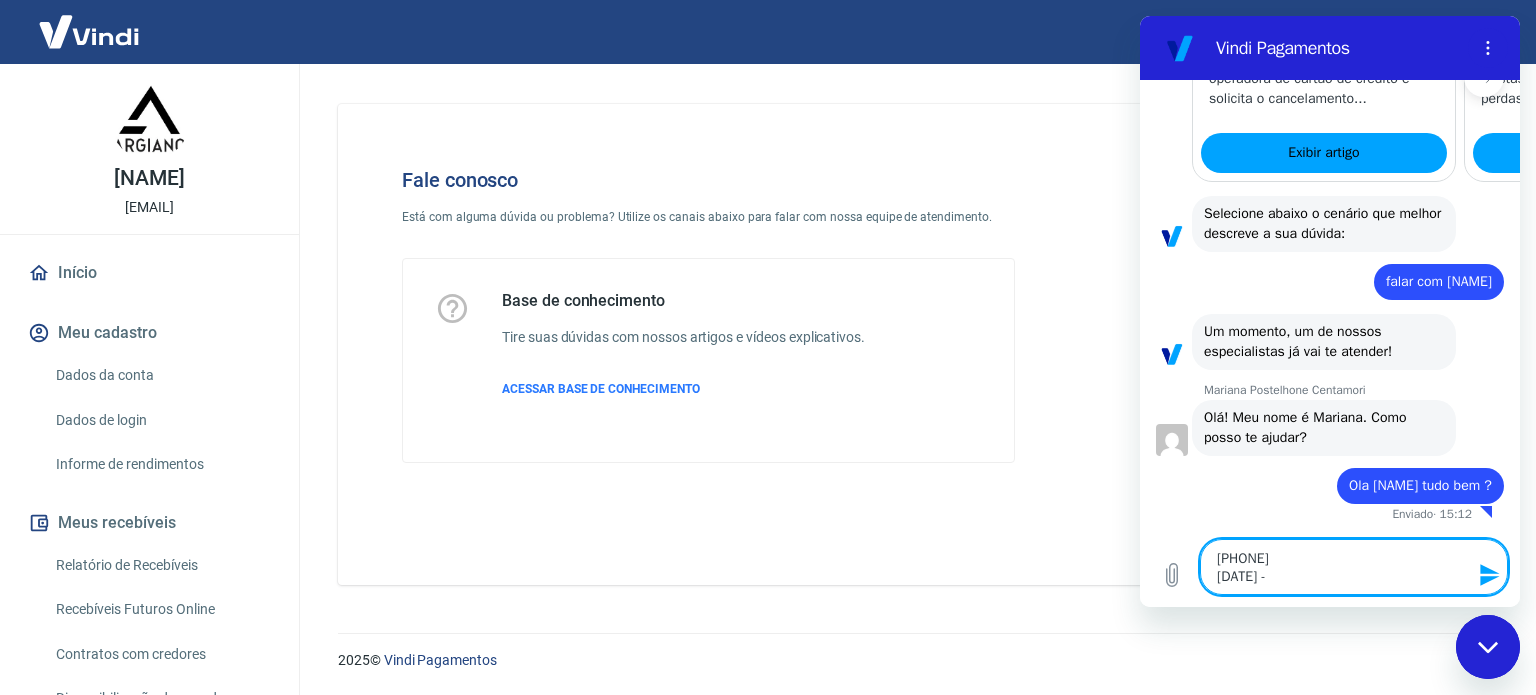 type on "[PHONE]
[DATE] -" 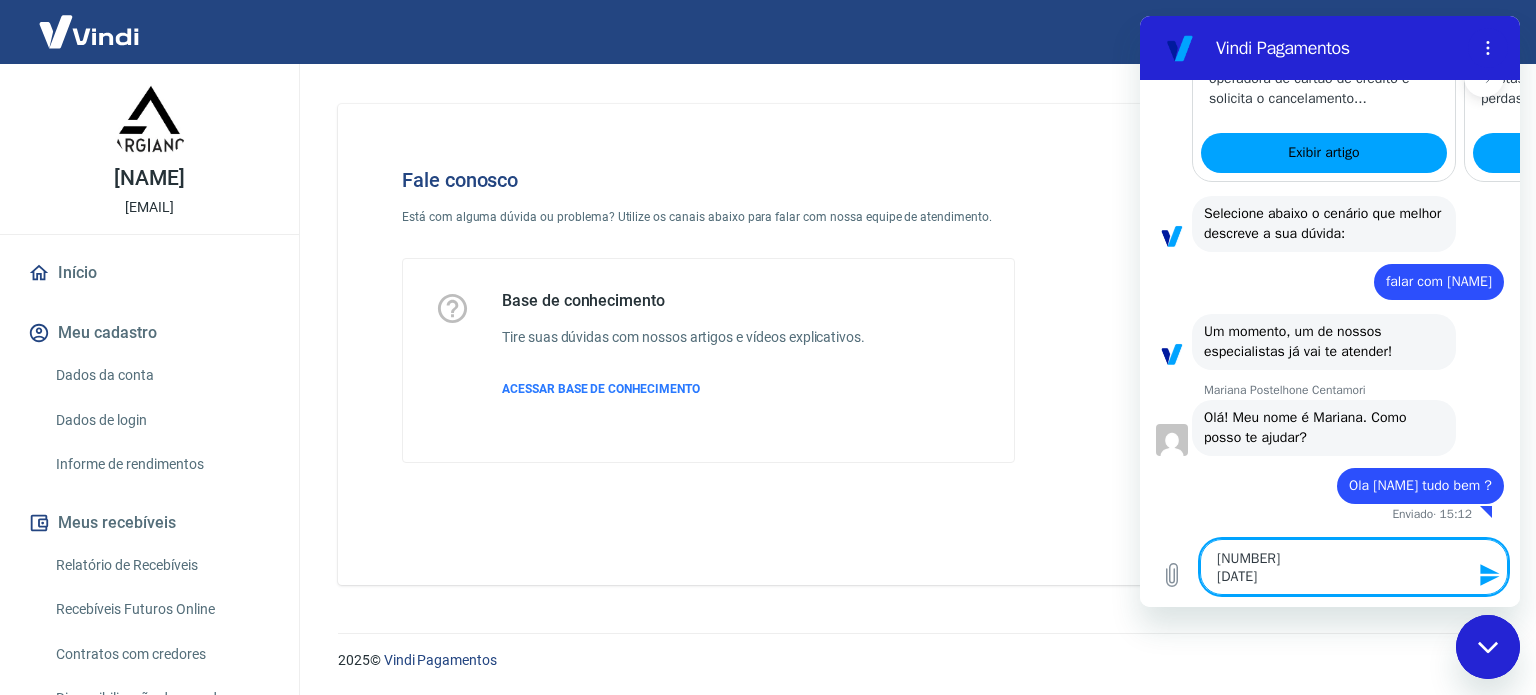 click on "[NUMBER]
[DATE]" at bounding box center (1354, 567) 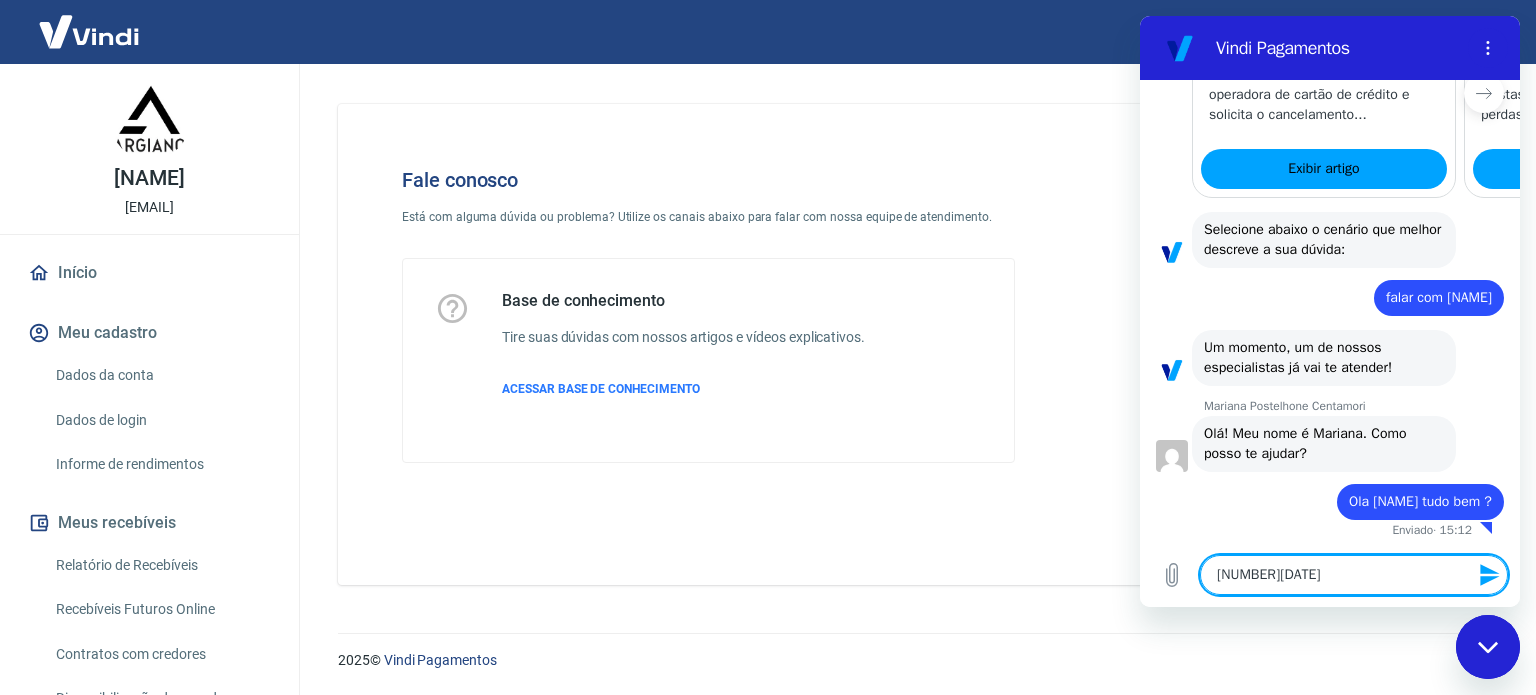 type on "[PHONE] [DATE]" 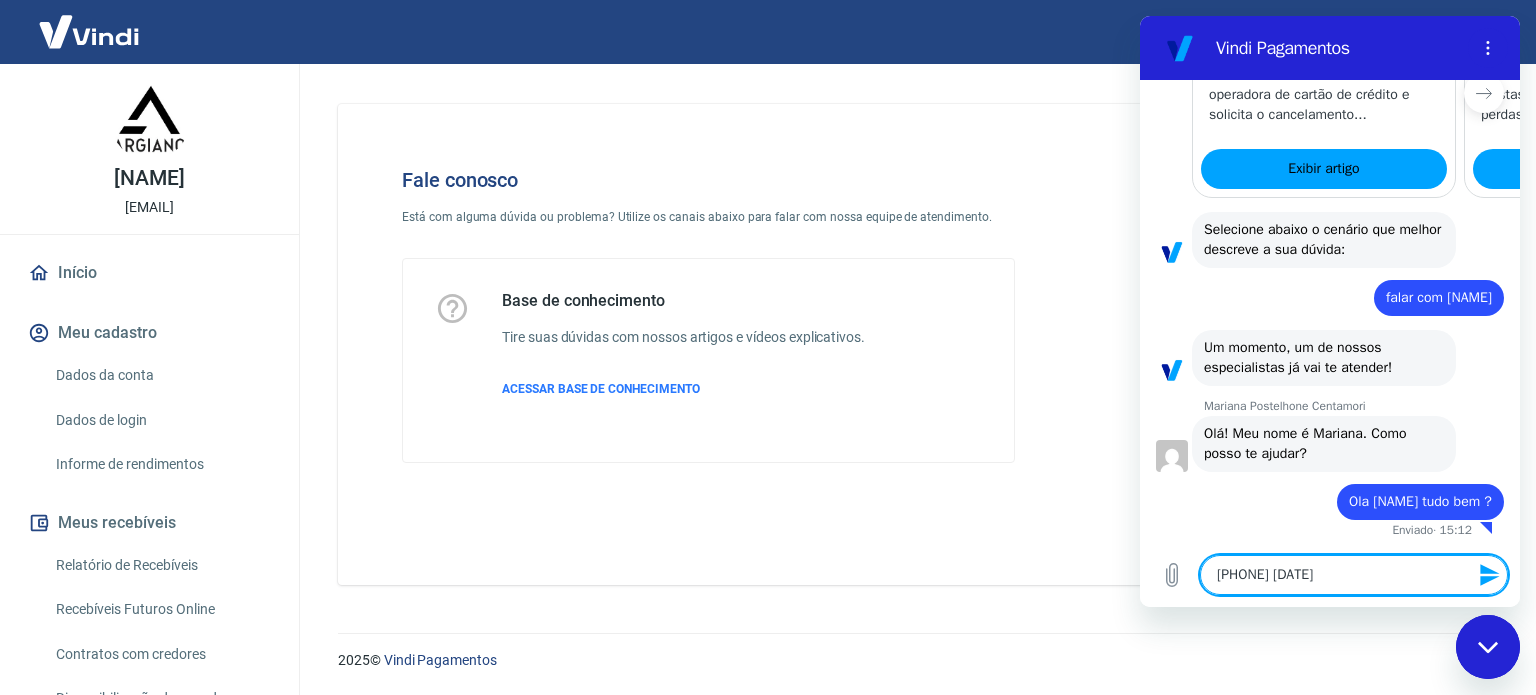 type on "[NUMBER] -[DATE]" 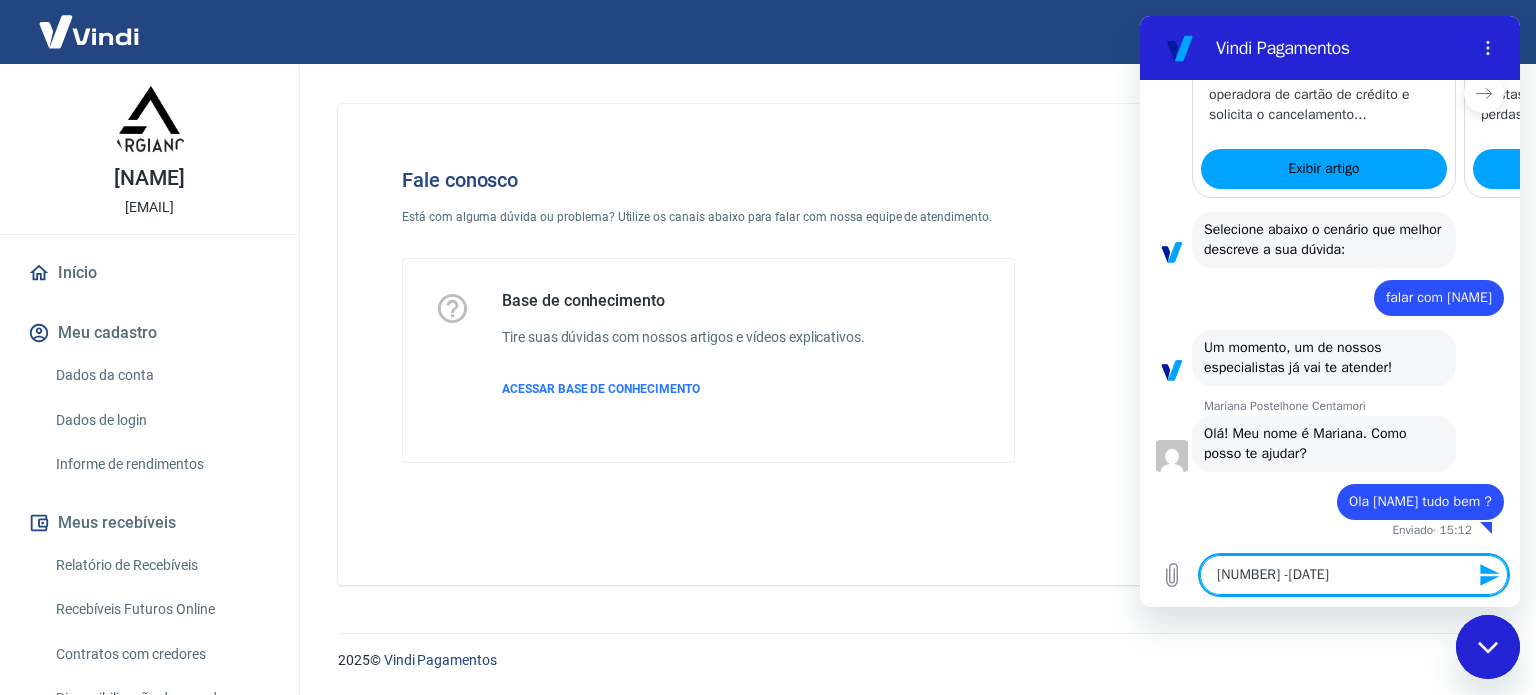 type on "[NUMBER] - [DATE]" 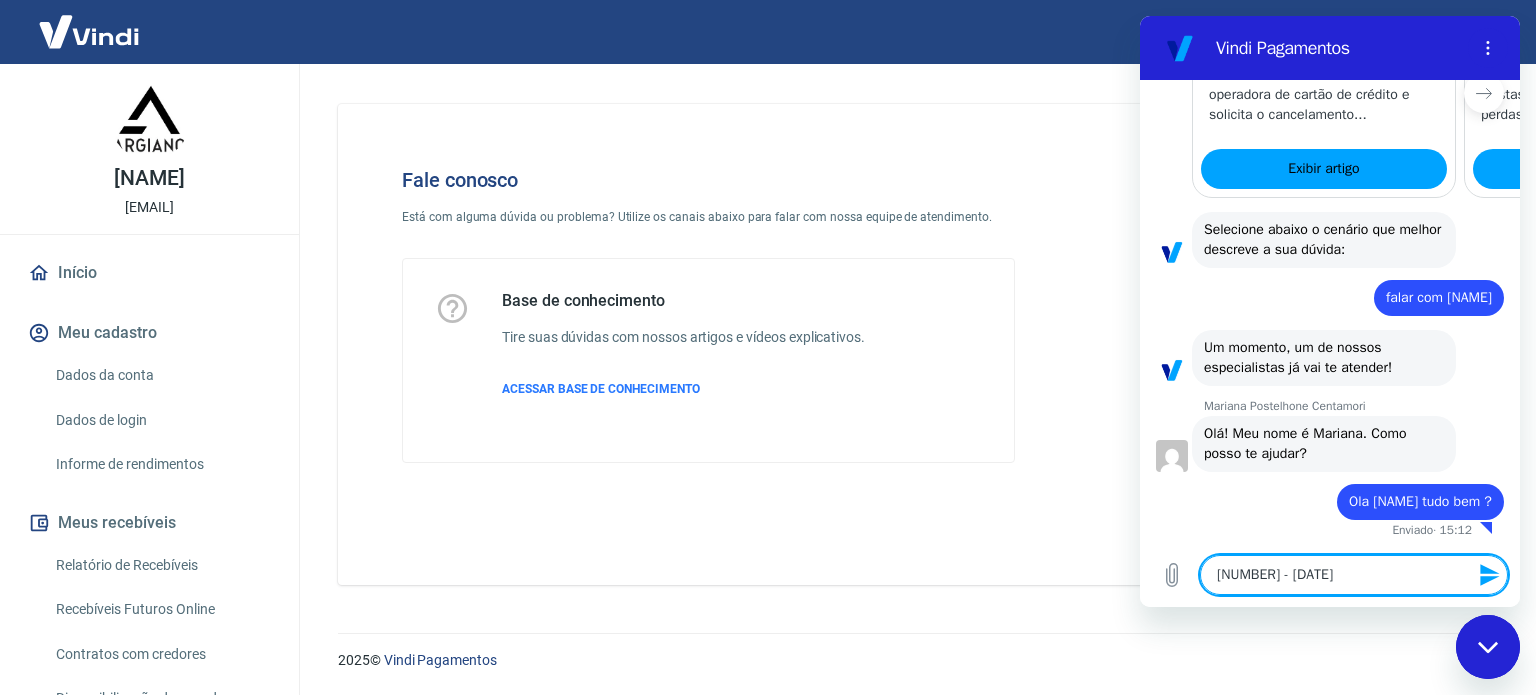 click on "[NUMBER] - [DATE]" at bounding box center [1354, 575] 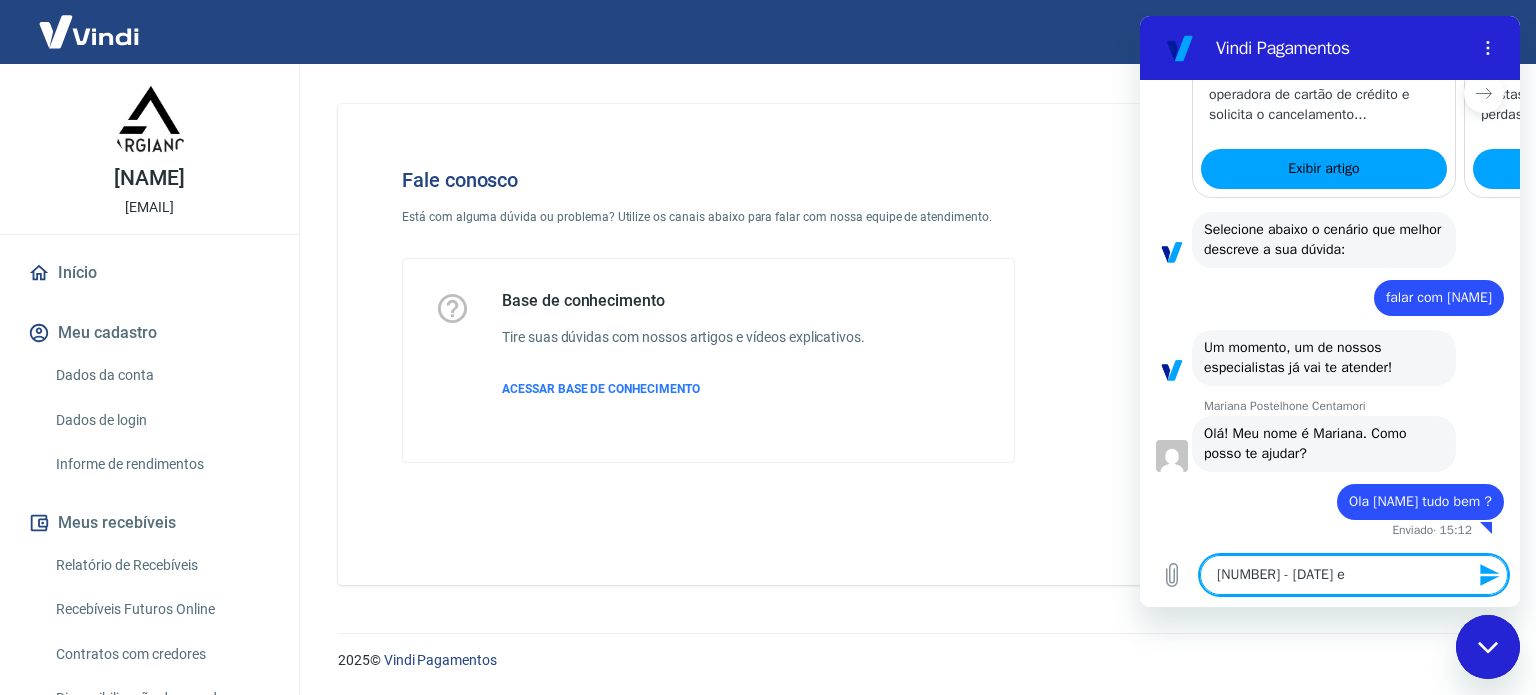 type on "[NUMBER] - [DATE] es" 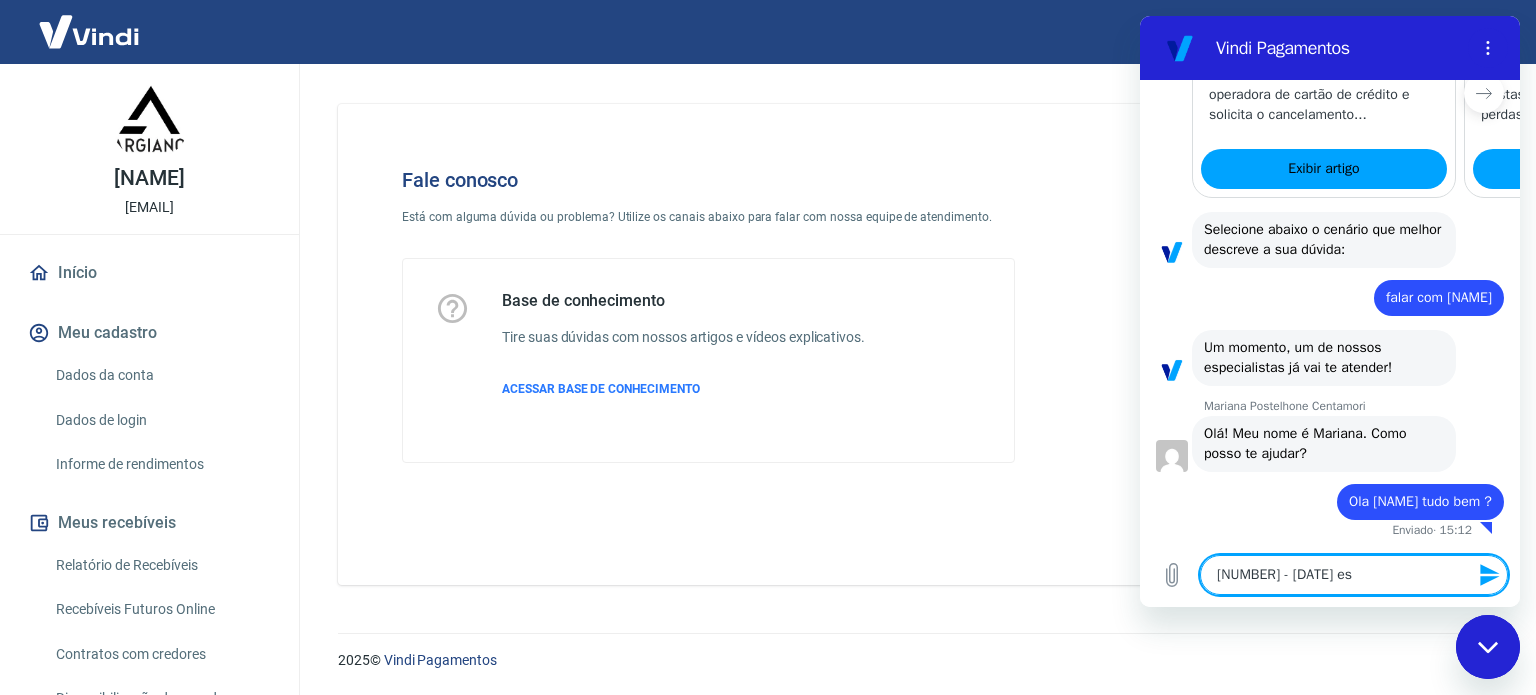 type on "[NUMBER] - [DATE] ess" 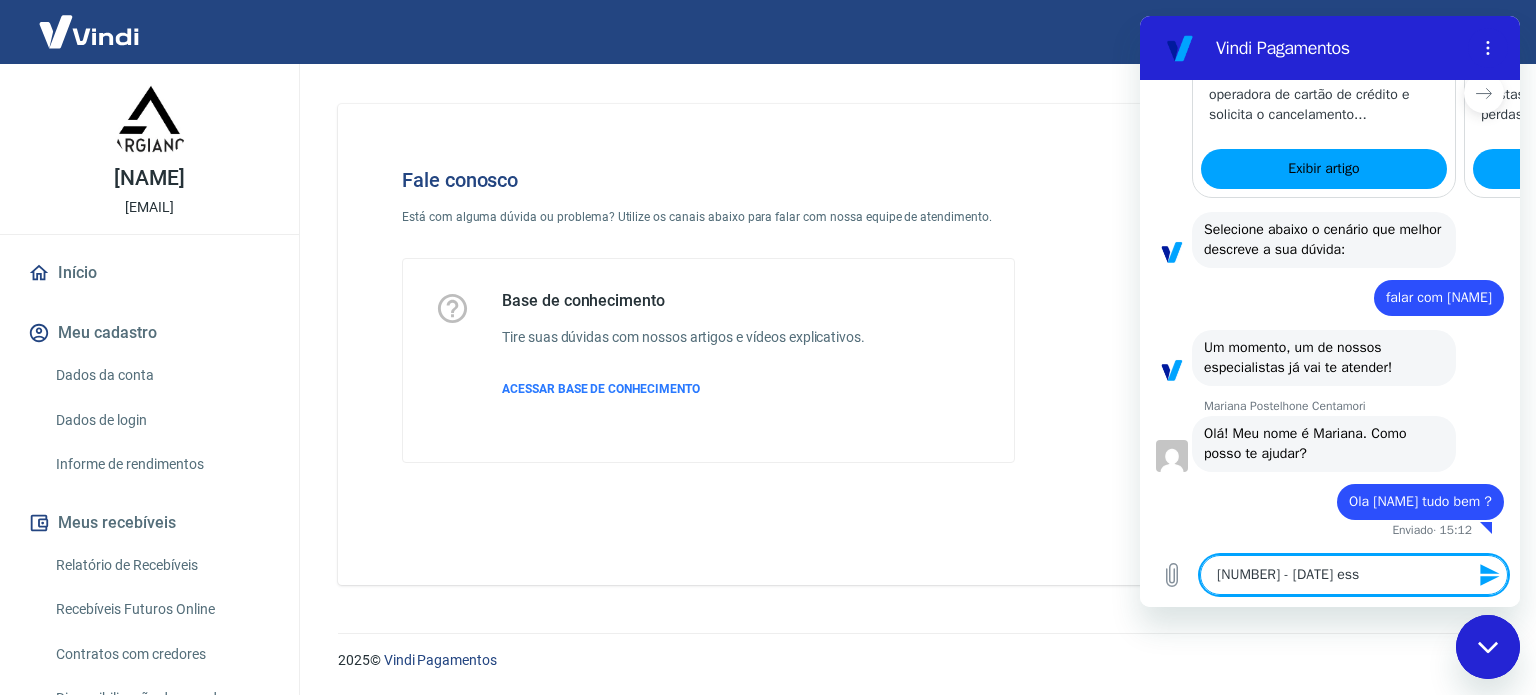 type on "[NUMBER] - [DATE] essa" 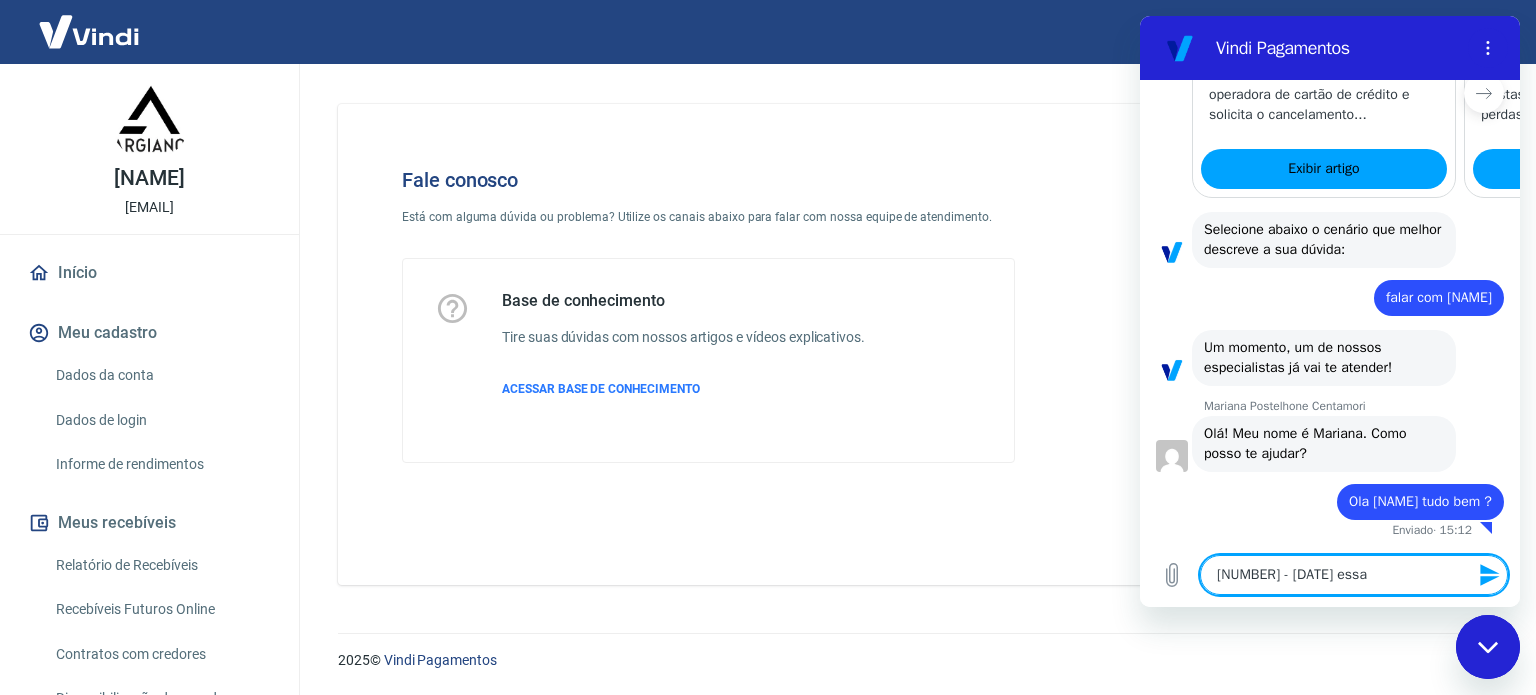 type on "[NUMBER] - [DATE] essa" 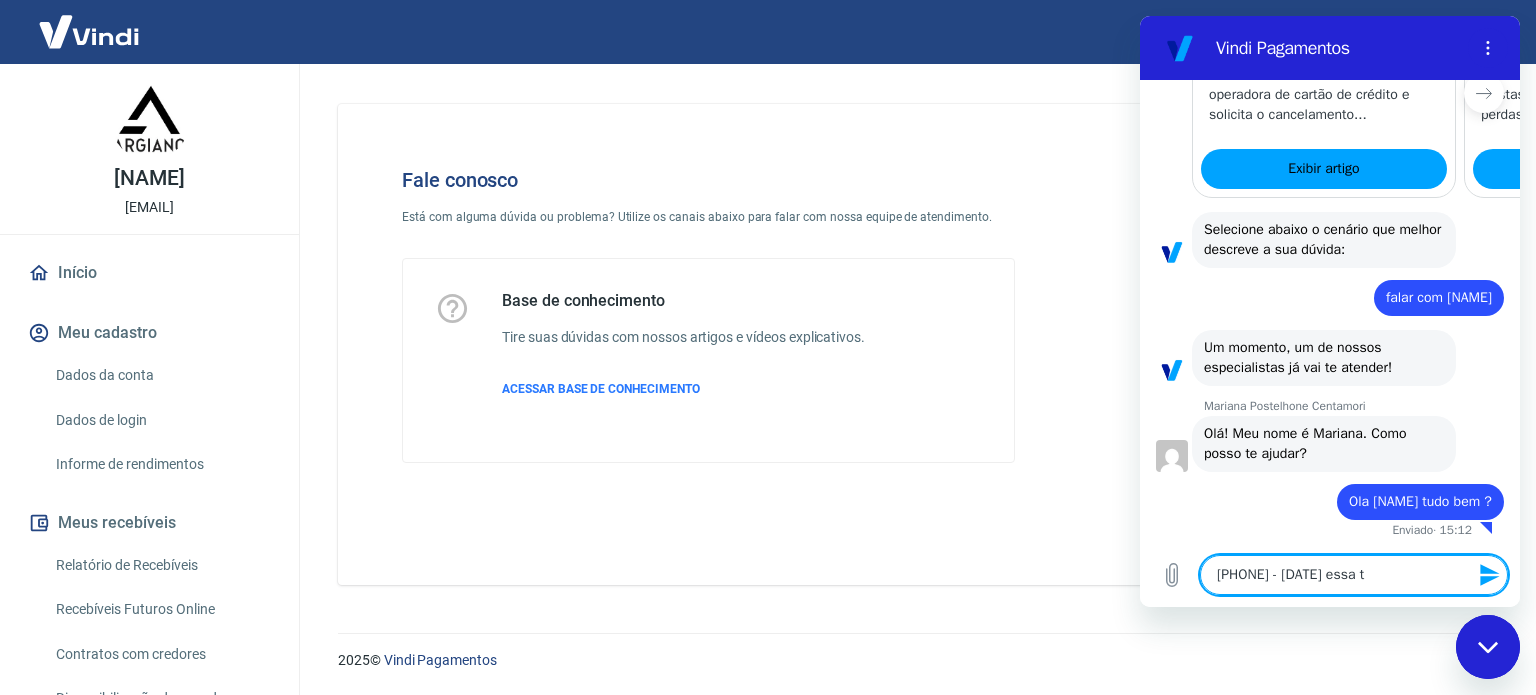 type on "[PHONE] - [DATE] essa tr" 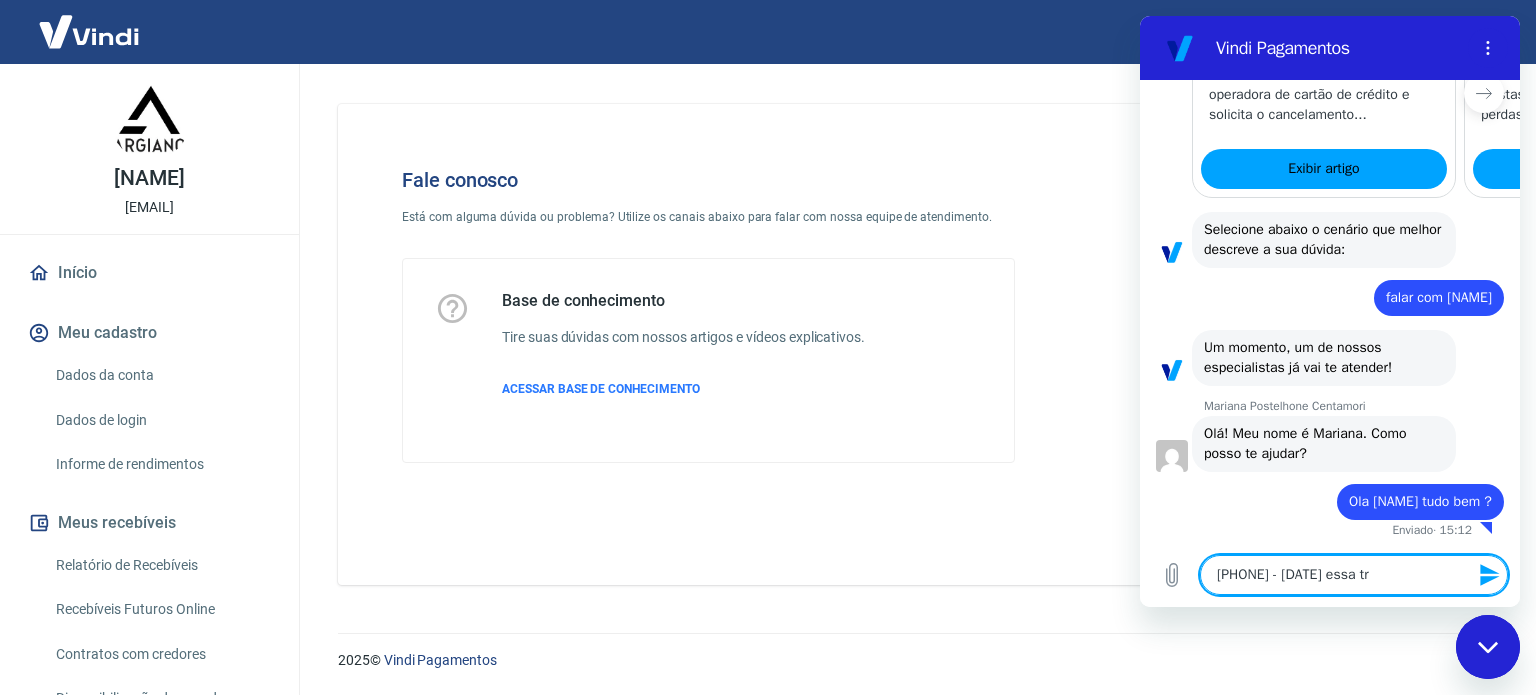 type on "[NUMBER] - [DATE] essa tra" 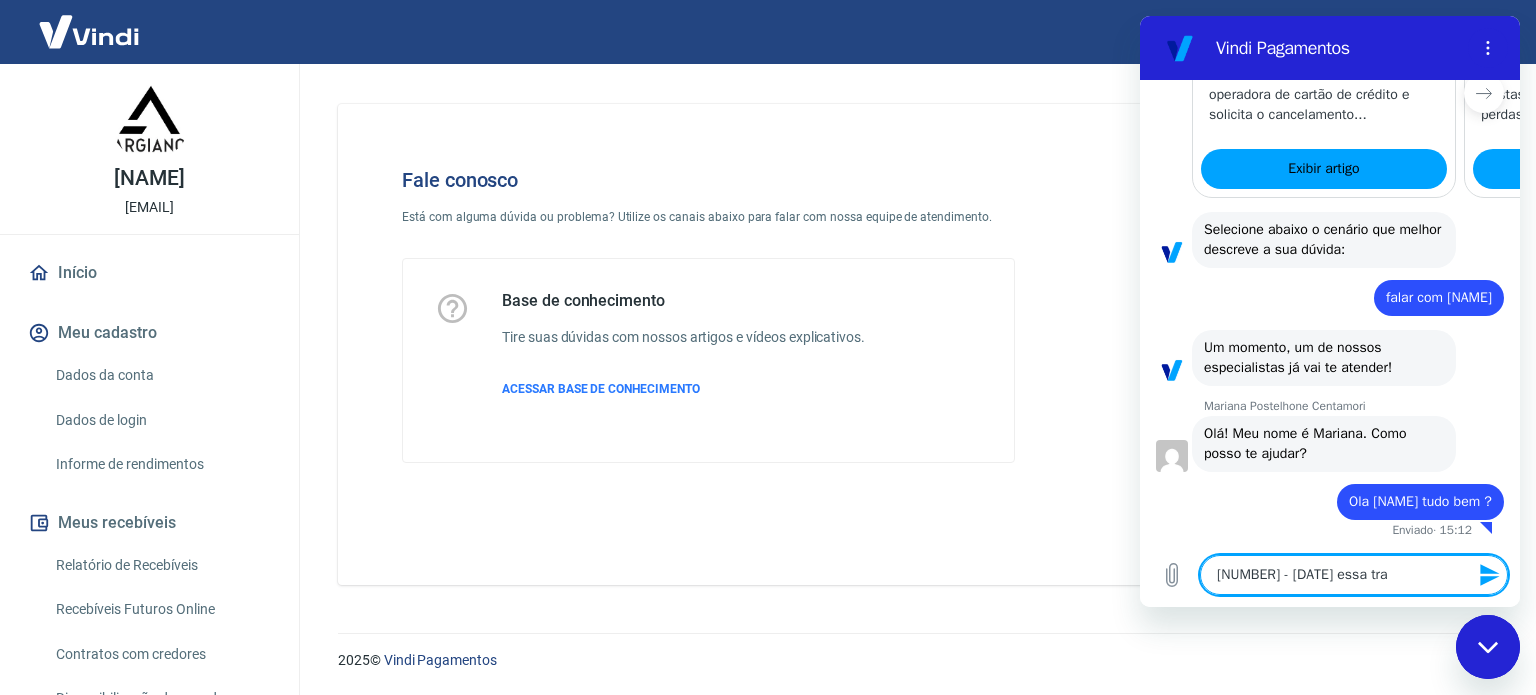 type on "[NUMBER] - [DATE] essa tran" 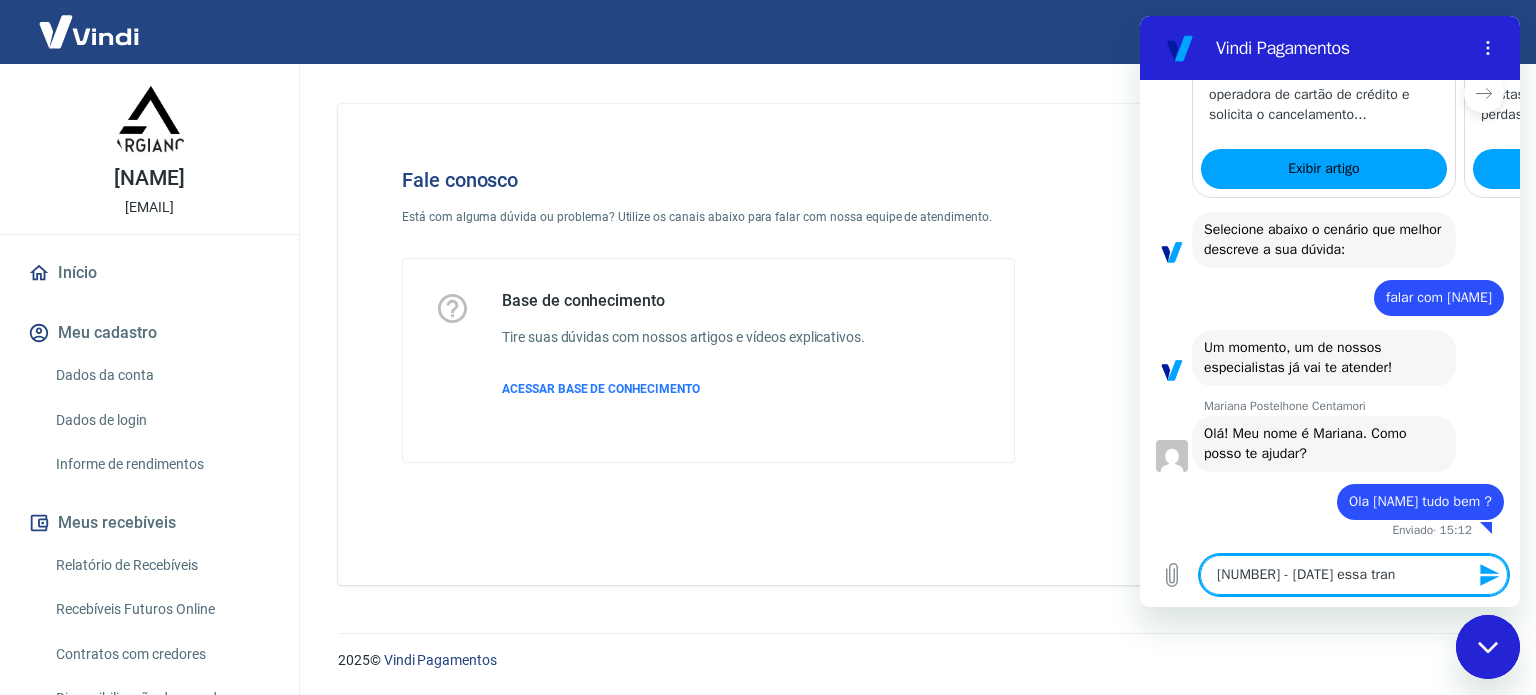 type on "[NUMBER] - [DATE] essa trans" 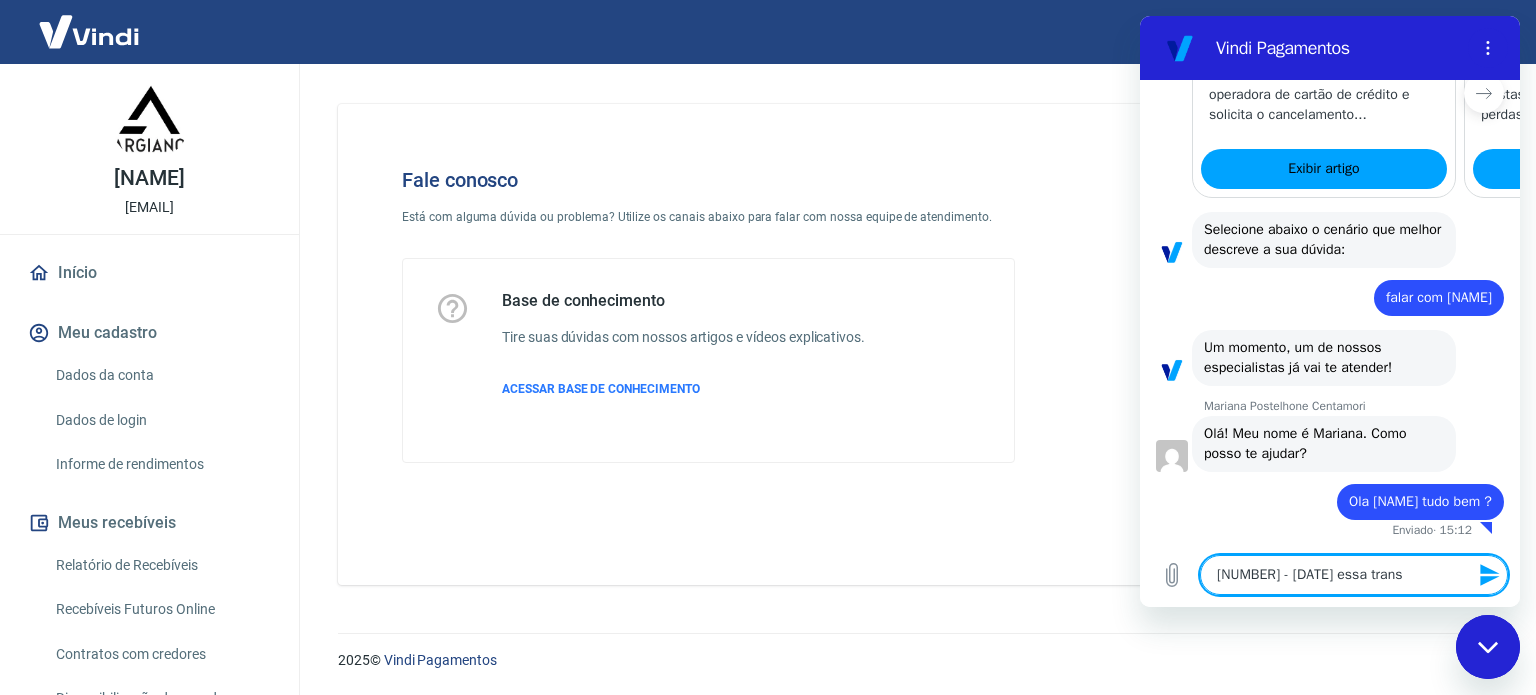 type on "[NUMBER] - [DATE] essa transa" 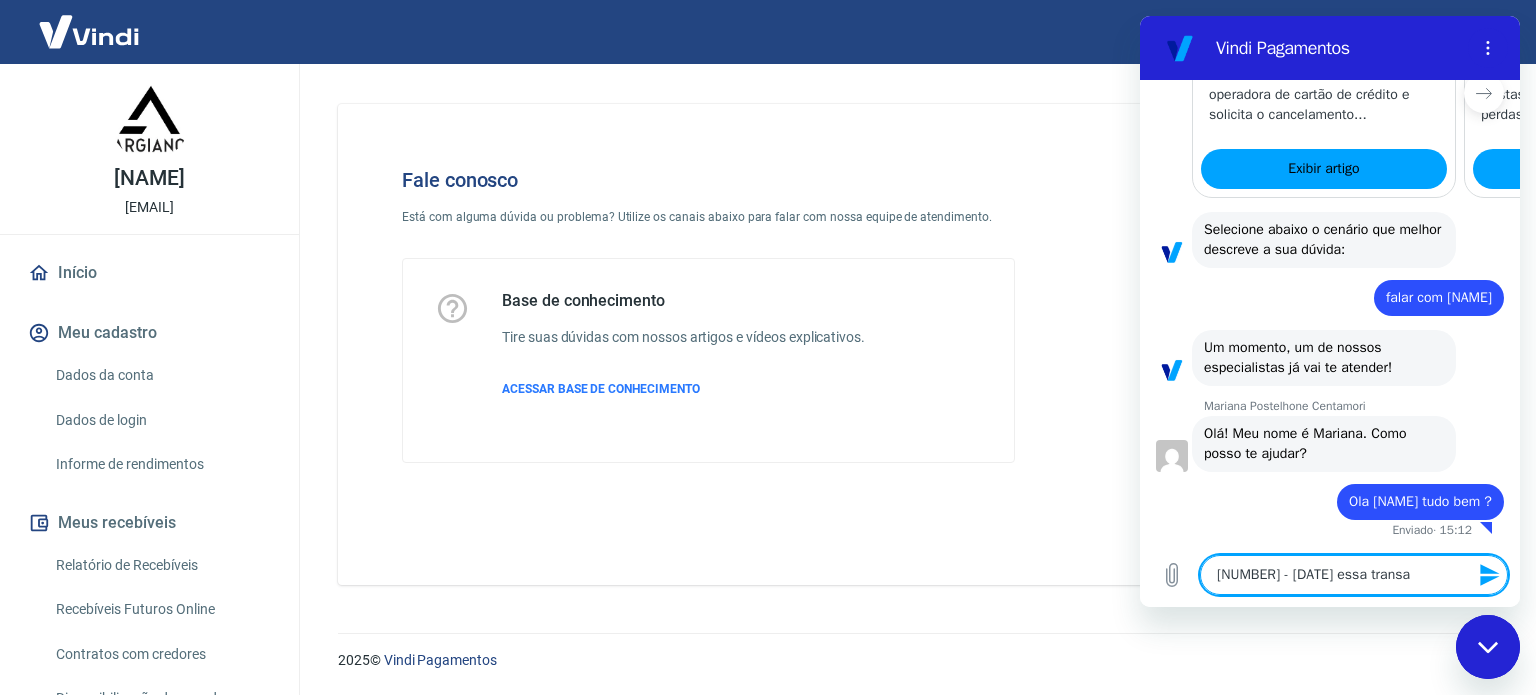 type on "[NUMBER] - [DATE] essa transaç" 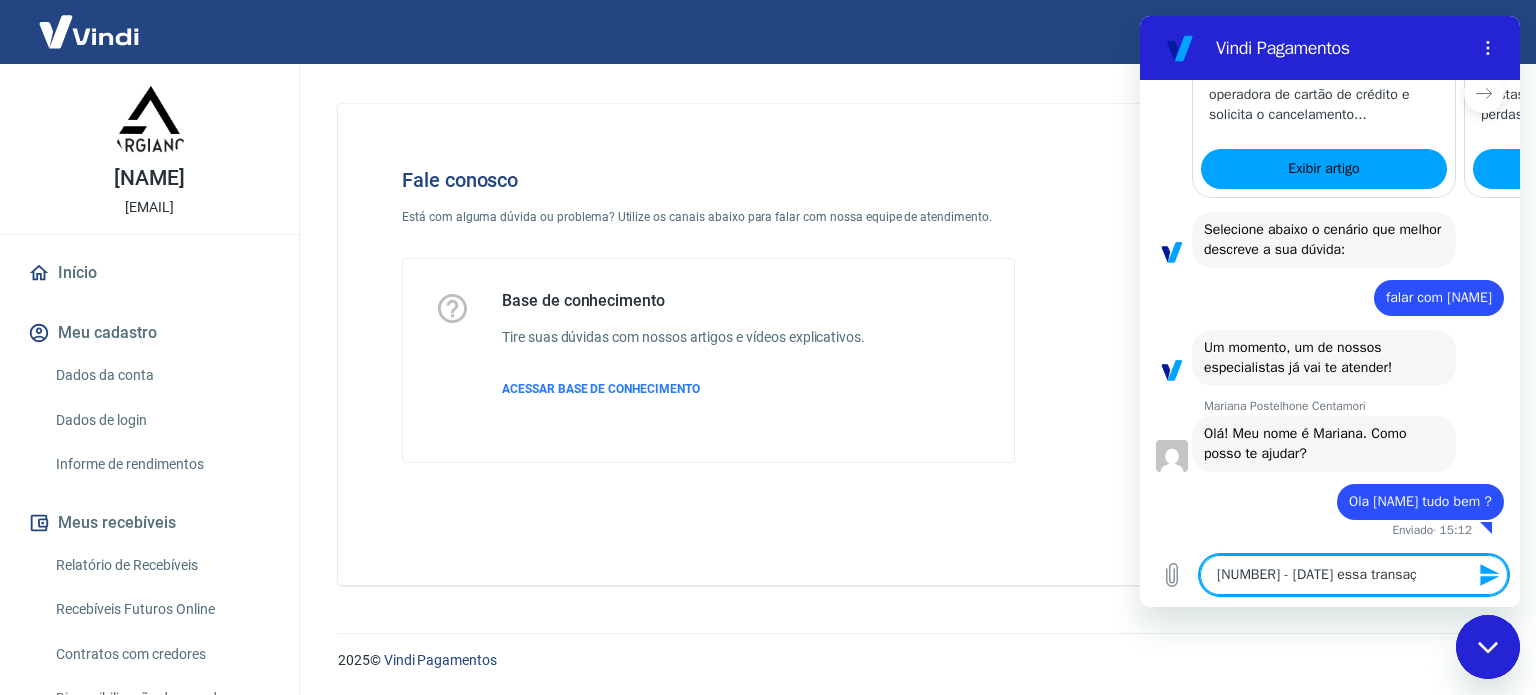 type on "[NUMBER] - [DATE] essa transaçã" 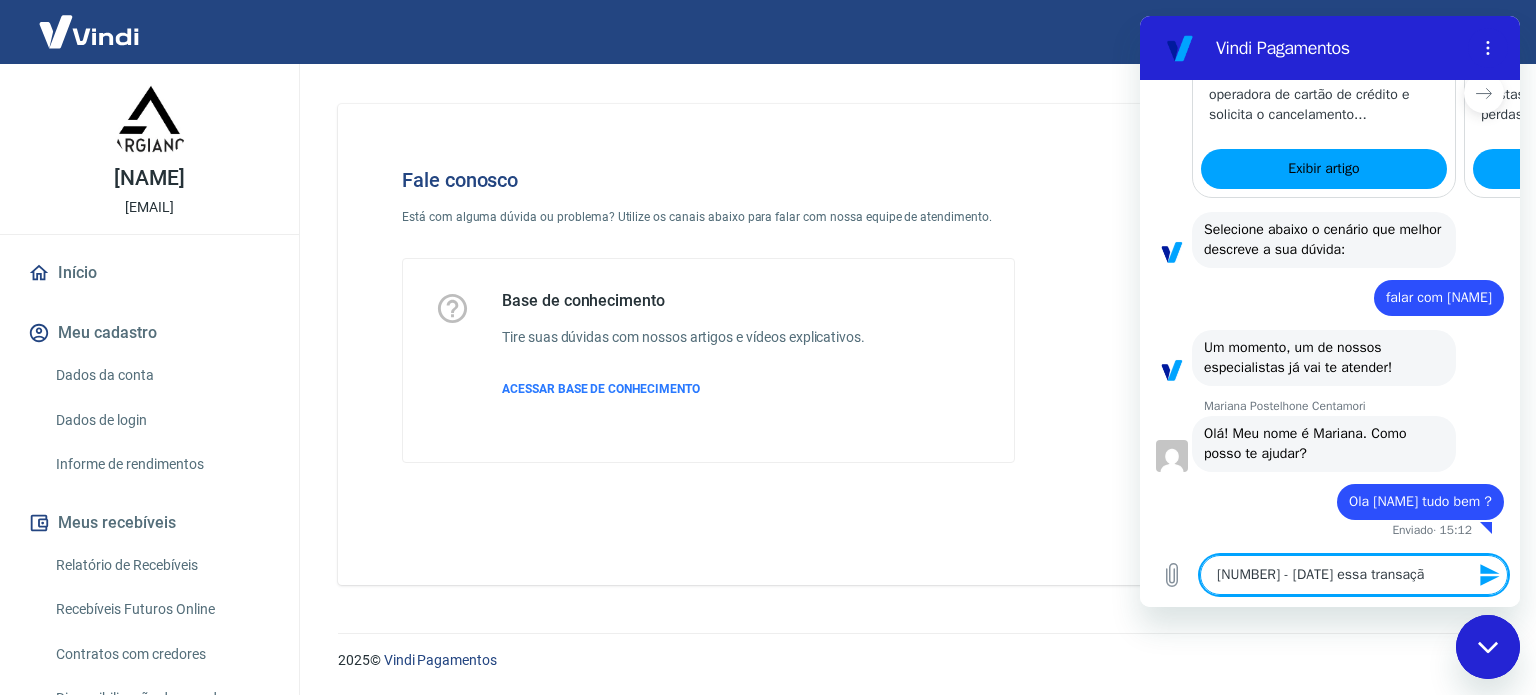 type on "[PHONE] - [DATE] essa transação" 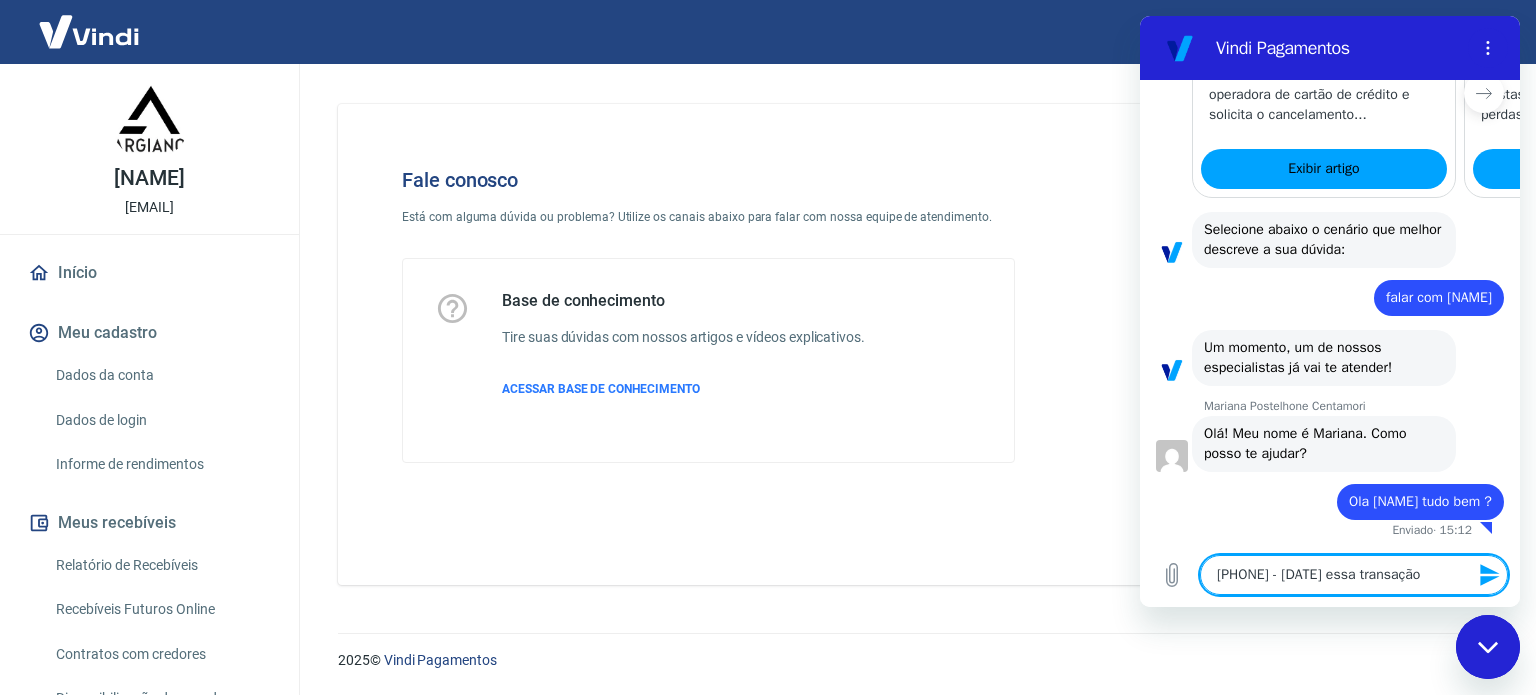 type on "[PHONE] - [DATE] essa transação" 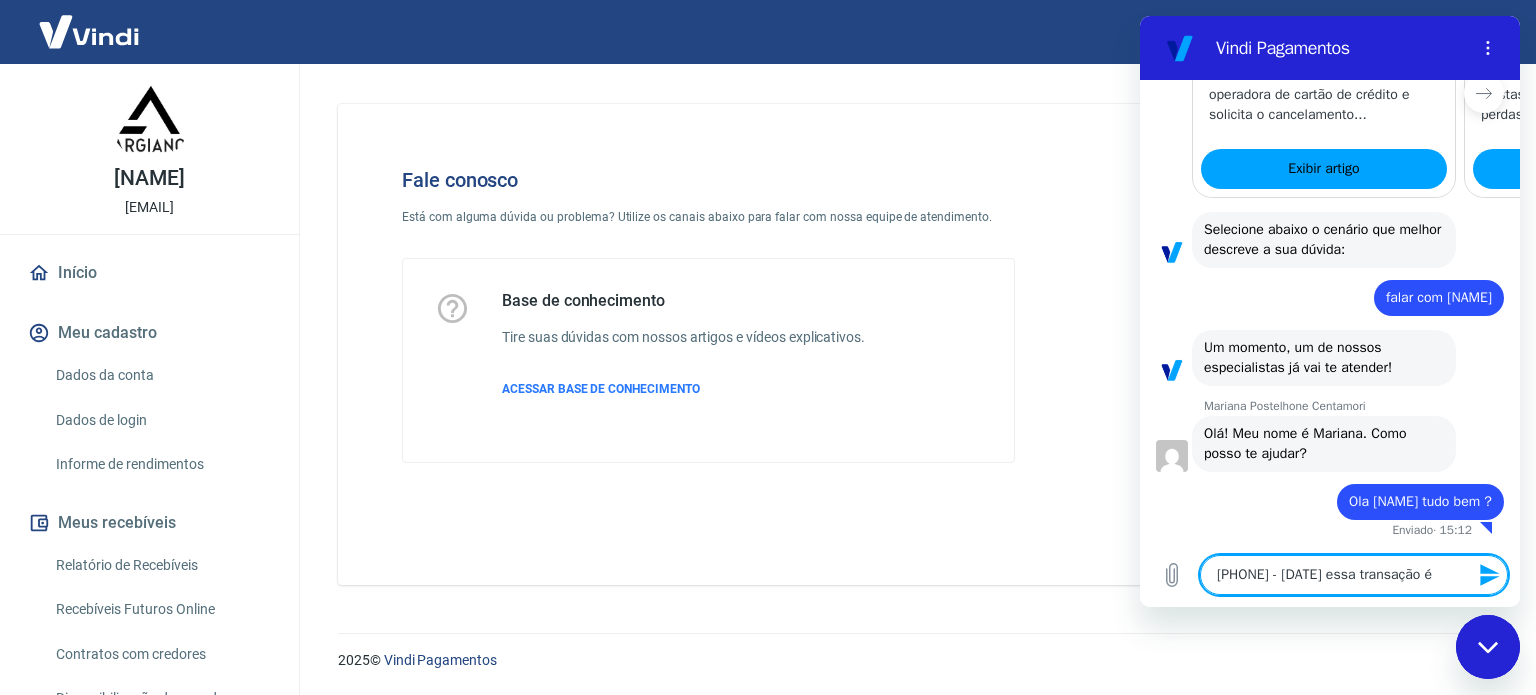 type on "[PHONE] - [DATE] essa transação é" 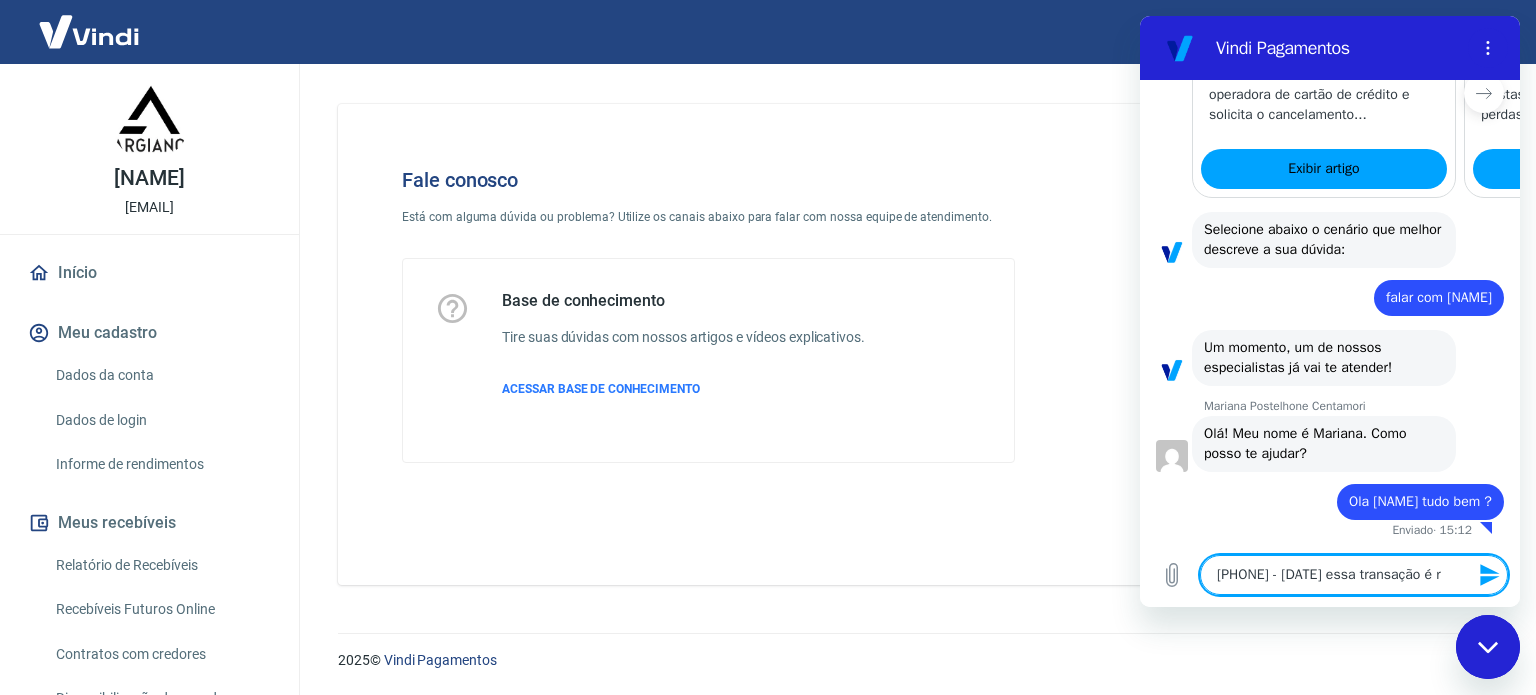 type on "x" 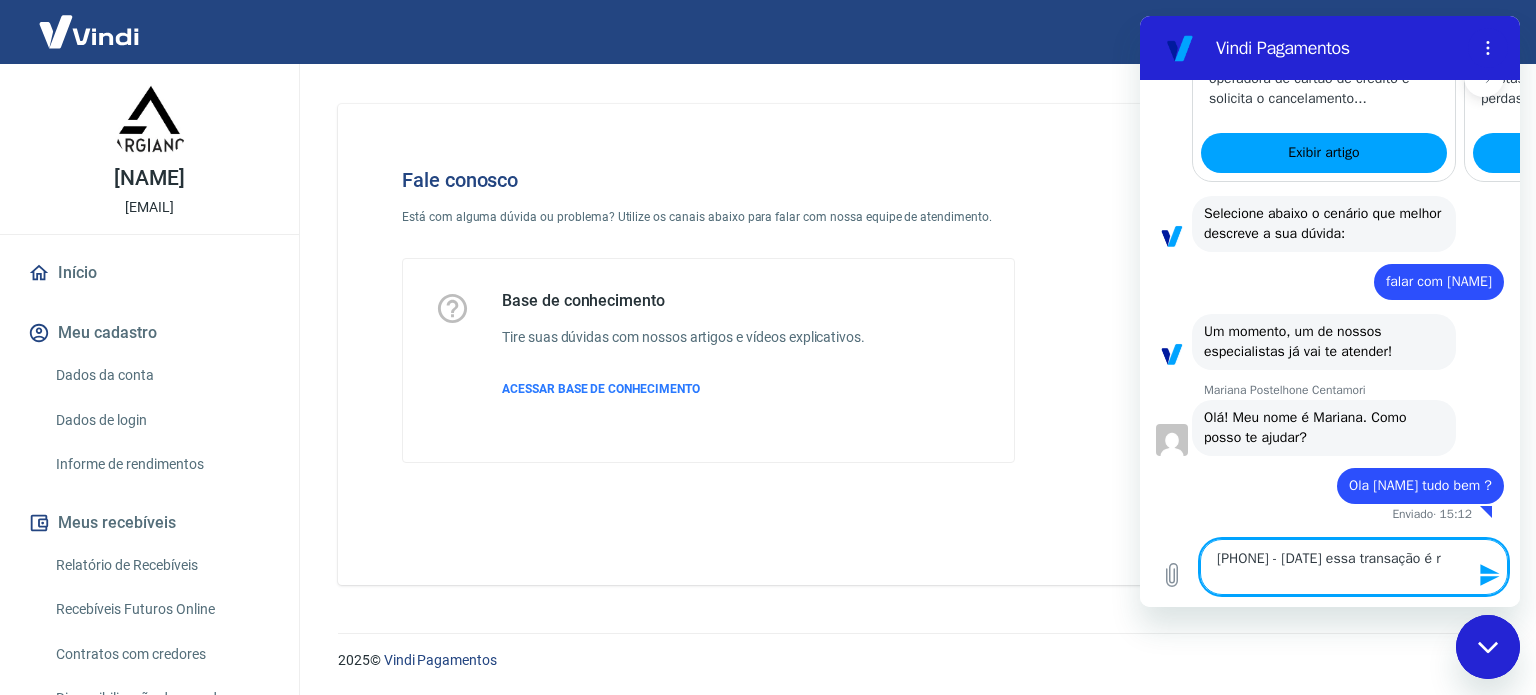 type on "[NUMBER] - [DATE] essa transação é referente ao" 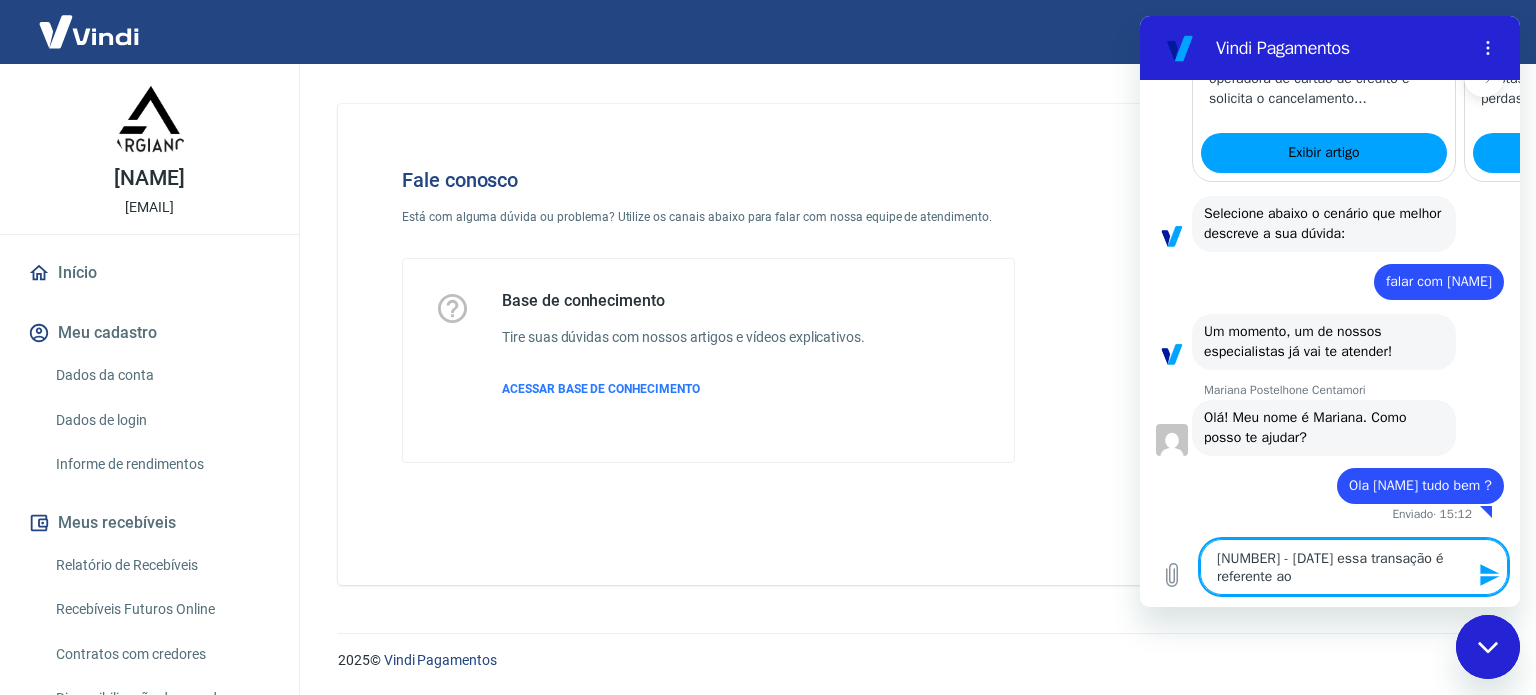 type on "x" 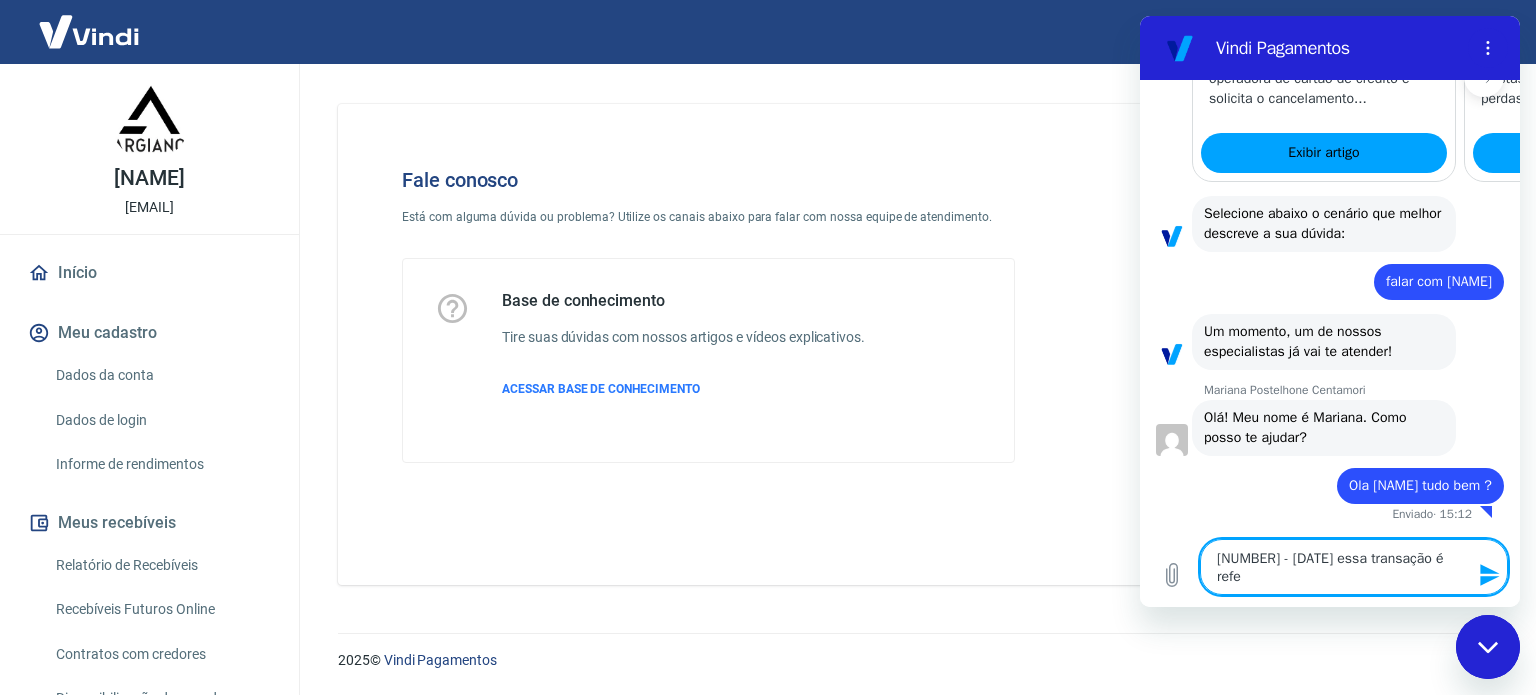 type on "[NUMBER] - [DATE] essa transação é refe" 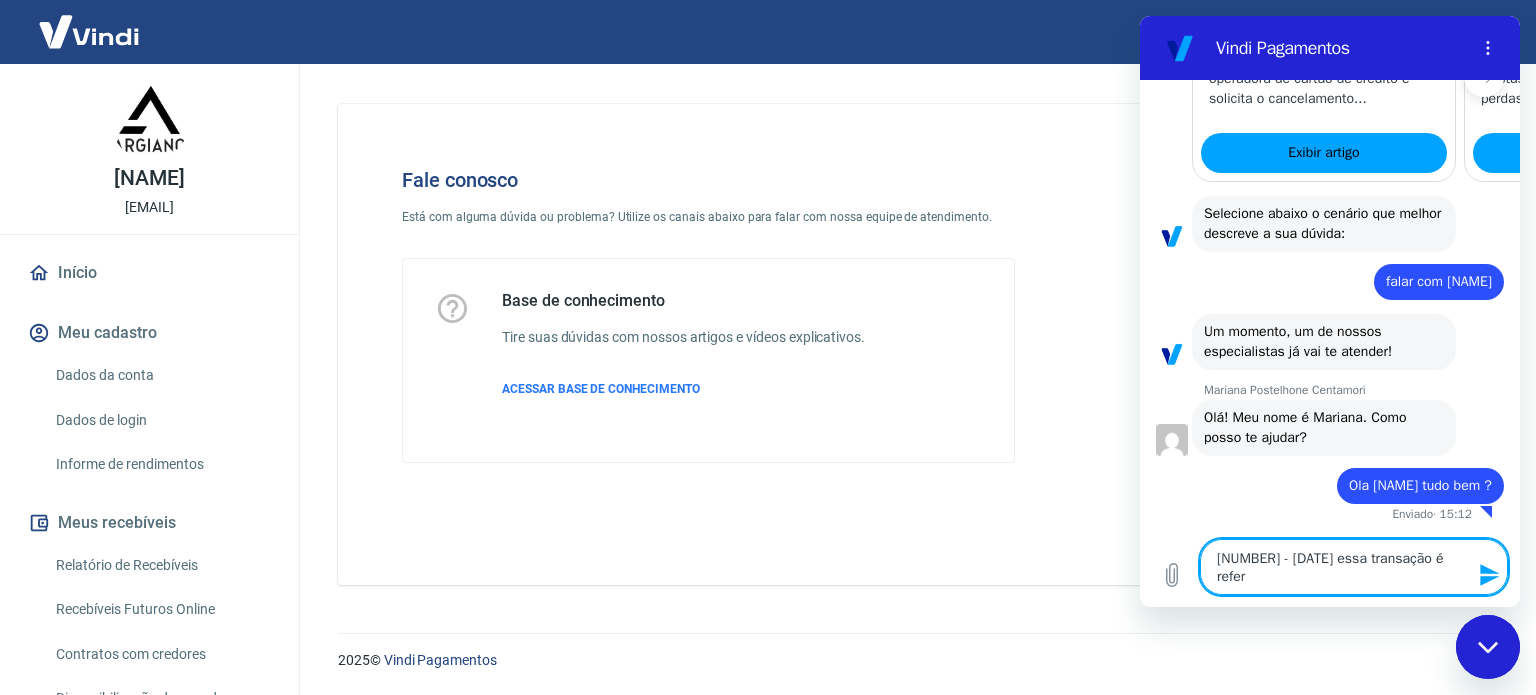 type on "[NUMBER] - [DATE] essa transação é refere" 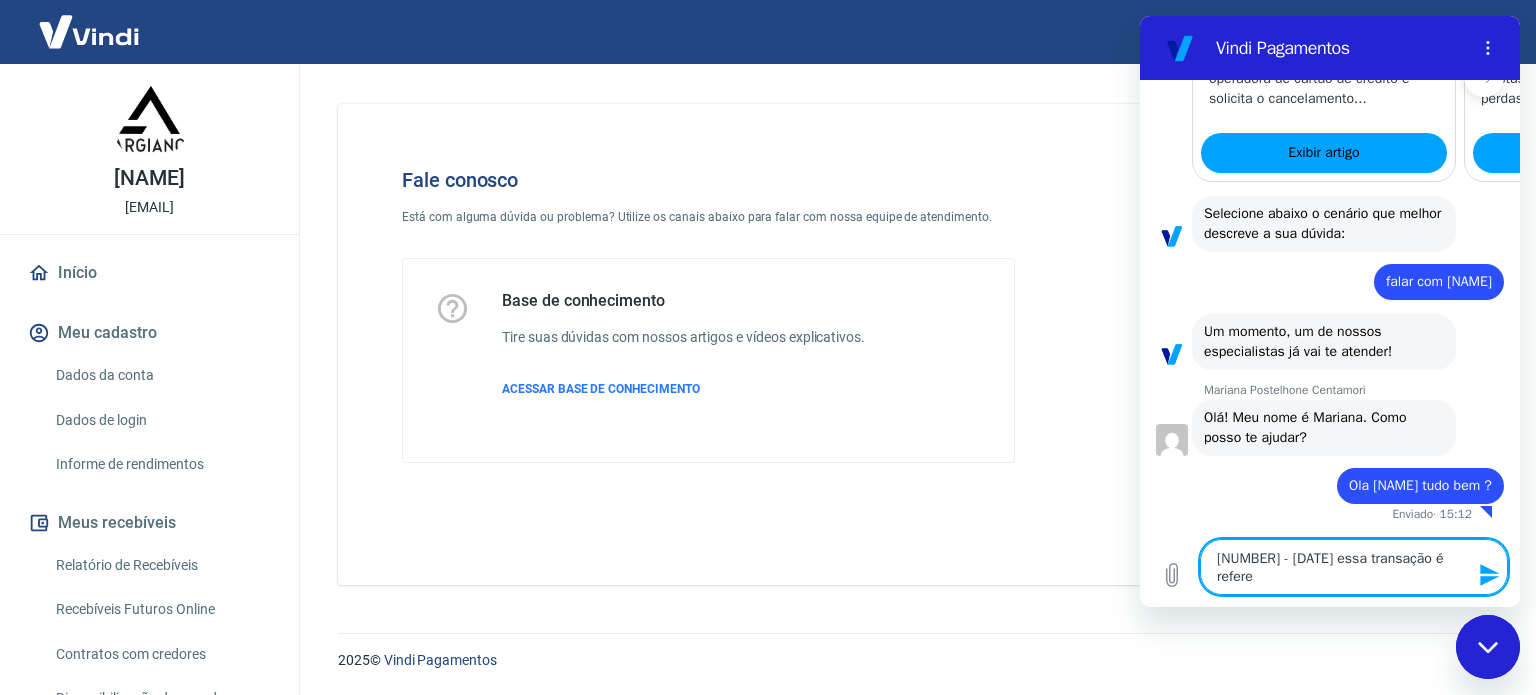 type on "[NUMBER] - [DATE] essa transação é referente ao pedido [NUMBER]. Vocês identificaram uma fraude nesta venda e me solicitaram fazer o cancelamento do pedido. Porem o pedido ja estava em transito, fiz a solicitação para candelar com a transporta" 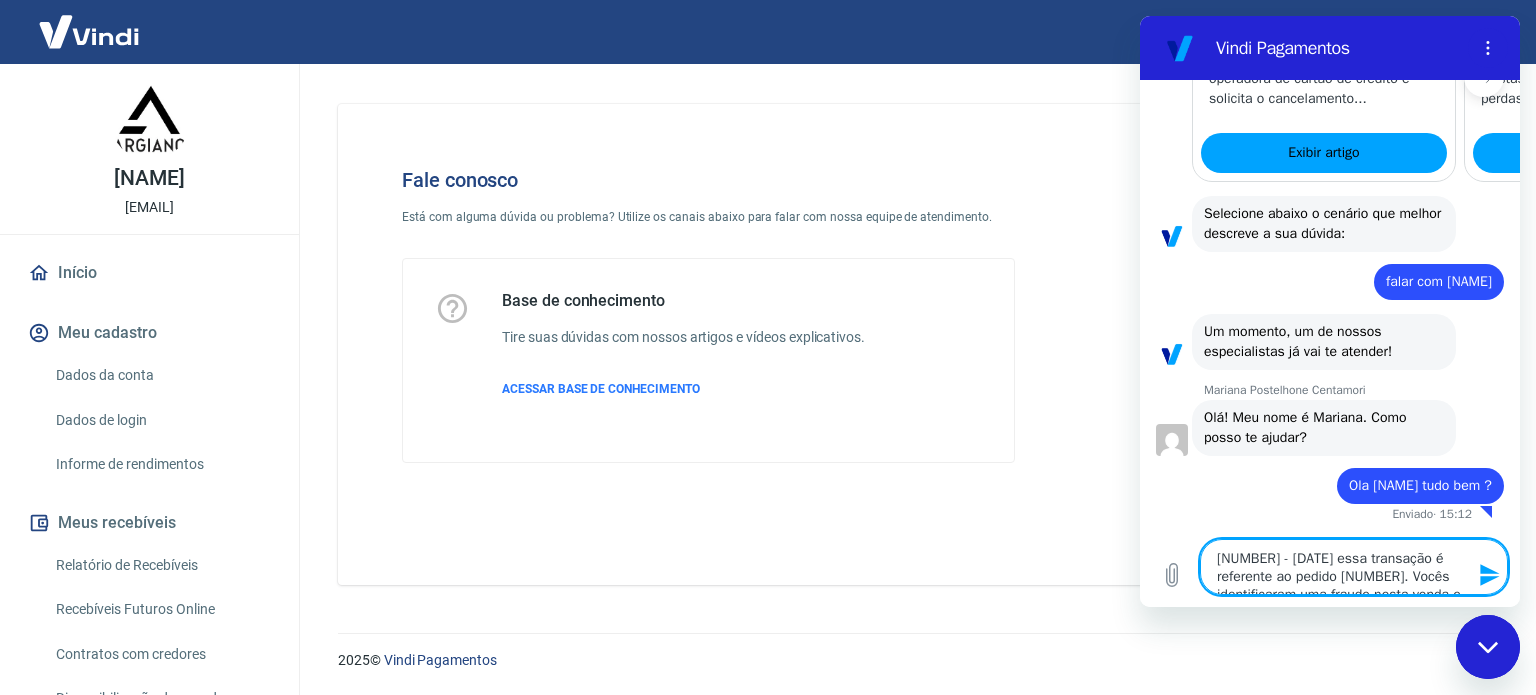 type on "[NUMBER] - [DATE] essa transação é referent" 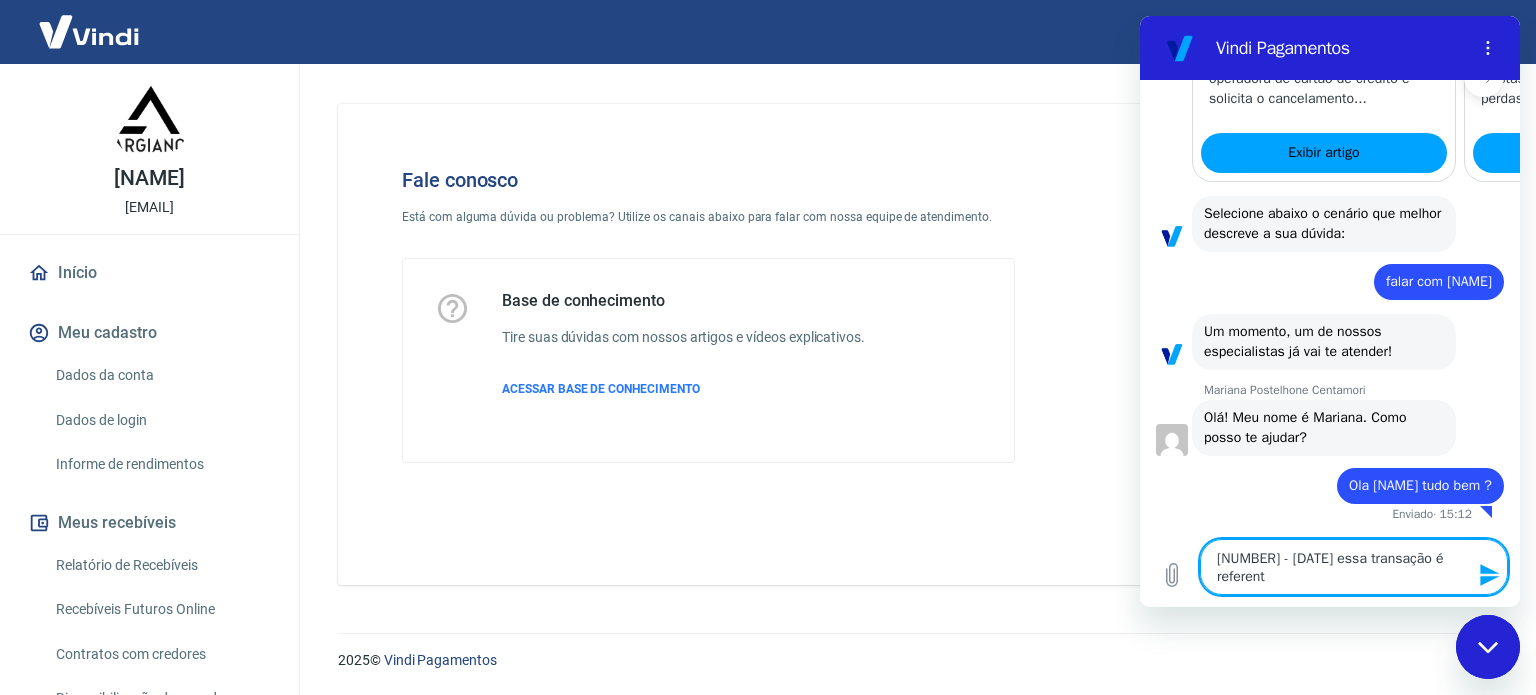 type 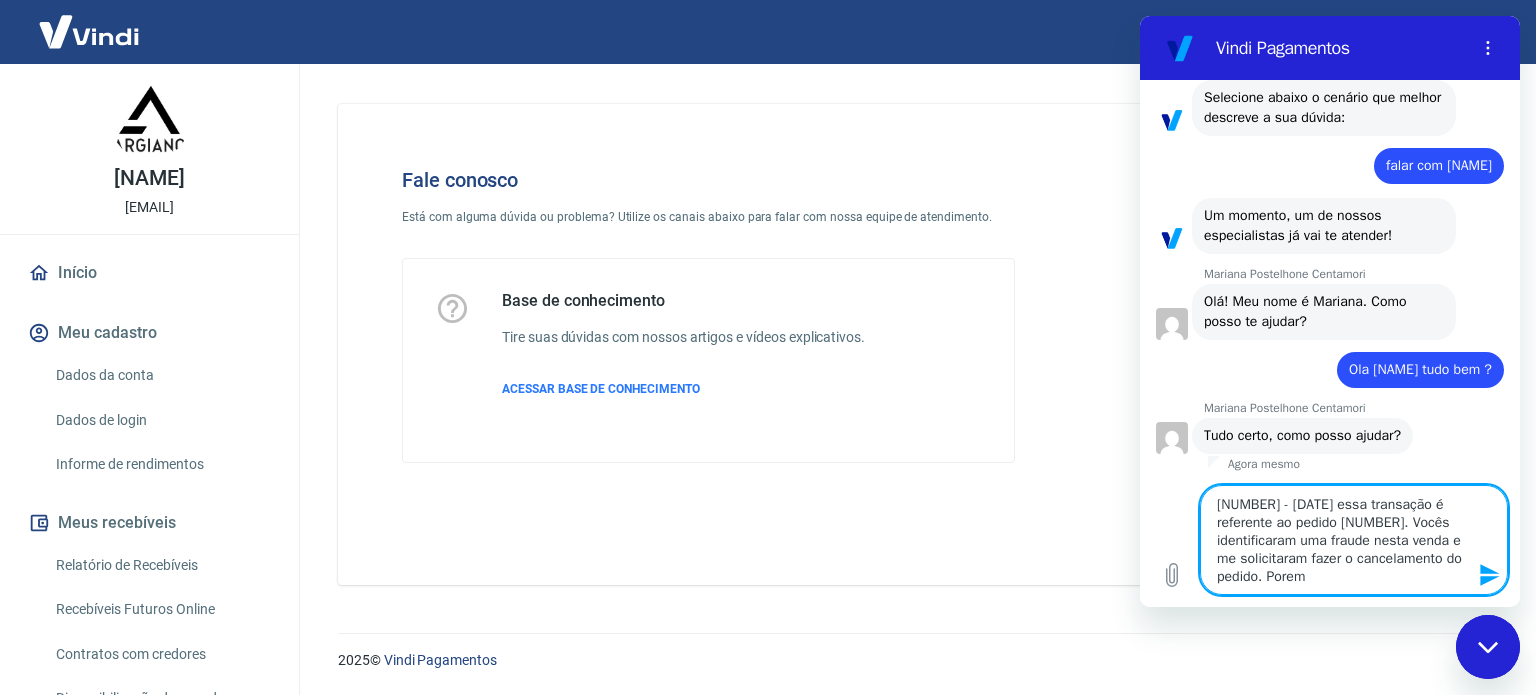 scroll, scrollTop: 895, scrollLeft: 0, axis: vertical 